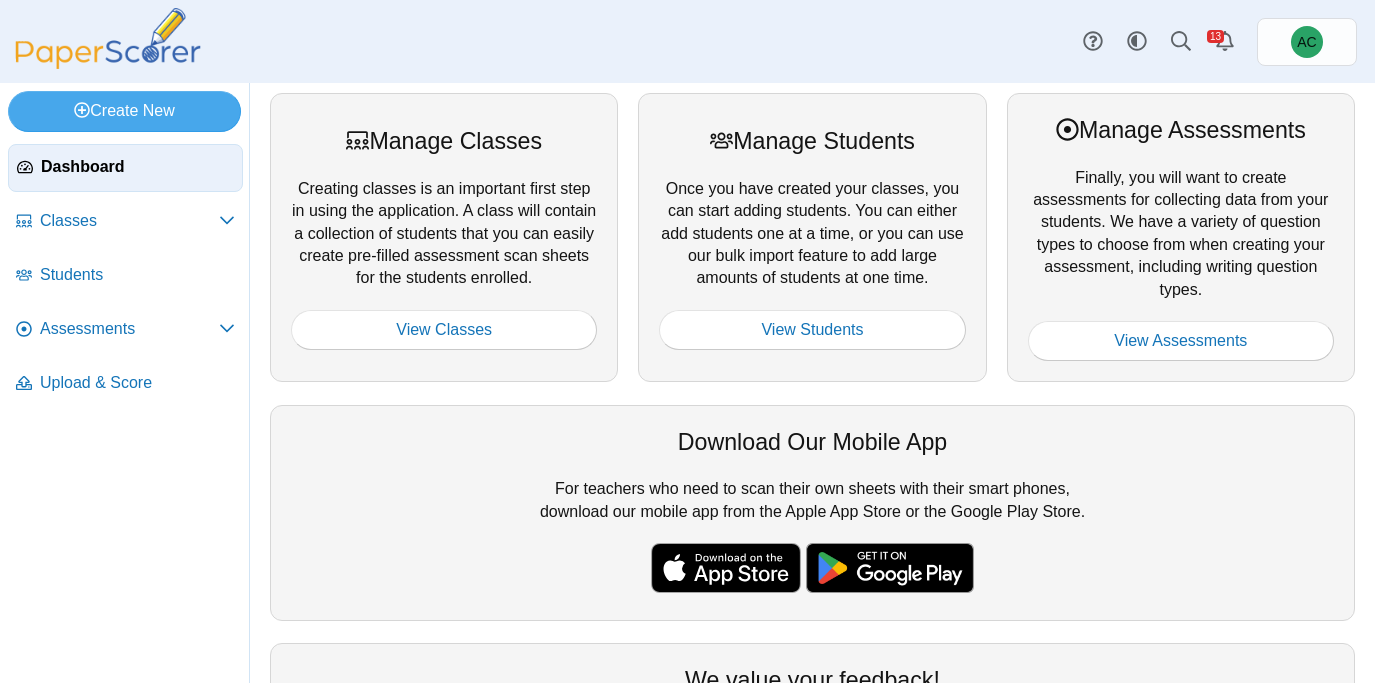 scroll, scrollTop: 0, scrollLeft: 0, axis: both 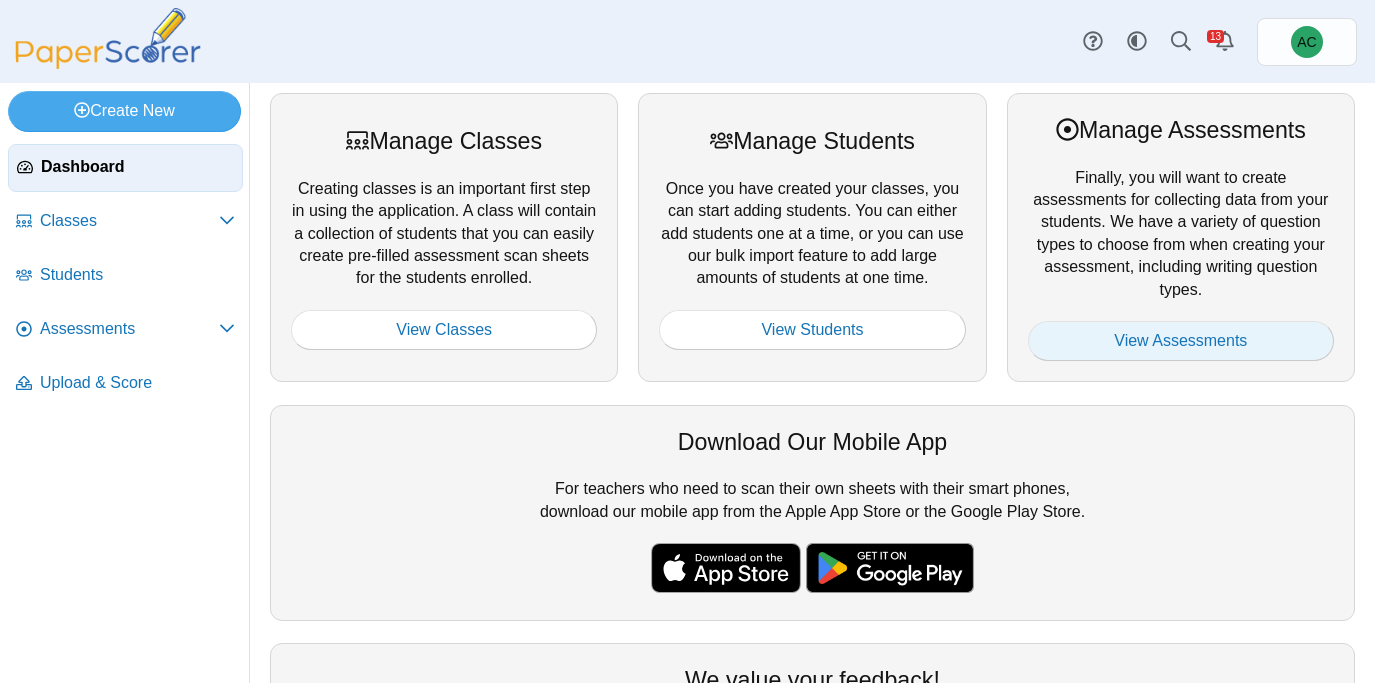 click on "View Assessments" at bounding box center (1181, 341) 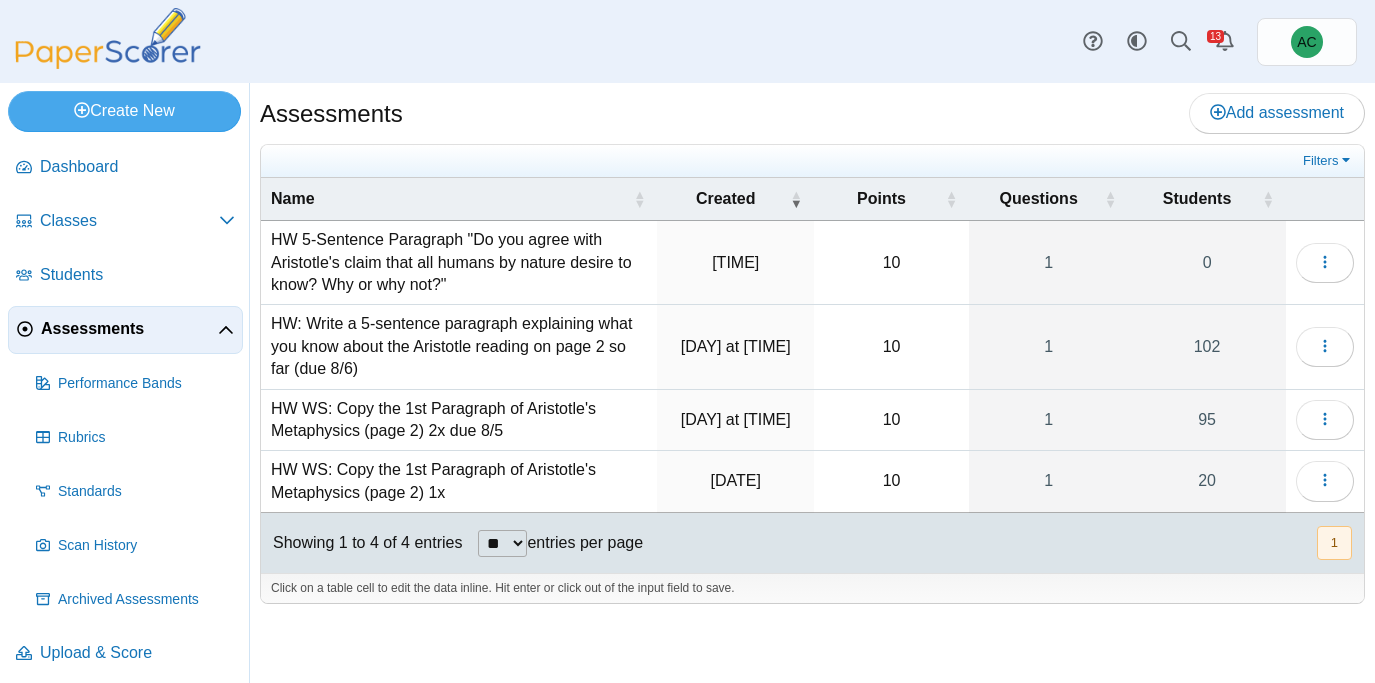 scroll, scrollTop: 0, scrollLeft: 0, axis: both 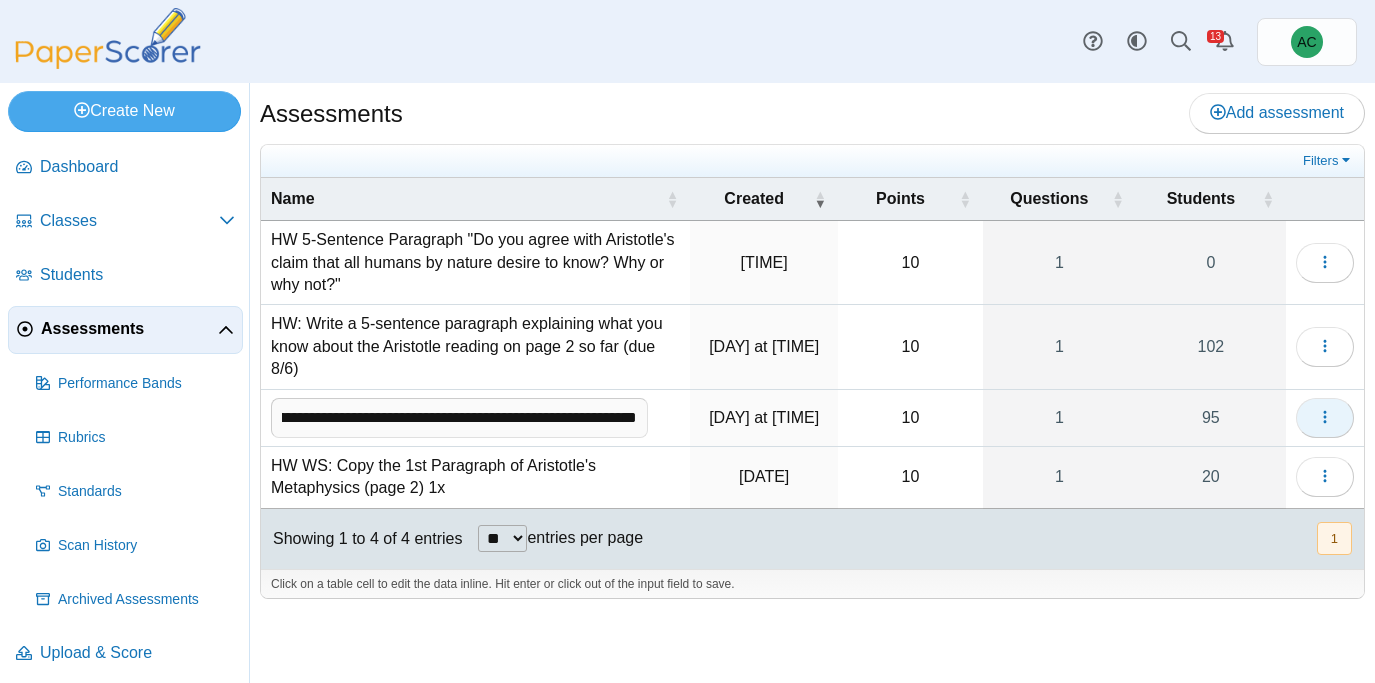 click 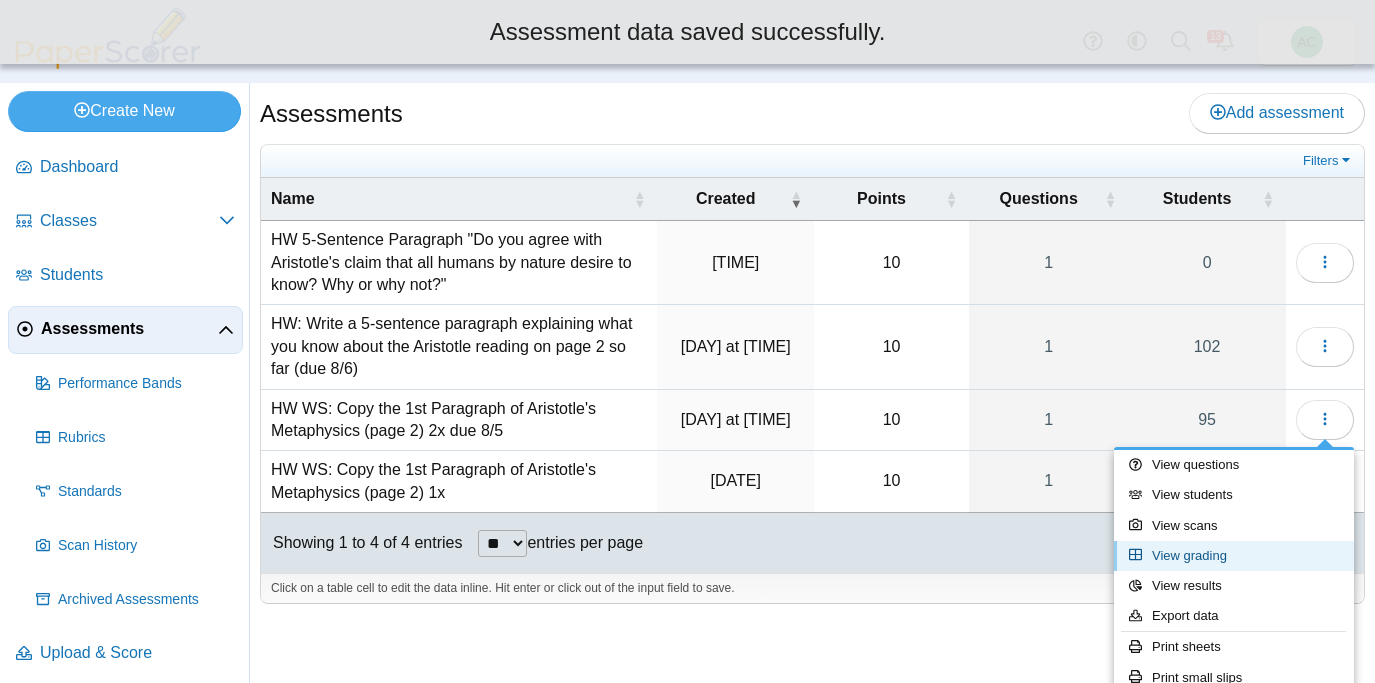 click on "View grading" at bounding box center (1234, 556) 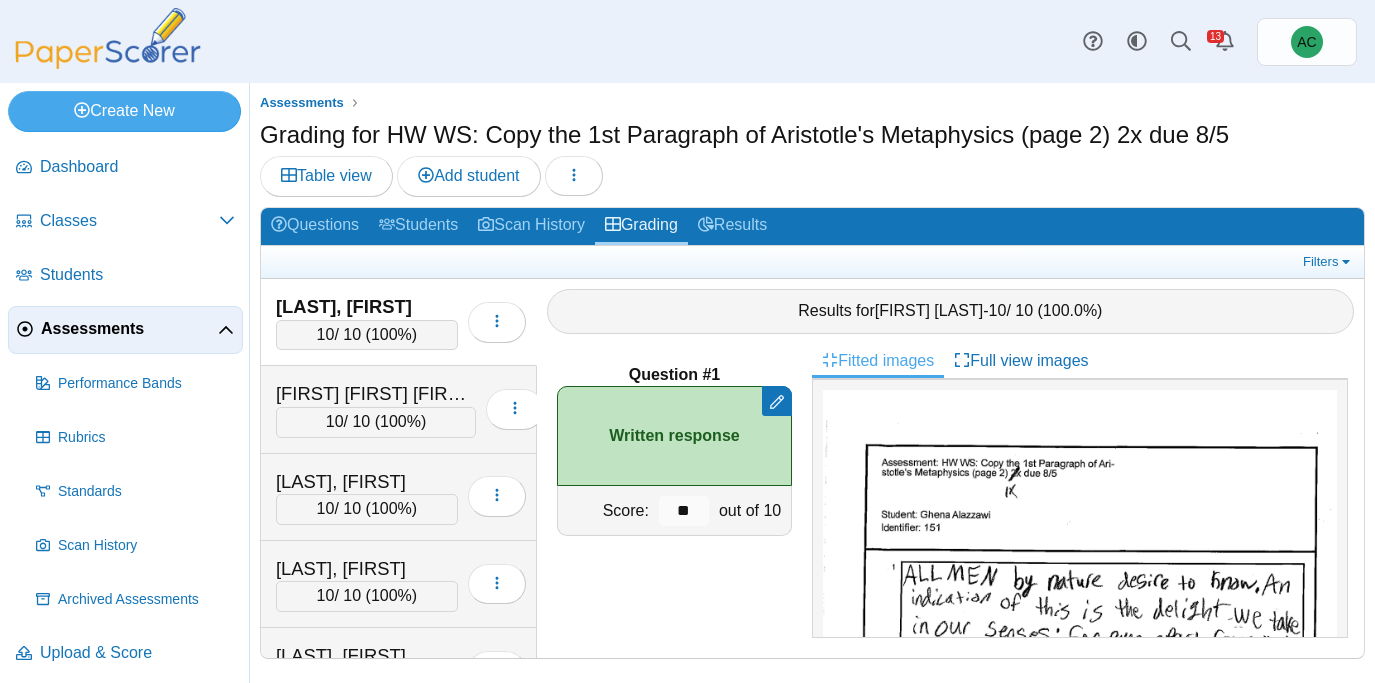 scroll, scrollTop: 0, scrollLeft: 0, axis: both 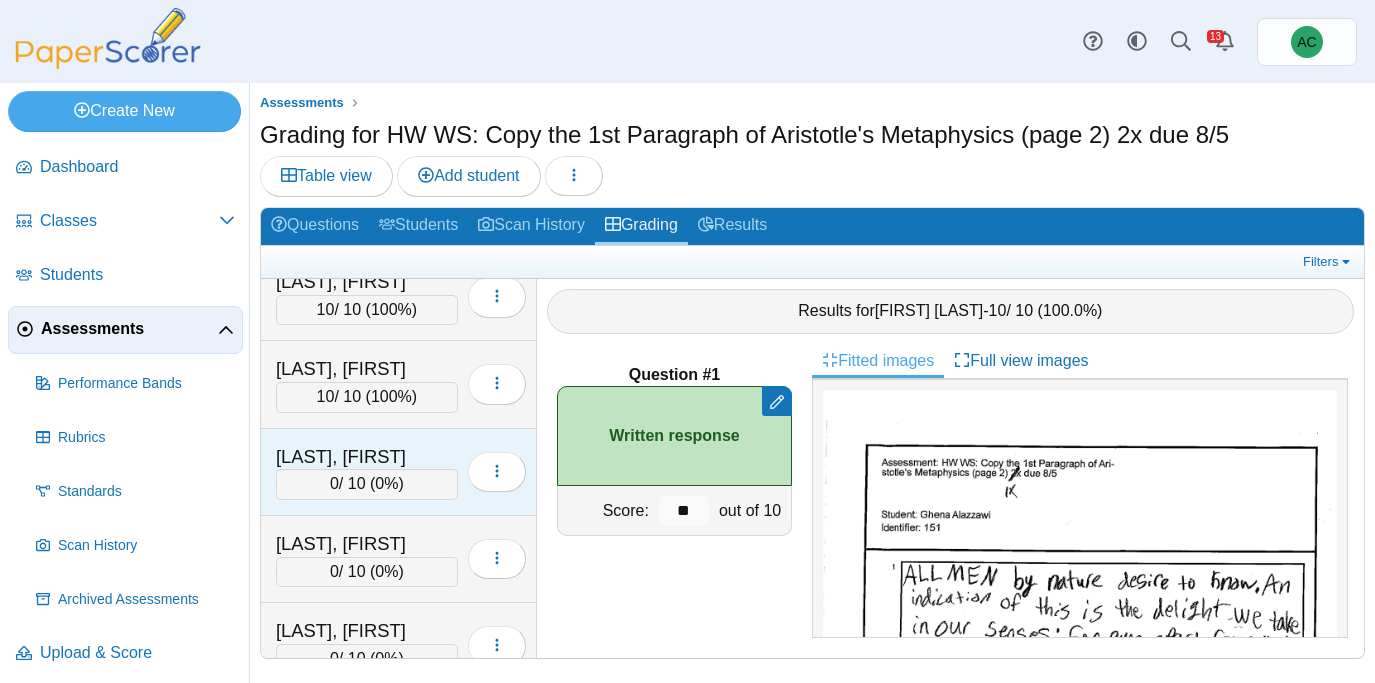 click on "Mikhael, Josiah" at bounding box center [367, 457] 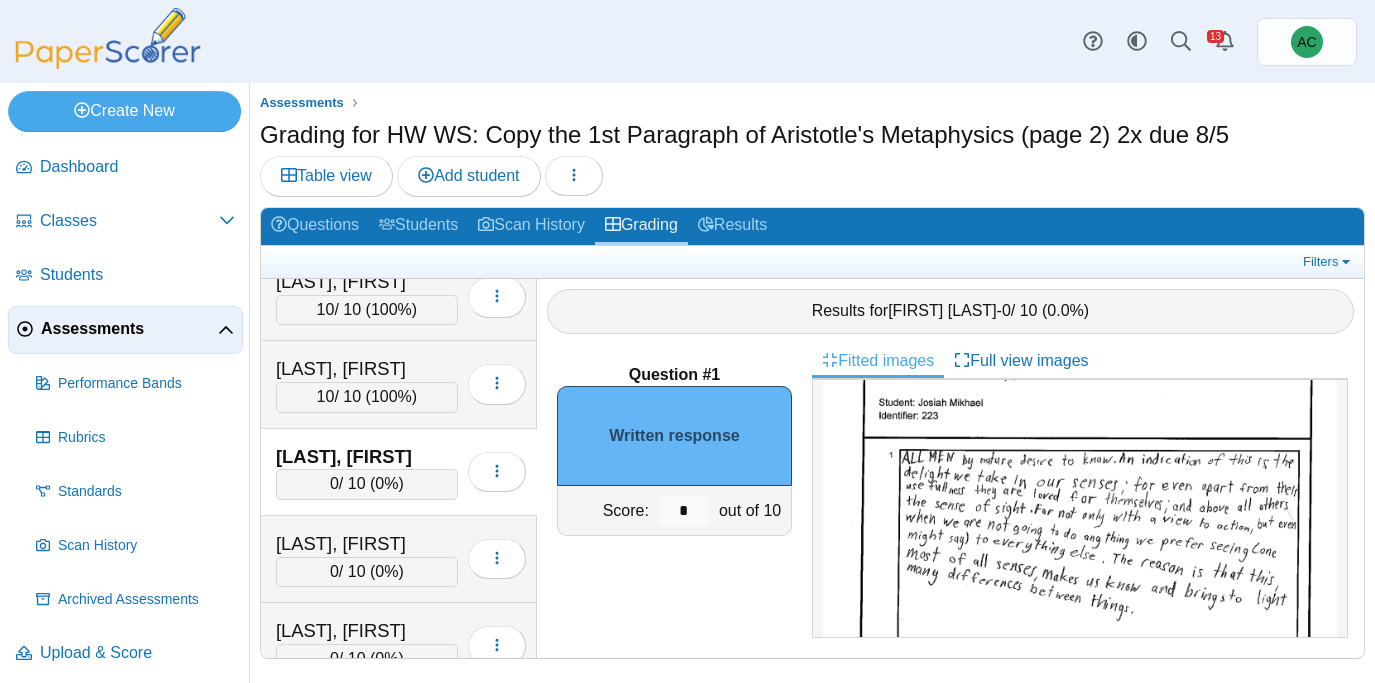 scroll, scrollTop: 113, scrollLeft: 0, axis: vertical 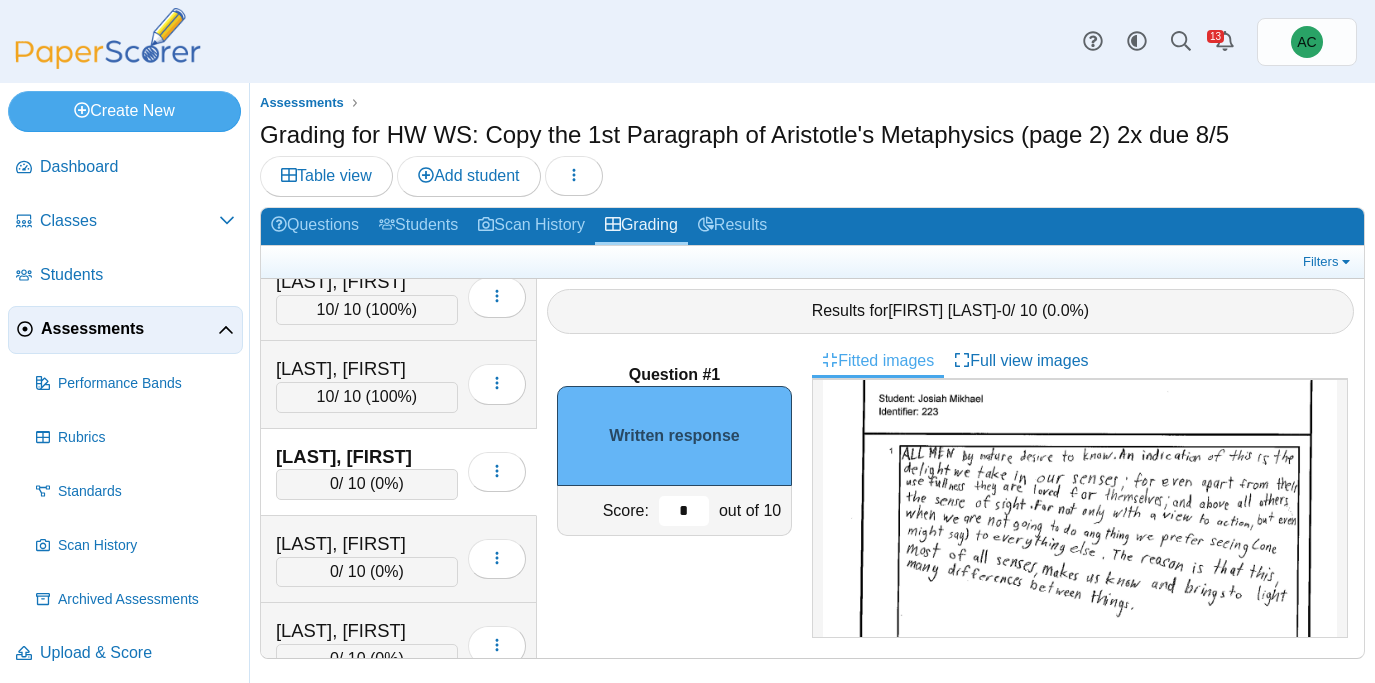 click on "*" at bounding box center (684, 511) 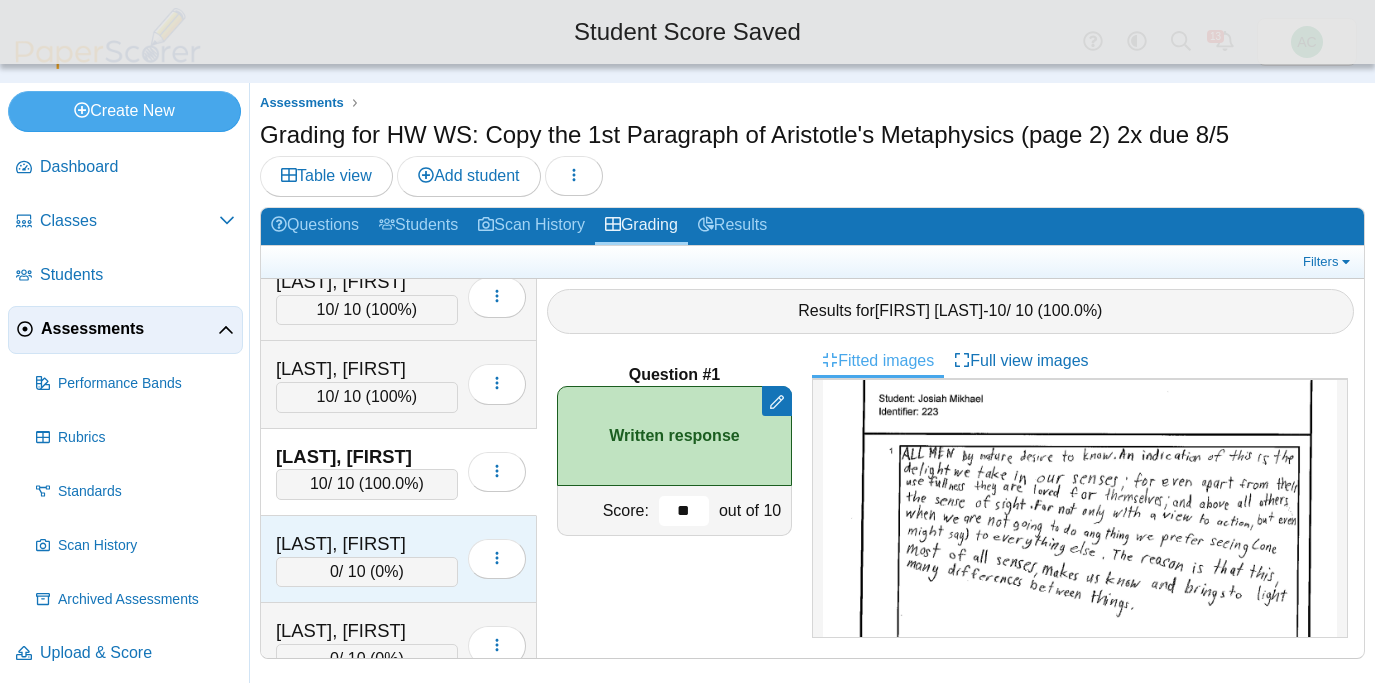 type on "**" 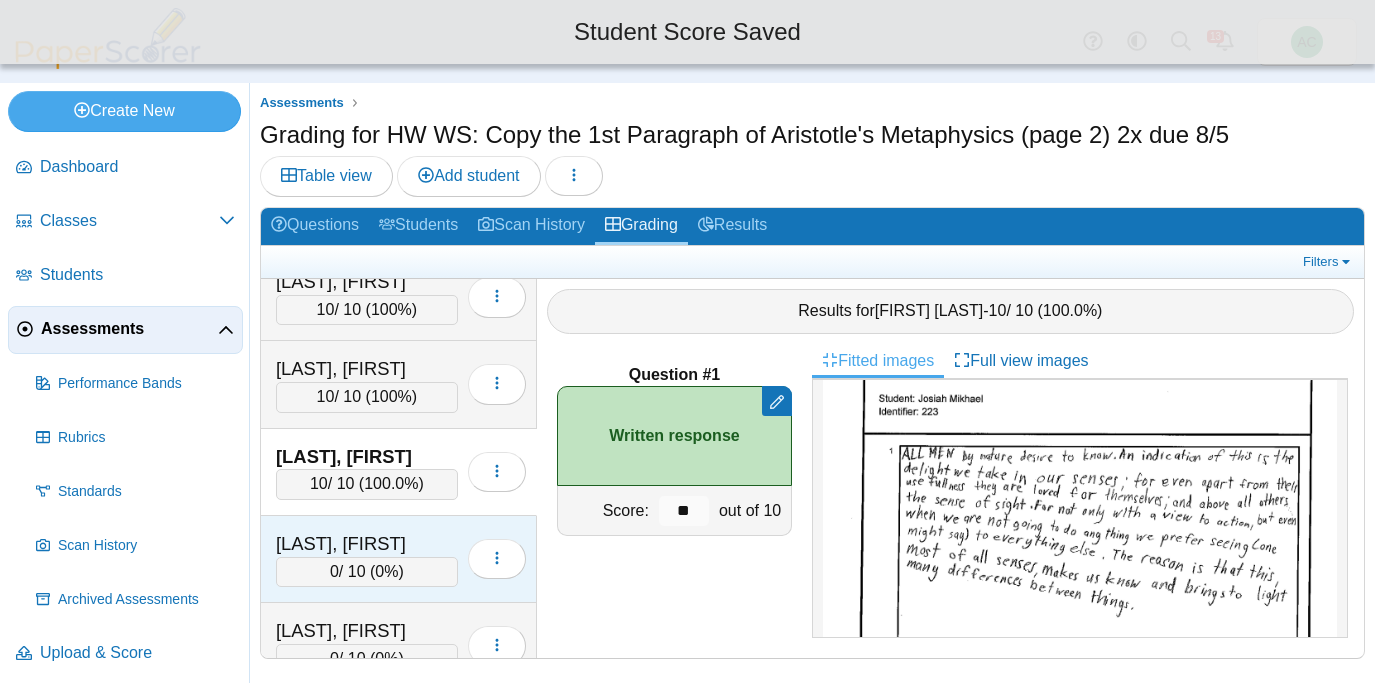 click on "Mitchell, Easton" at bounding box center (367, 544) 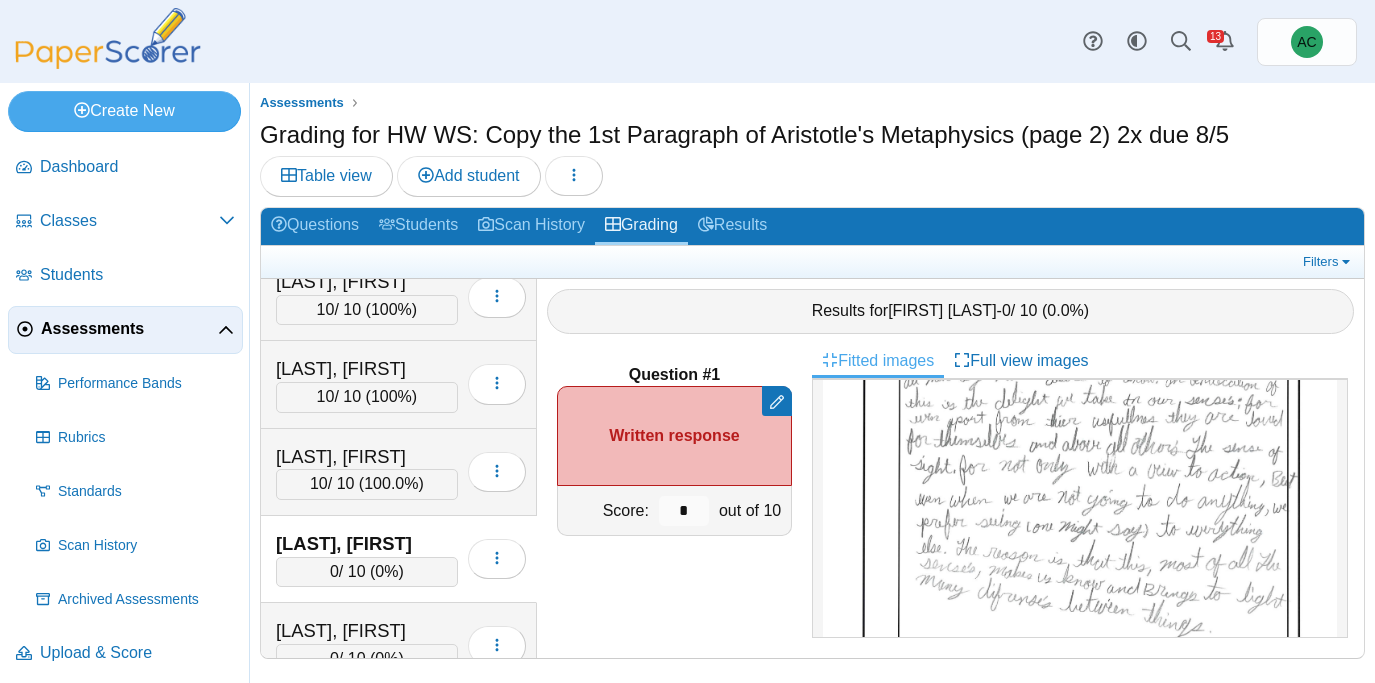 scroll, scrollTop: 166, scrollLeft: 0, axis: vertical 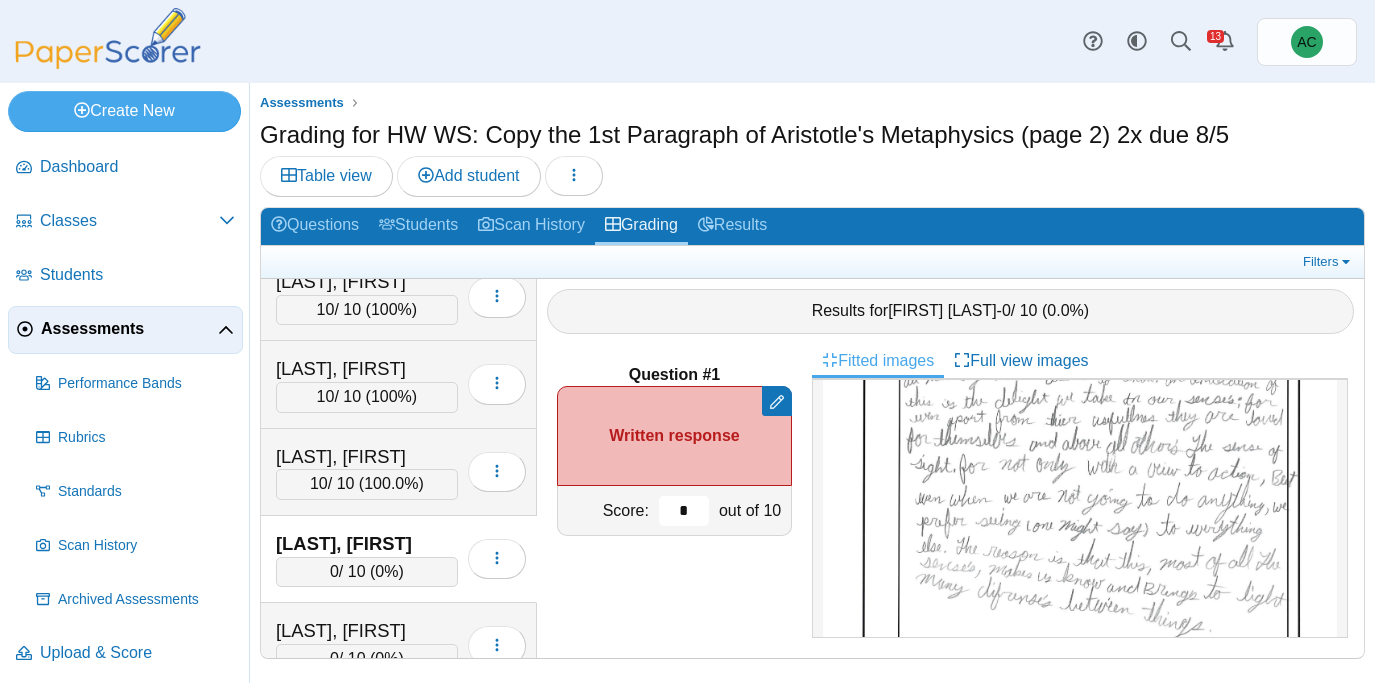 click on "*" at bounding box center [684, 511] 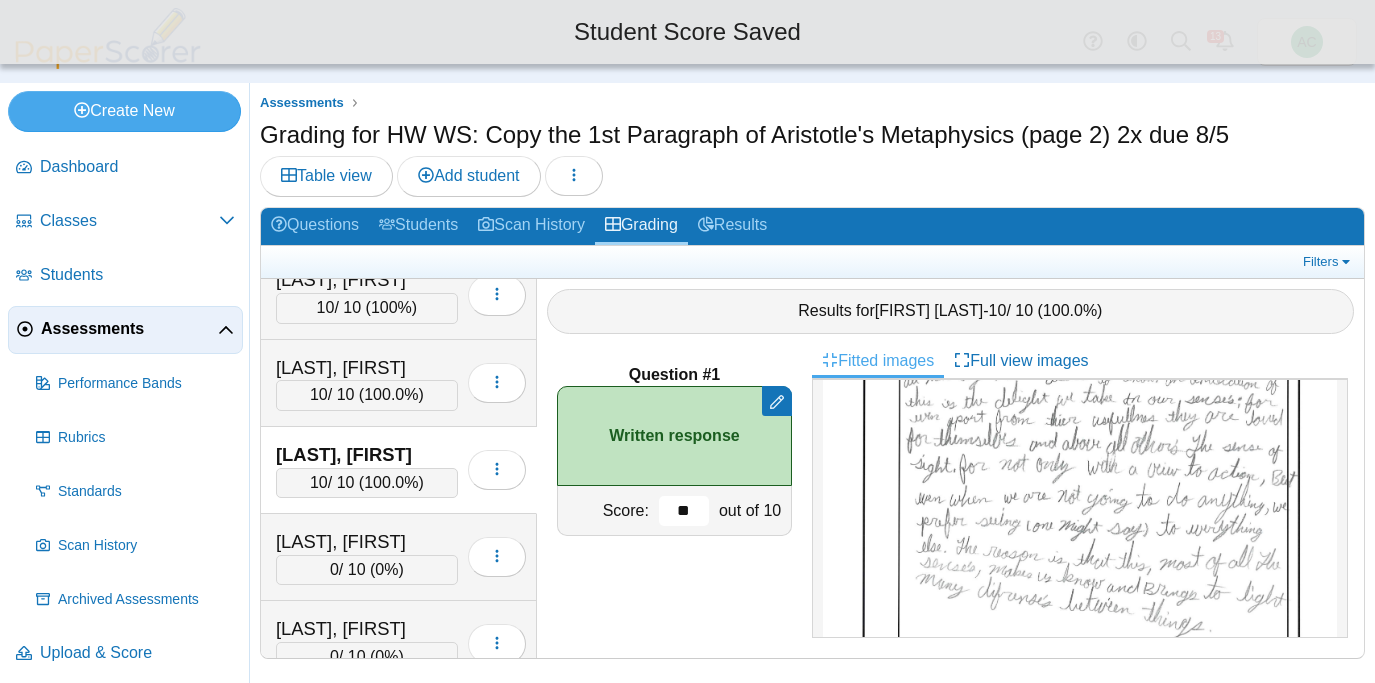 scroll, scrollTop: 5179, scrollLeft: 0, axis: vertical 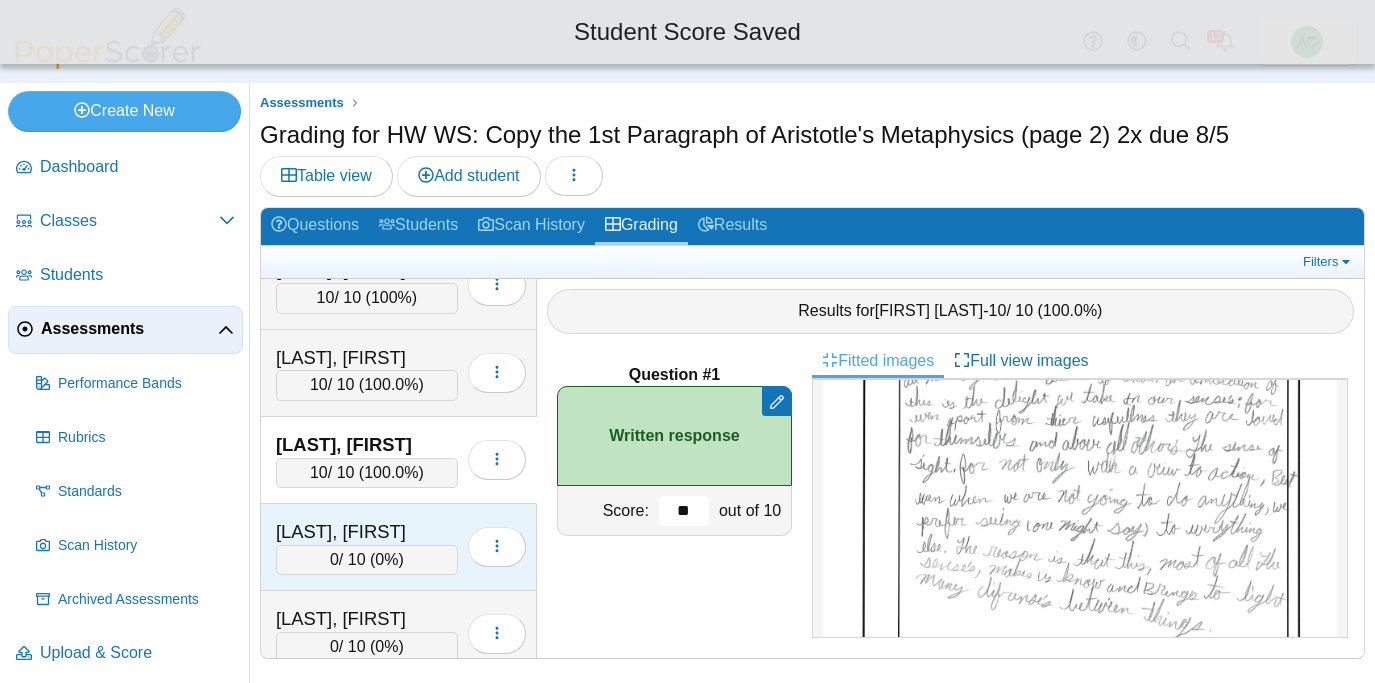 type on "**" 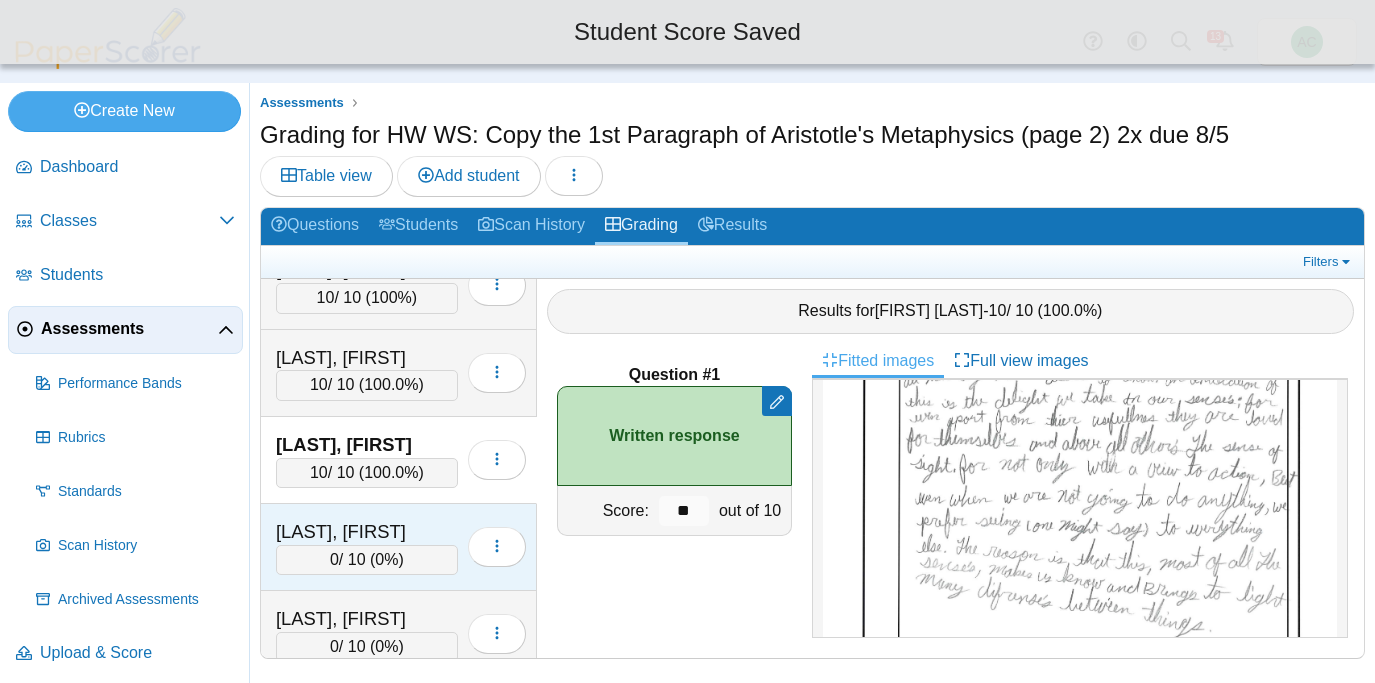click on "Navarrette, Harper" at bounding box center [367, 532] 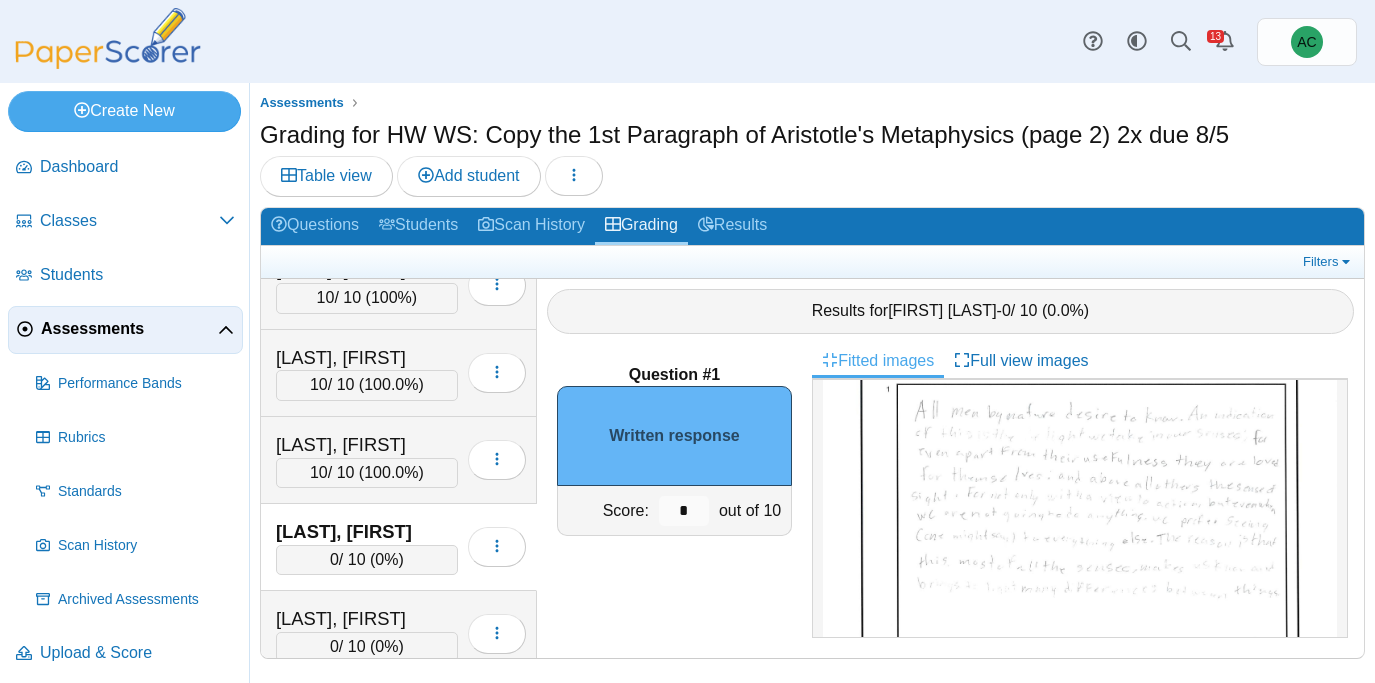 scroll, scrollTop: 156, scrollLeft: 0, axis: vertical 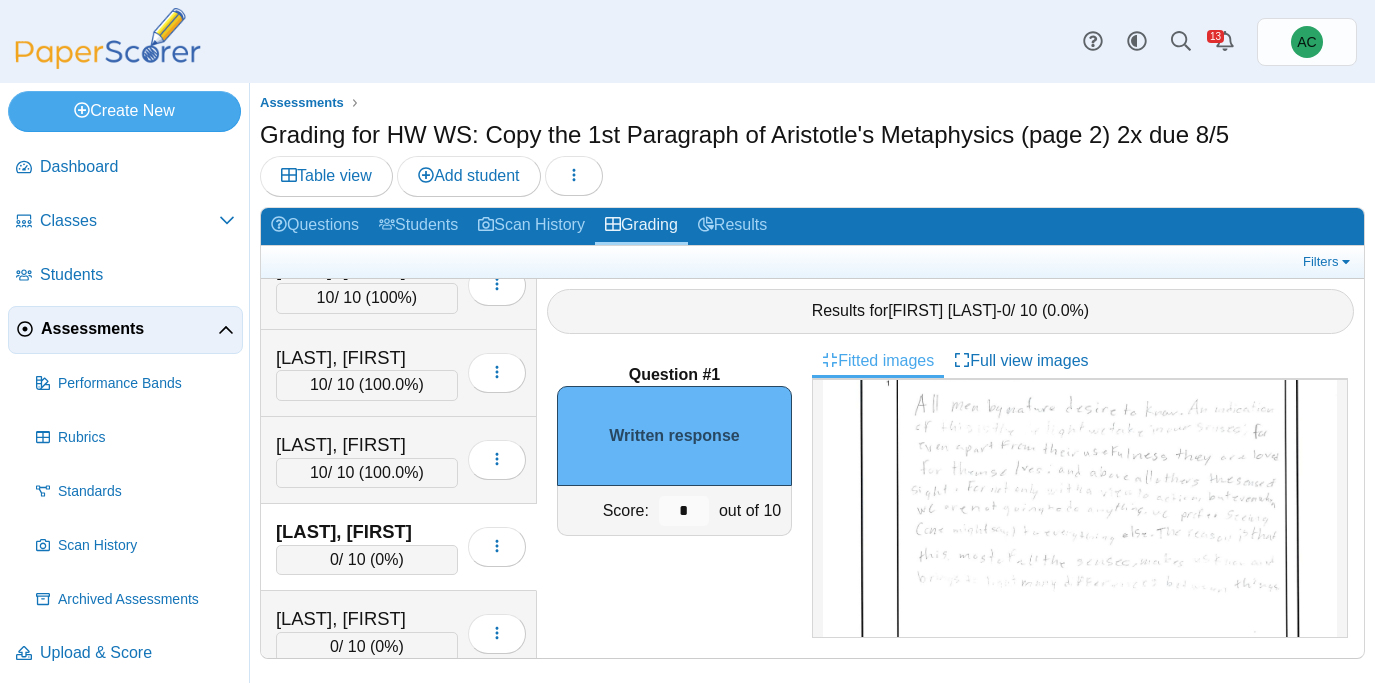click on "*" at bounding box center (684, 510) 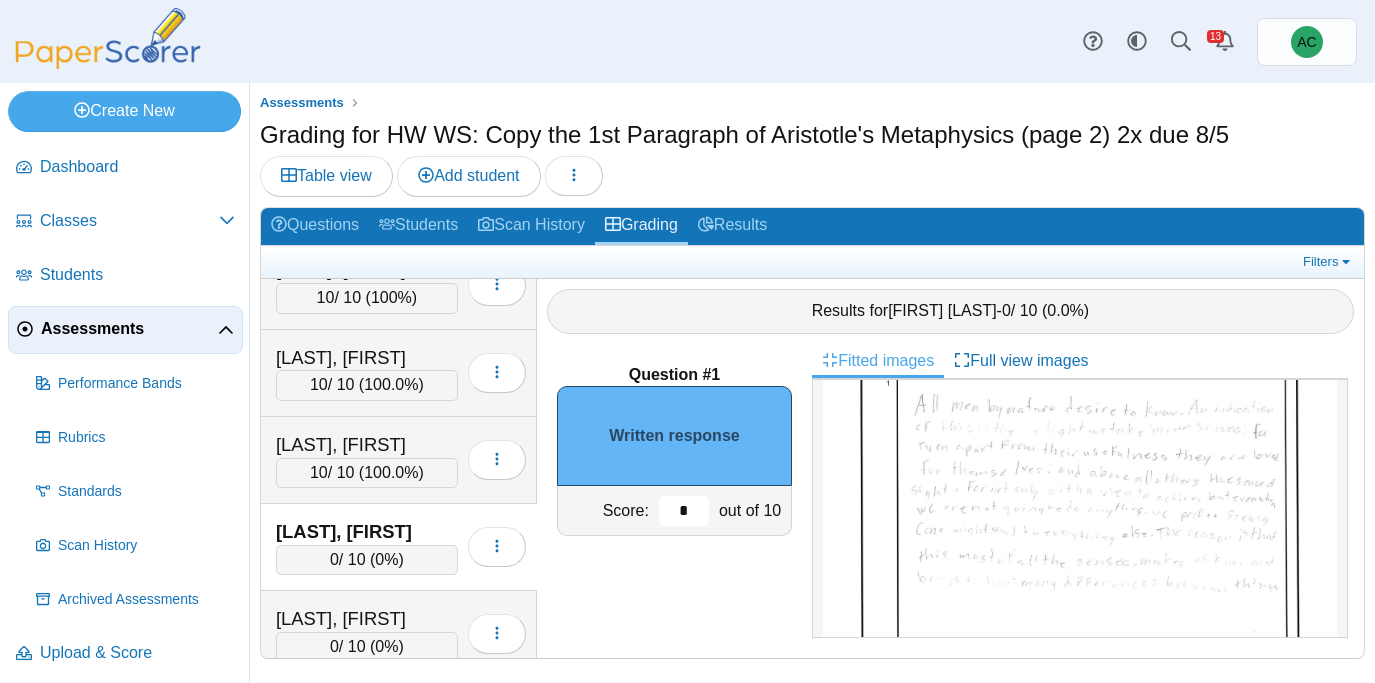 click on "*" at bounding box center [684, 511] 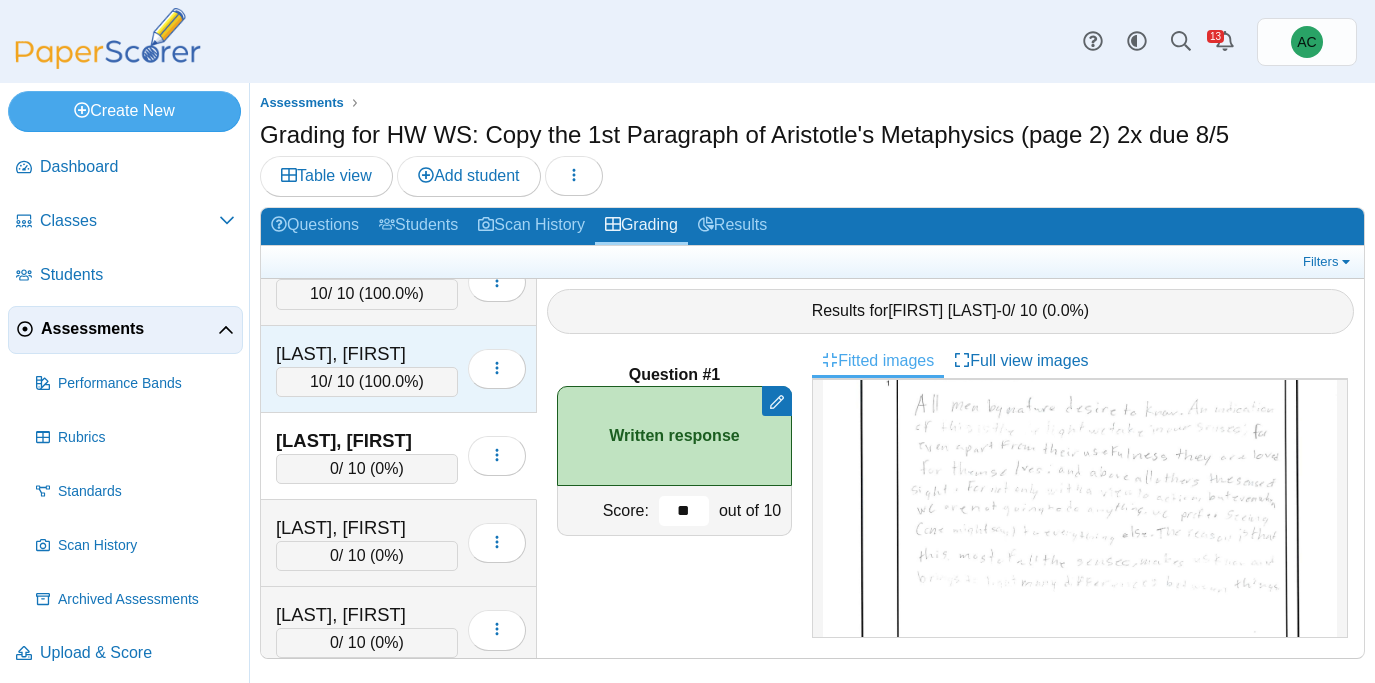 scroll, scrollTop: 5275, scrollLeft: 0, axis: vertical 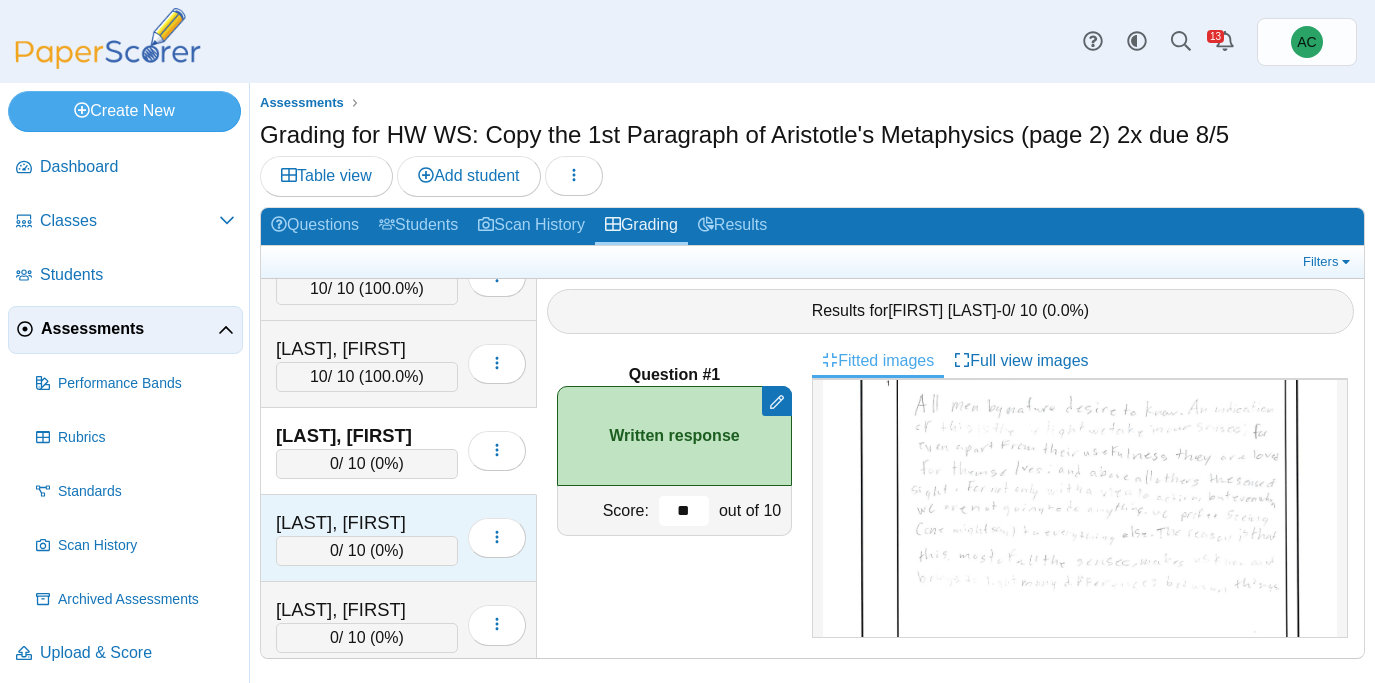 type on "**" 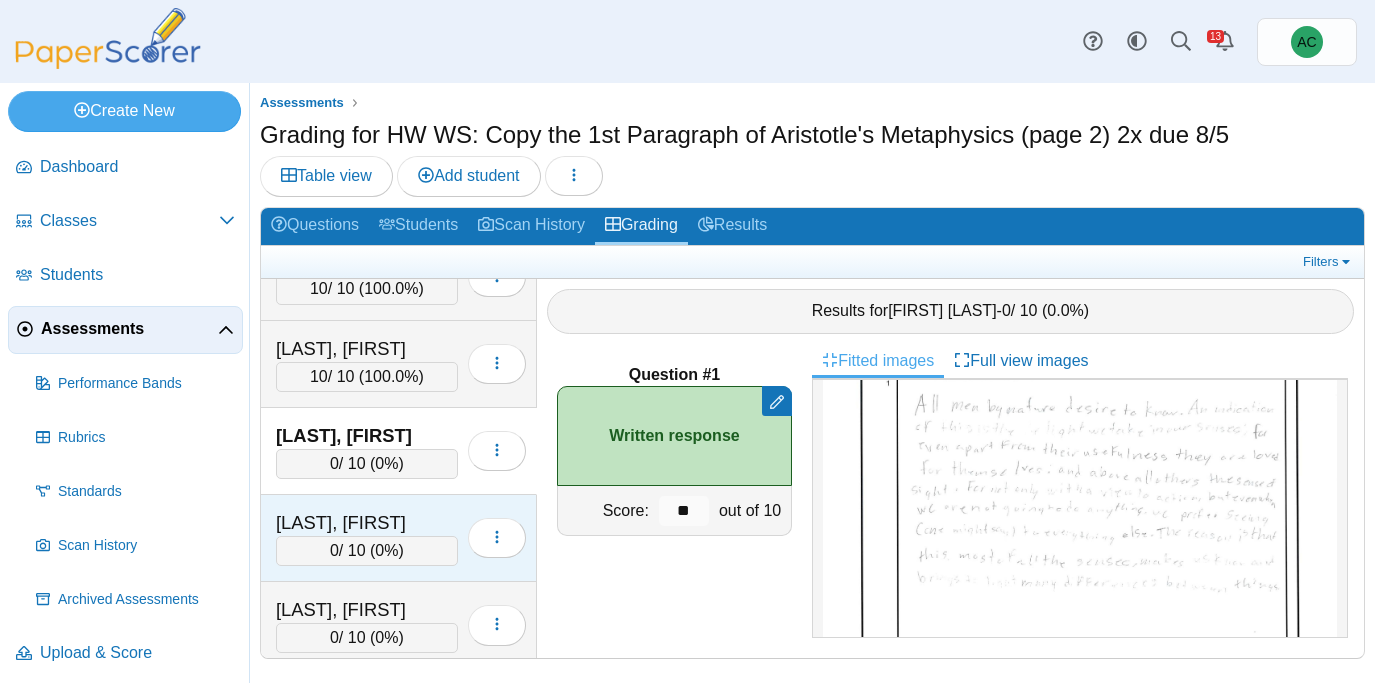 click on "Odell, Dominic
0  / 10
( 0% )
Loading…" at bounding box center (399, 538) 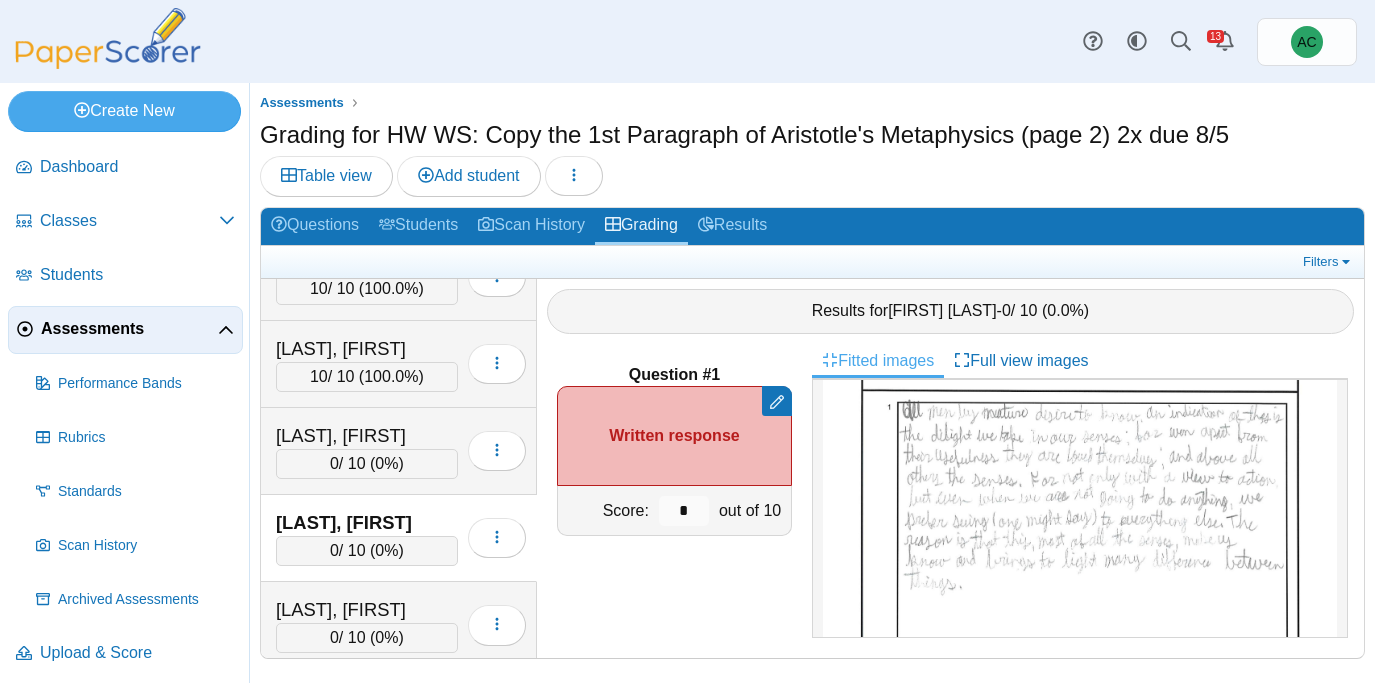 scroll, scrollTop: 132, scrollLeft: 0, axis: vertical 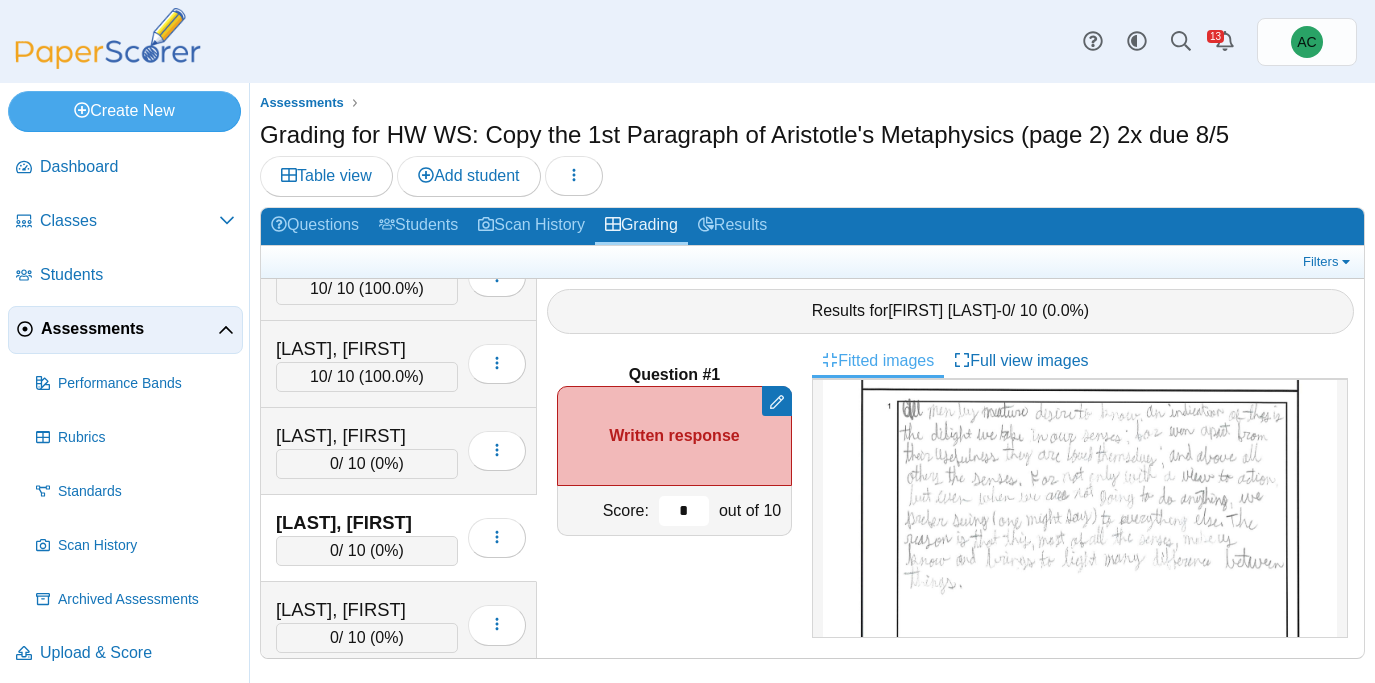 click on "*" at bounding box center [684, 511] 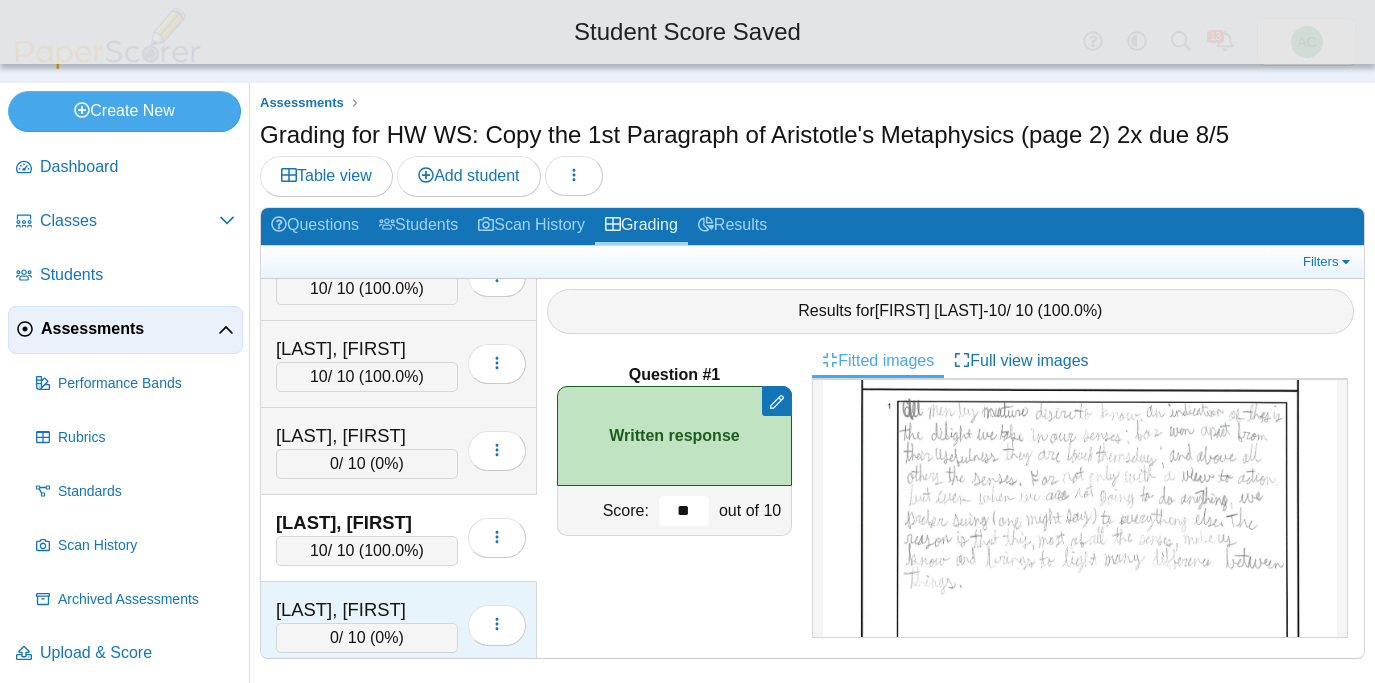 type on "**" 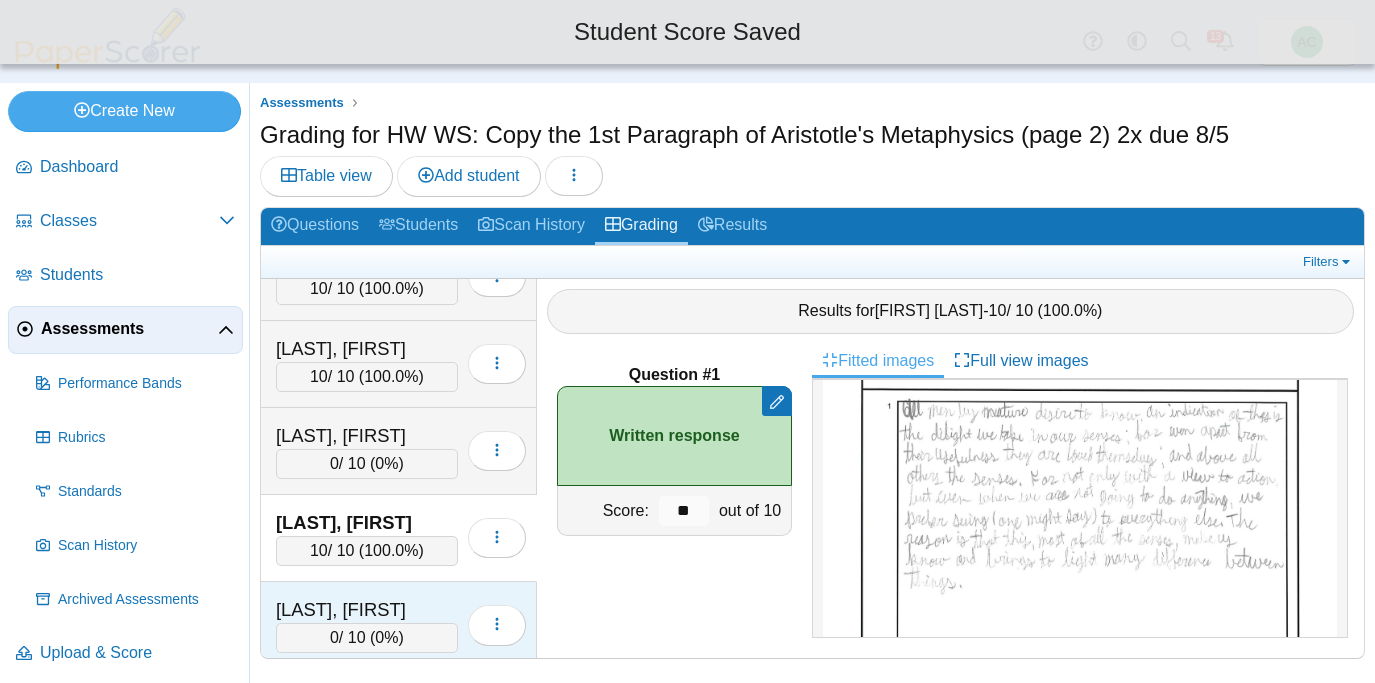 click on "Overson, Adalynn" at bounding box center [367, 610] 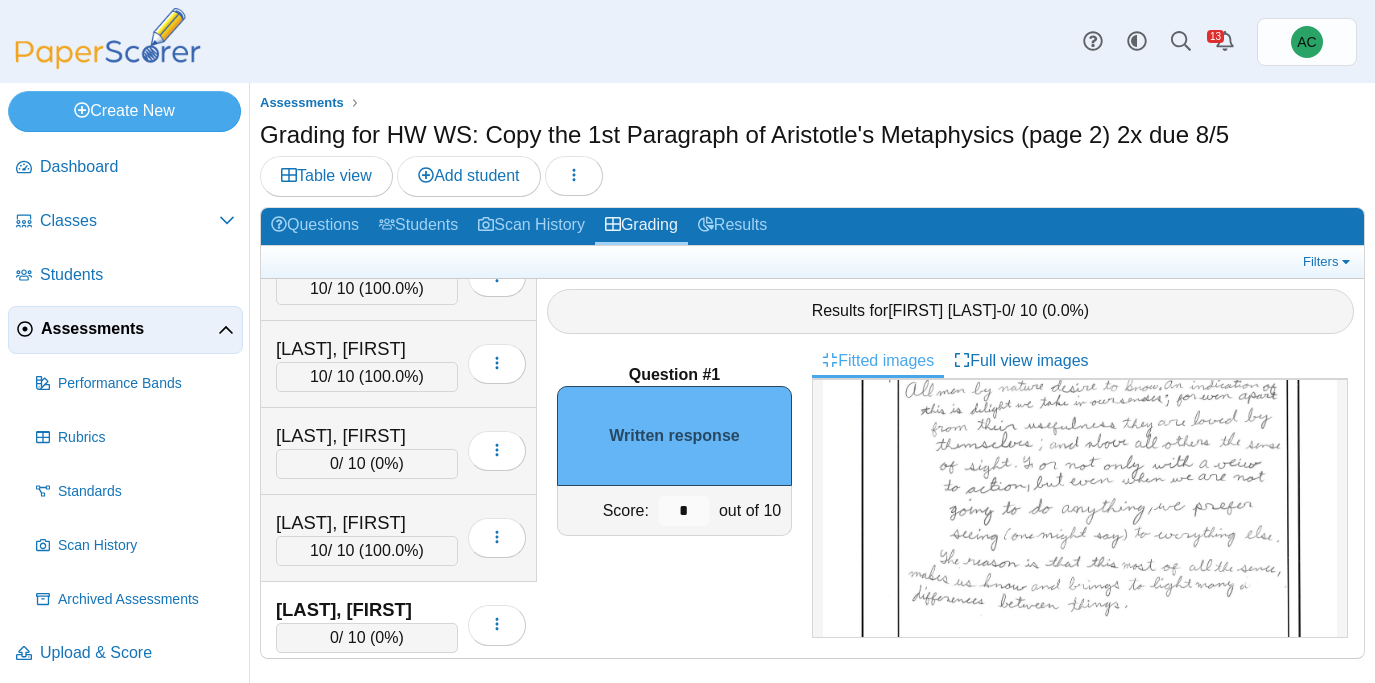 scroll, scrollTop: 163, scrollLeft: 0, axis: vertical 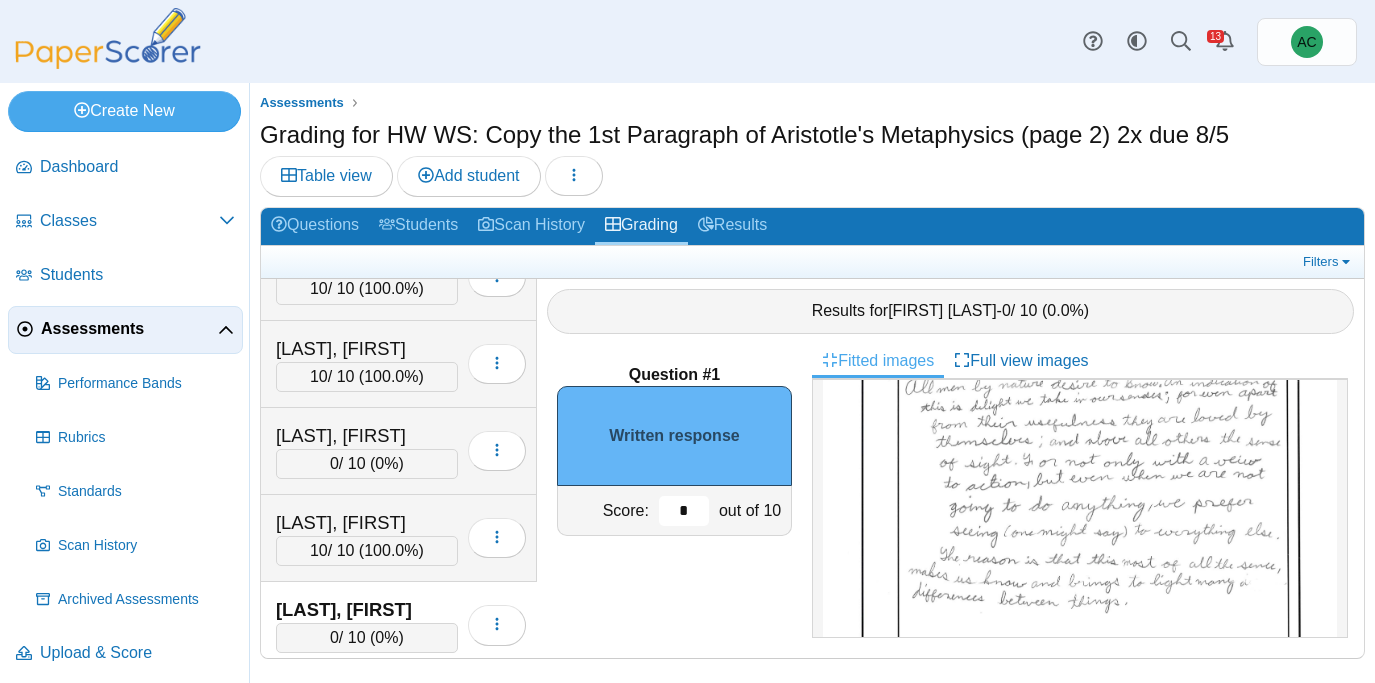click on "*" at bounding box center [684, 511] 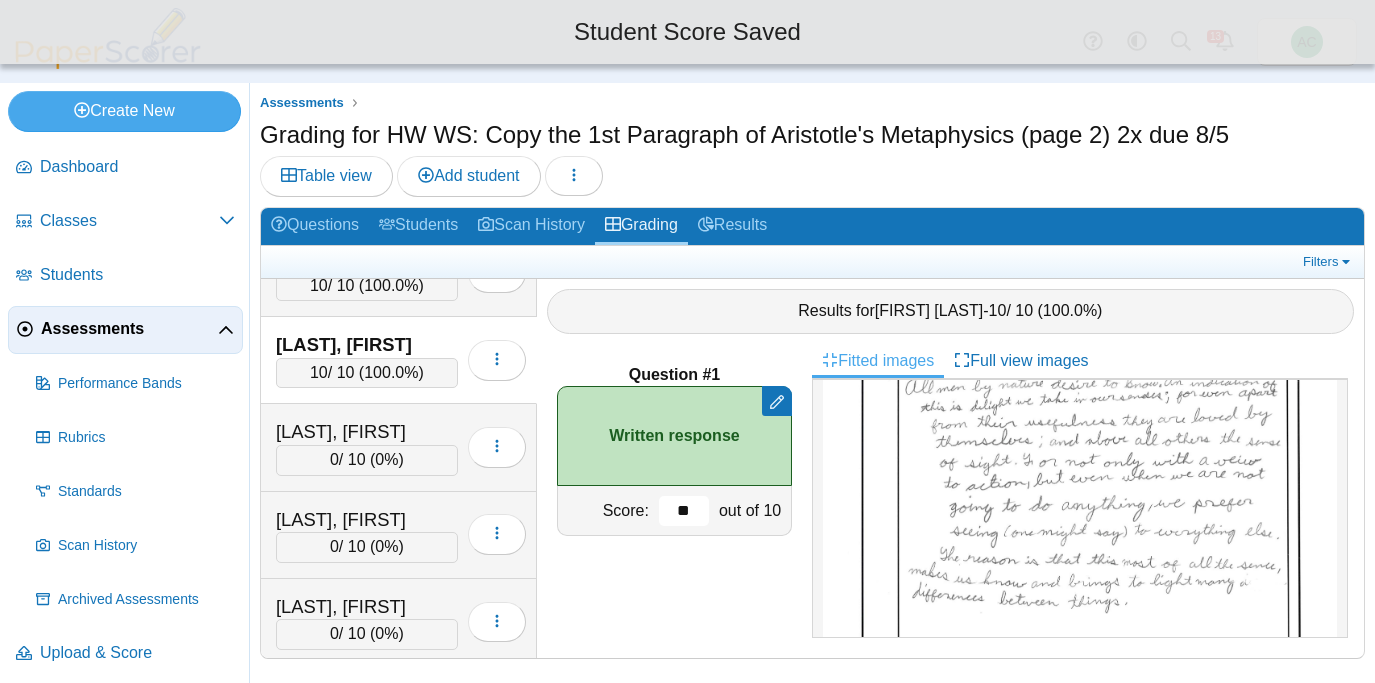 scroll, scrollTop: 5541, scrollLeft: 0, axis: vertical 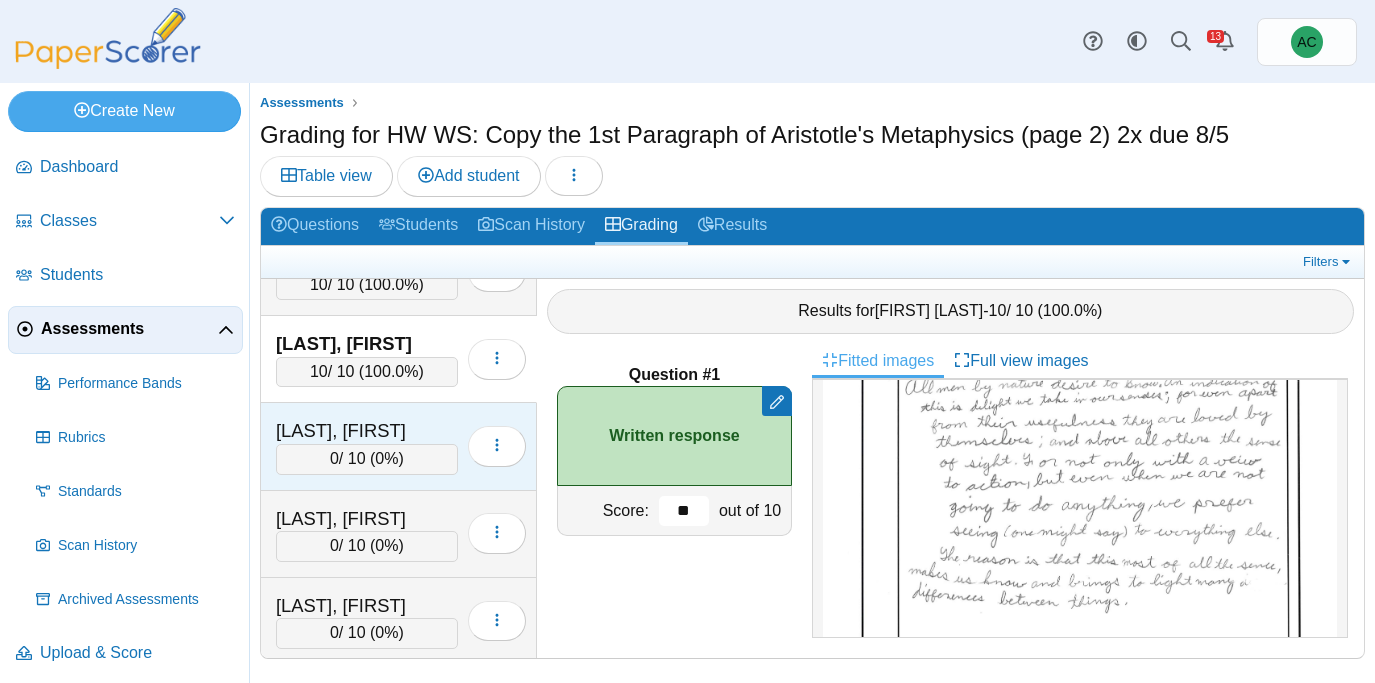 type on "**" 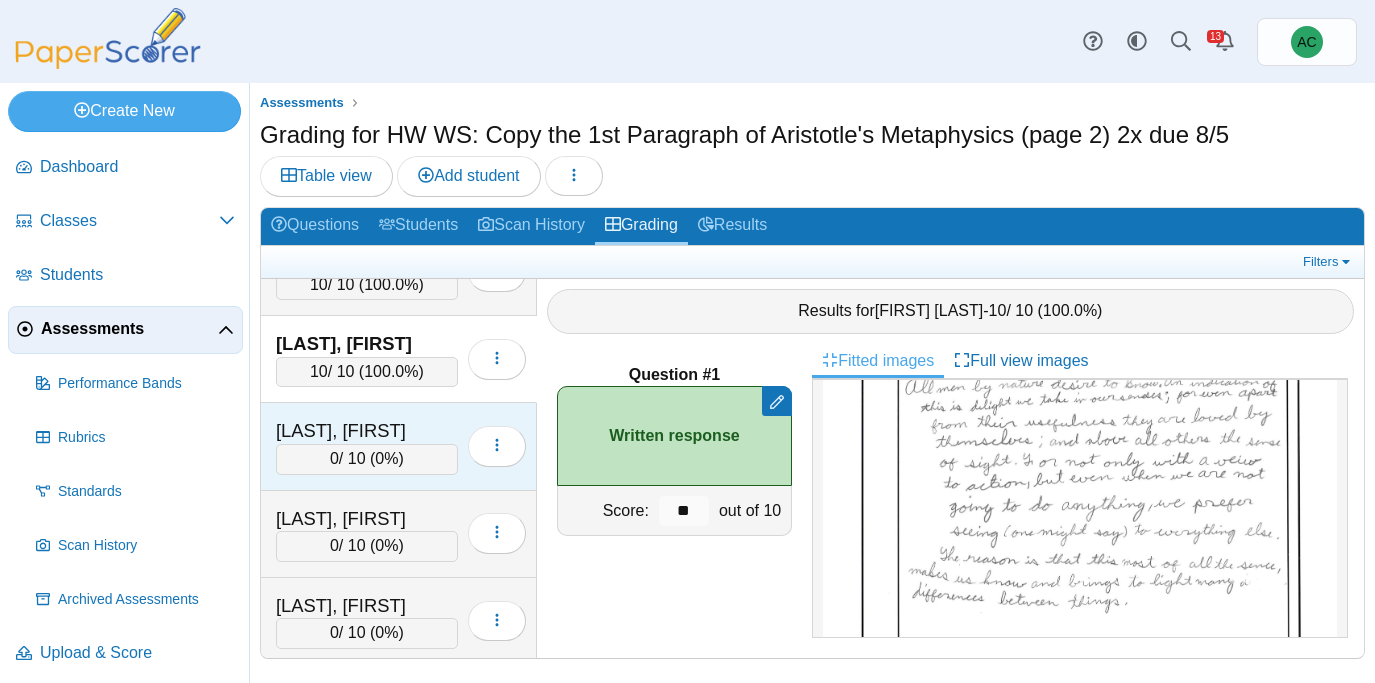 click on "Padron, Daniel" at bounding box center [367, 431] 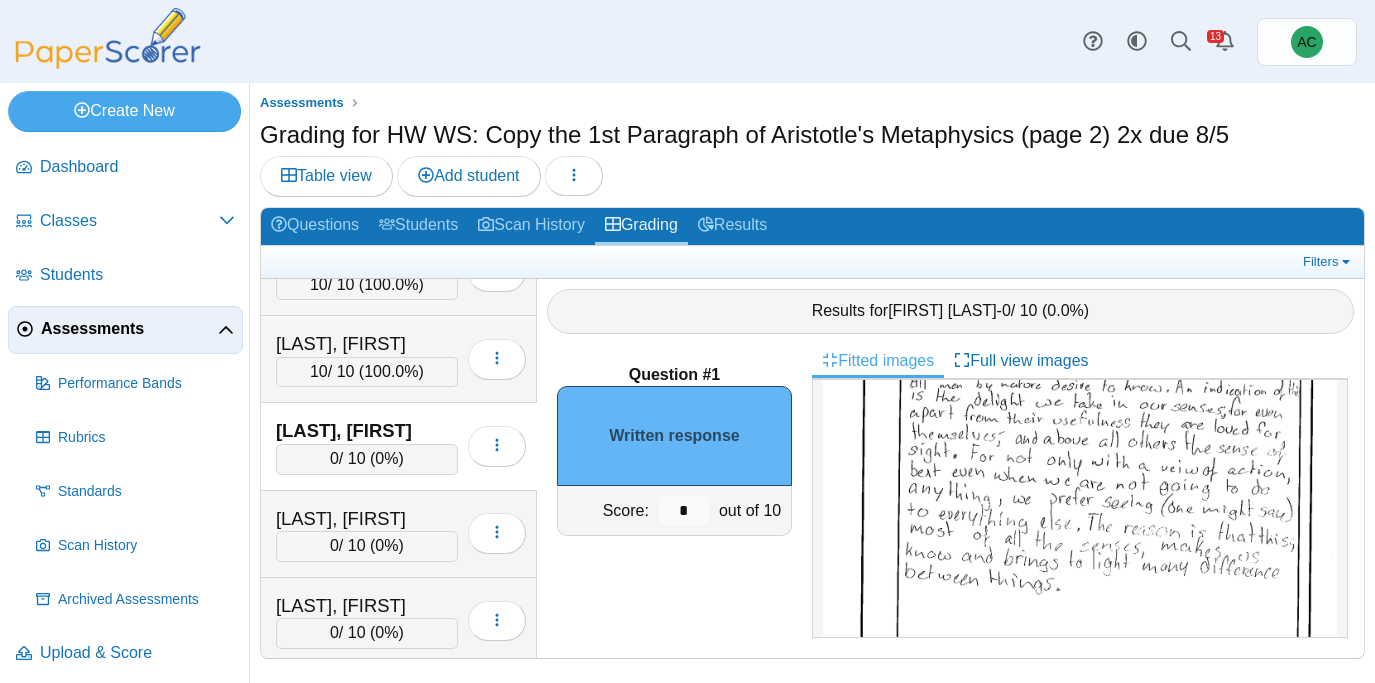 scroll, scrollTop: 144, scrollLeft: 0, axis: vertical 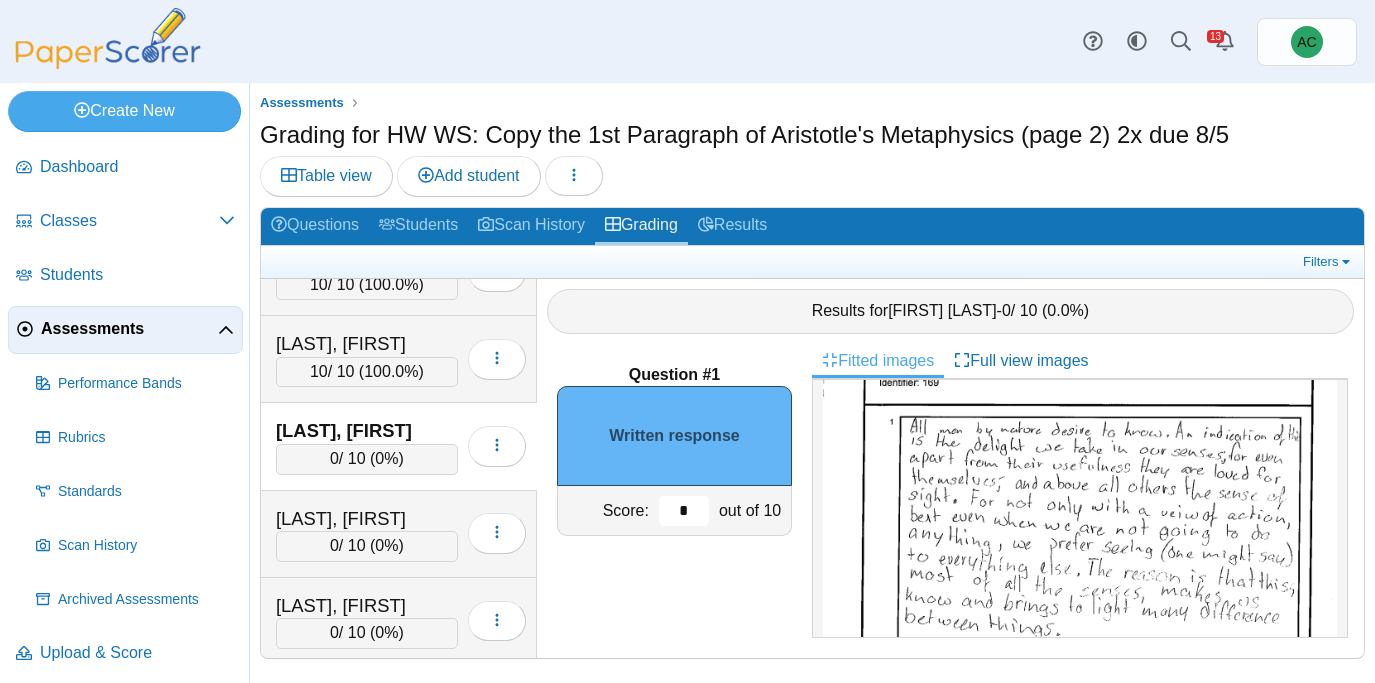 click on "*" at bounding box center [684, 511] 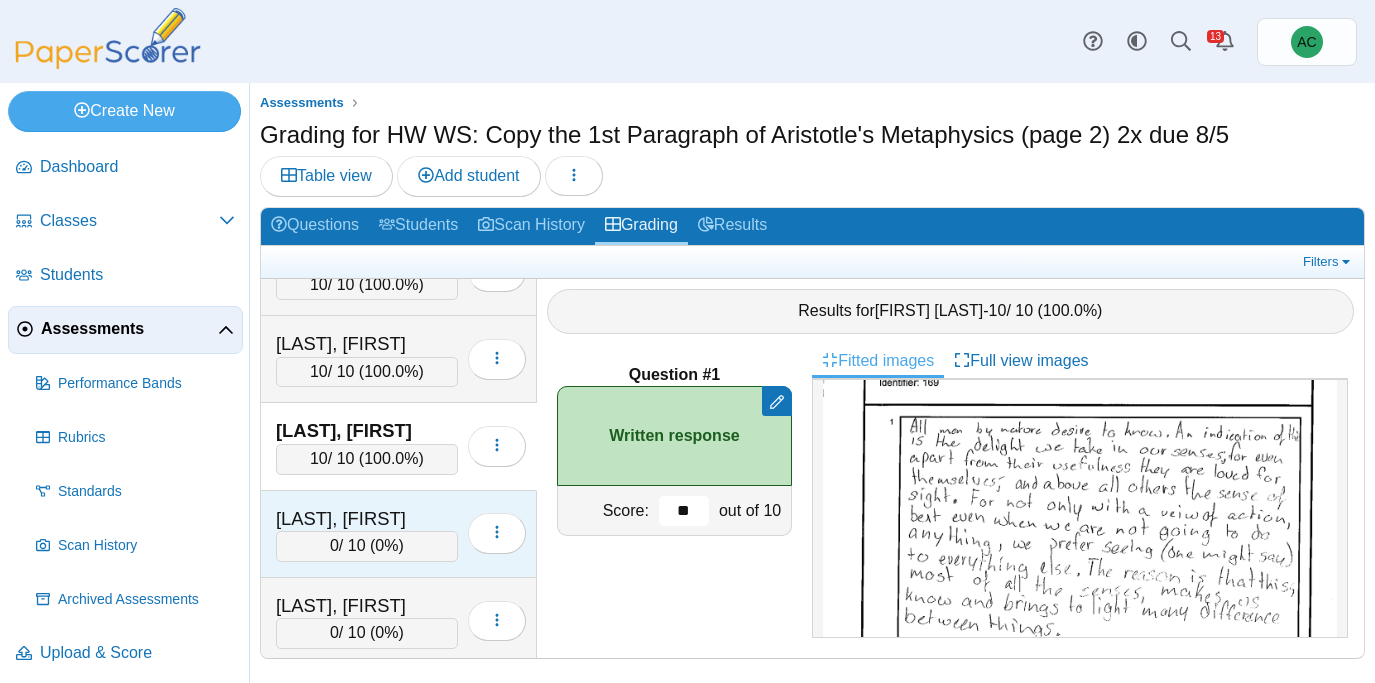 type on "**" 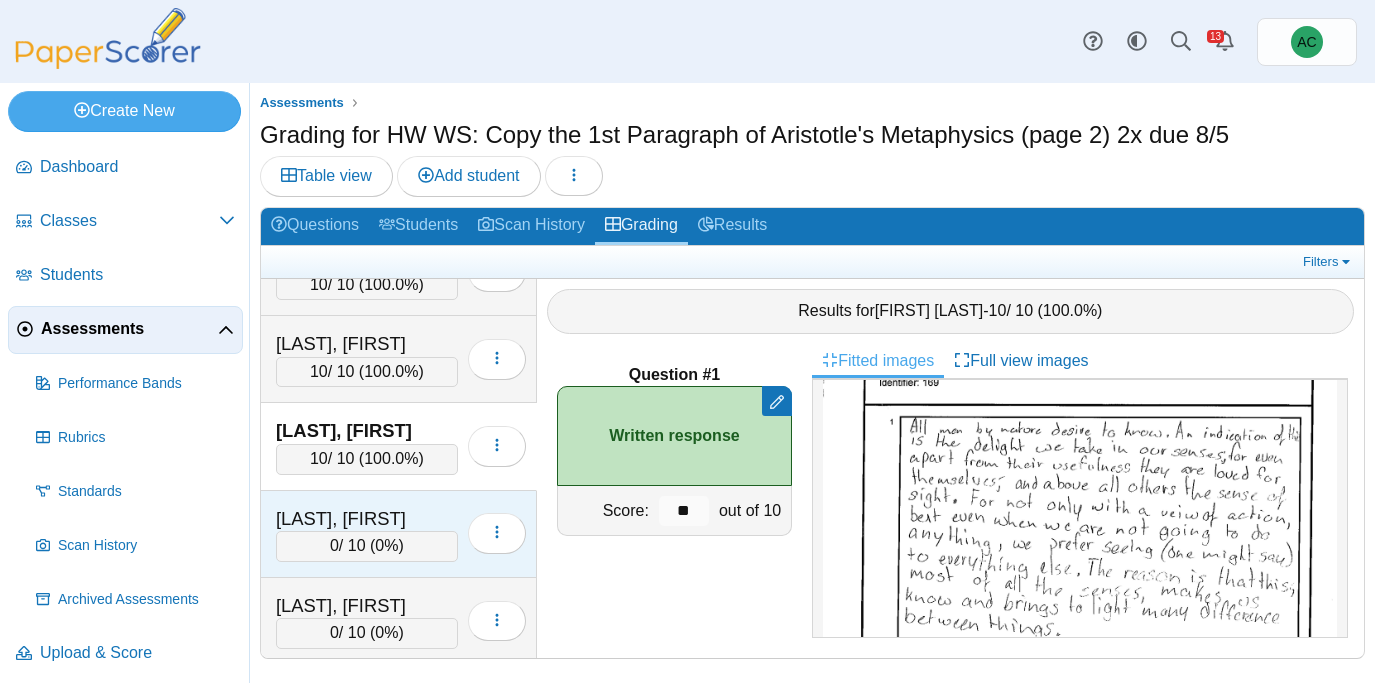 click on "Parker, Taylor" at bounding box center (367, 519) 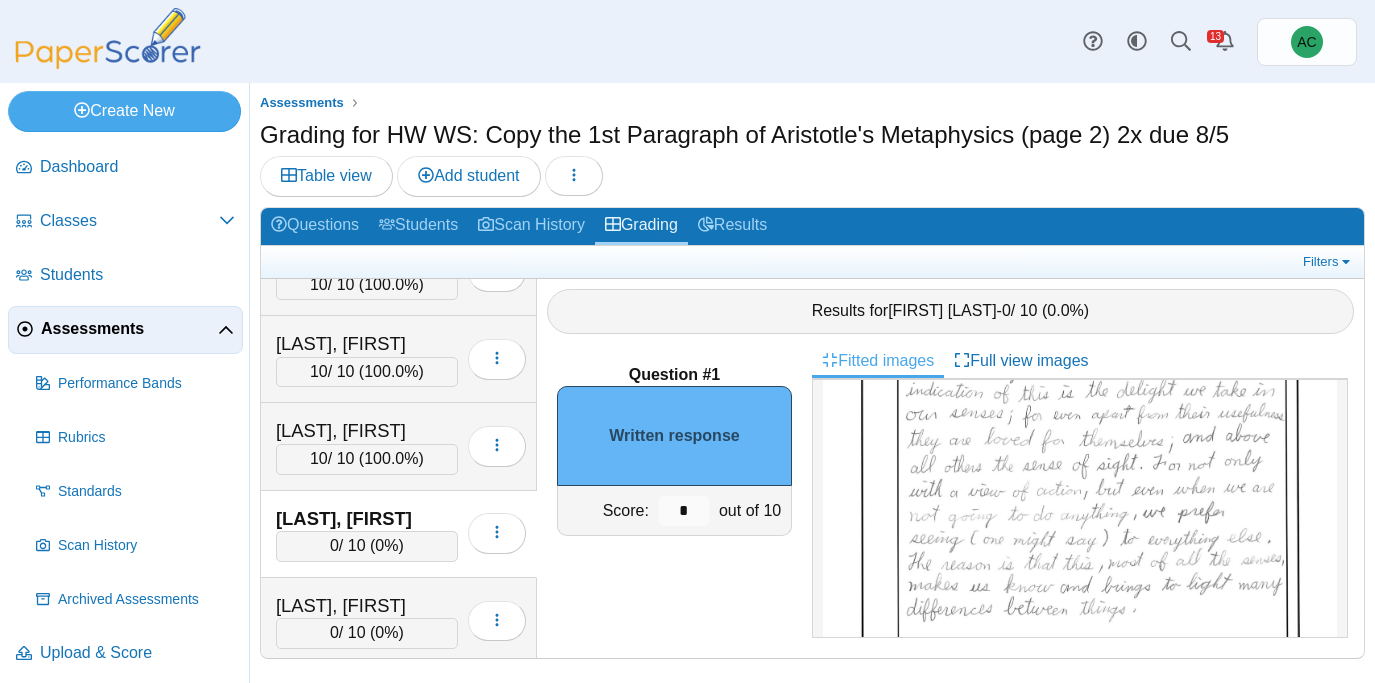 scroll, scrollTop: 187, scrollLeft: 0, axis: vertical 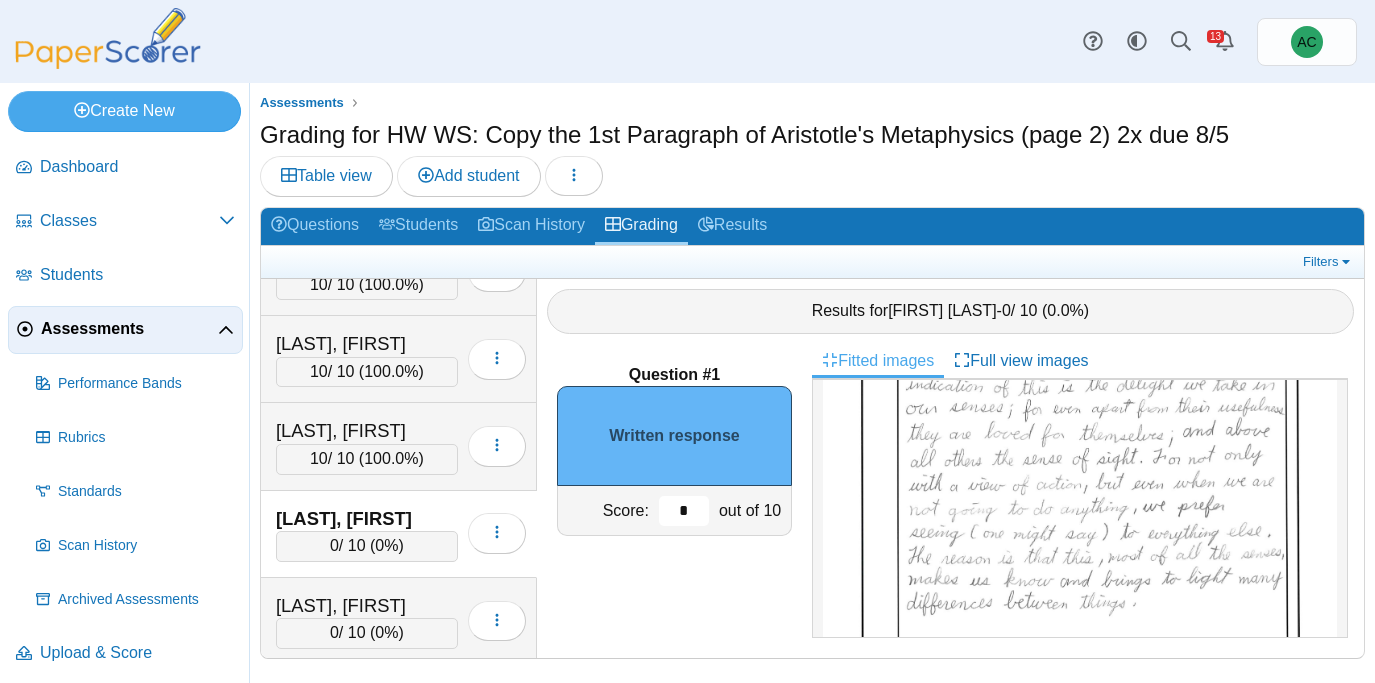 click on "*" at bounding box center (684, 511) 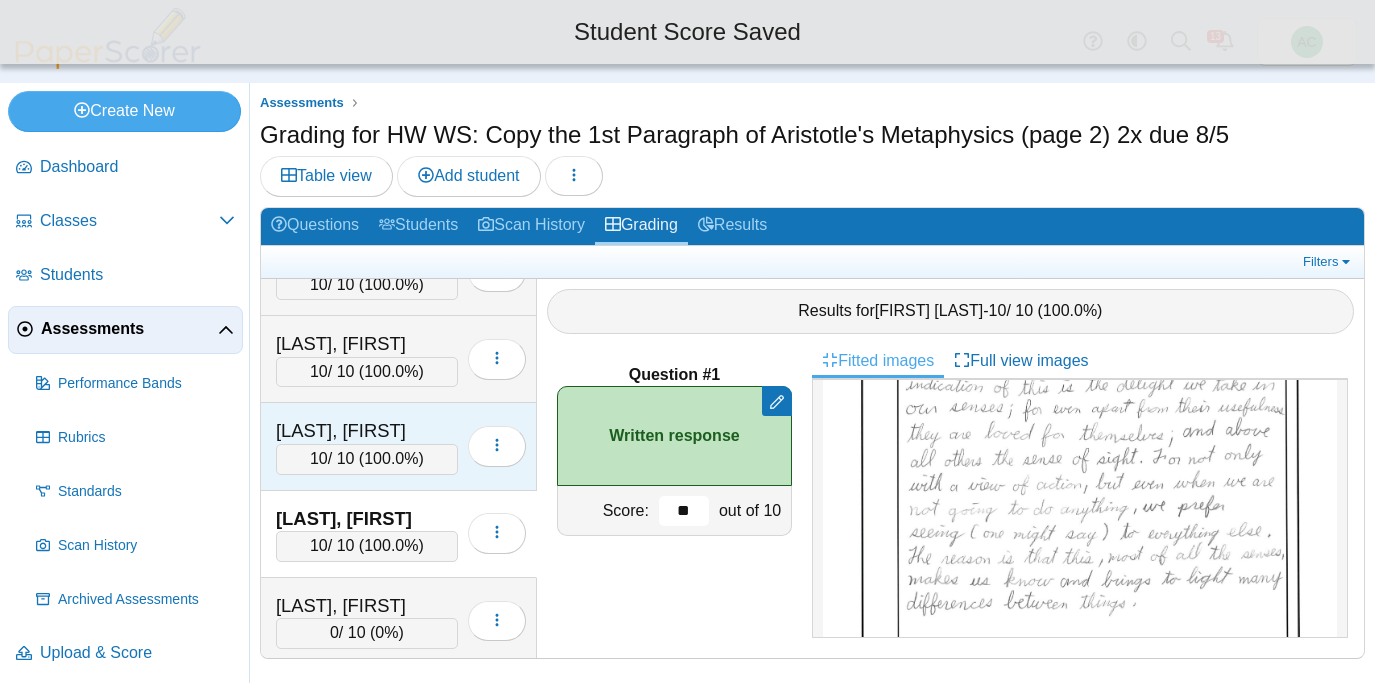 scroll, scrollTop: 5621, scrollLeft: 0, axis: vertical 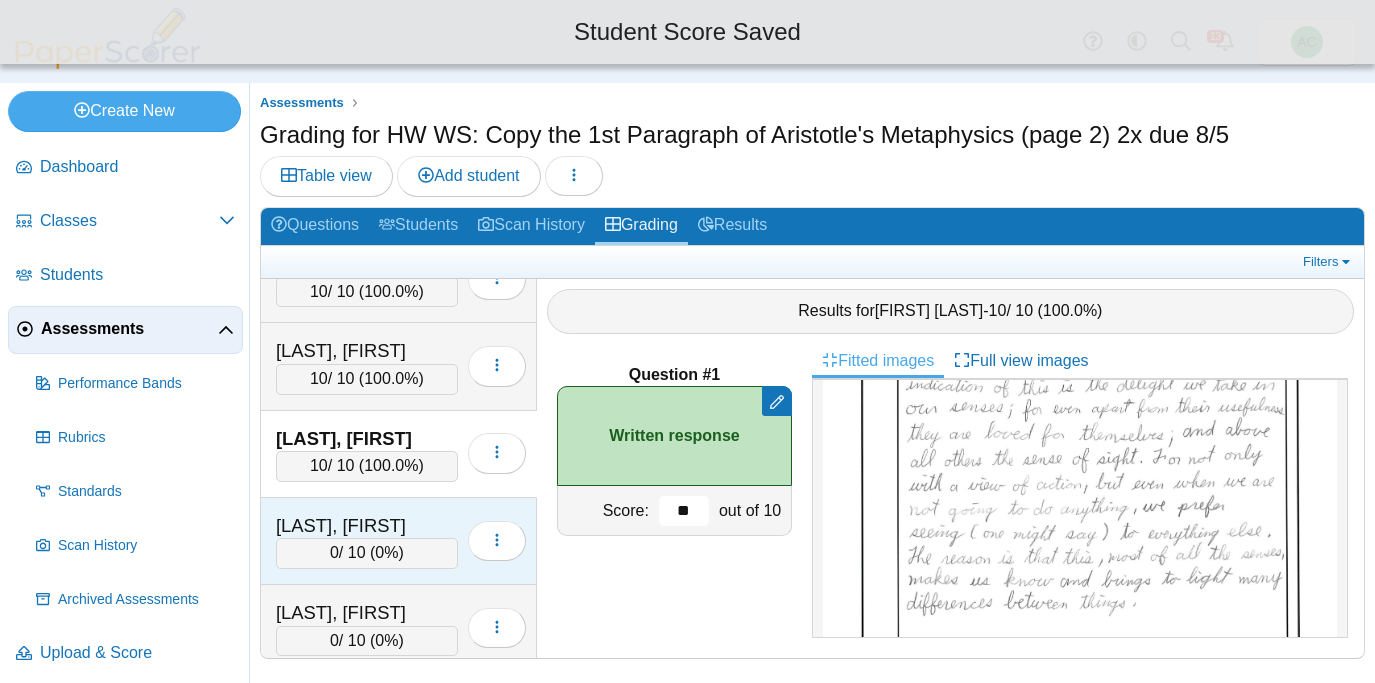 type on "**" 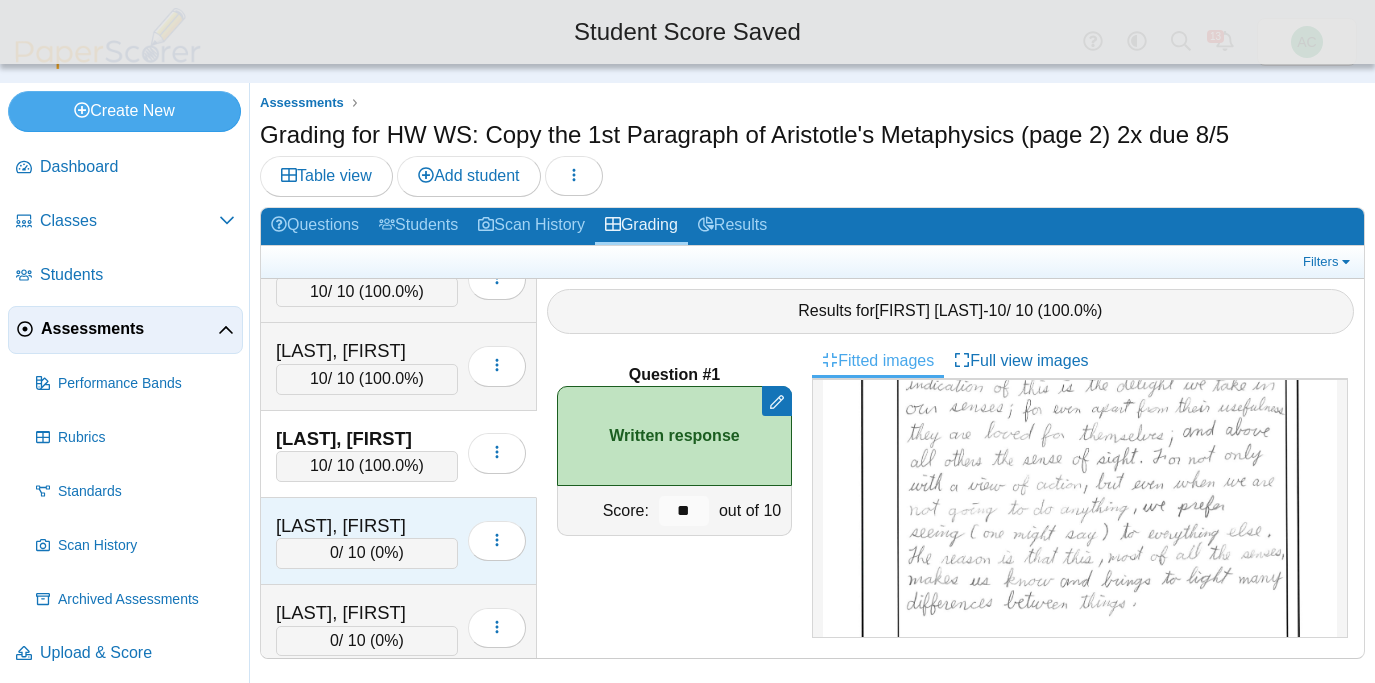 click on "Patel Yates, Nayaan
0  / 10
( 0% )
Loading…" at bounding box center [399, 541] 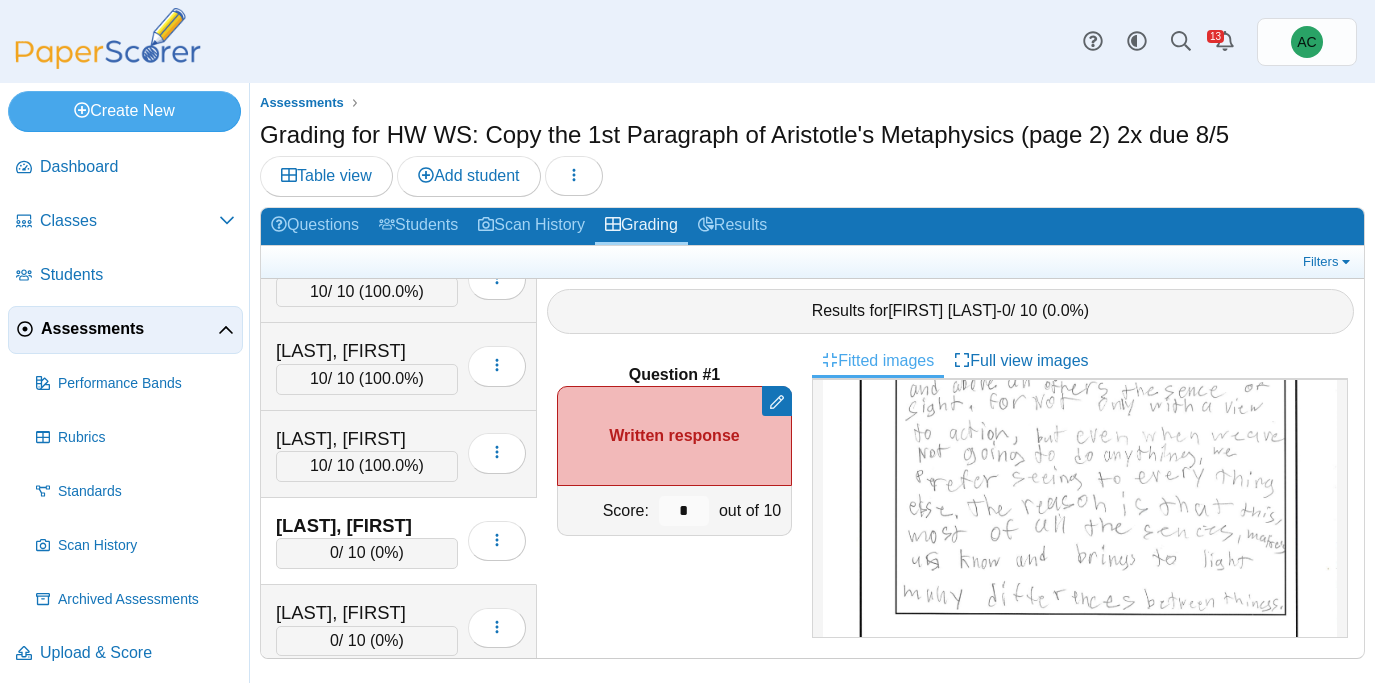 scroll, scrollTop: 236, scrollLeft: 0, axis: vertical 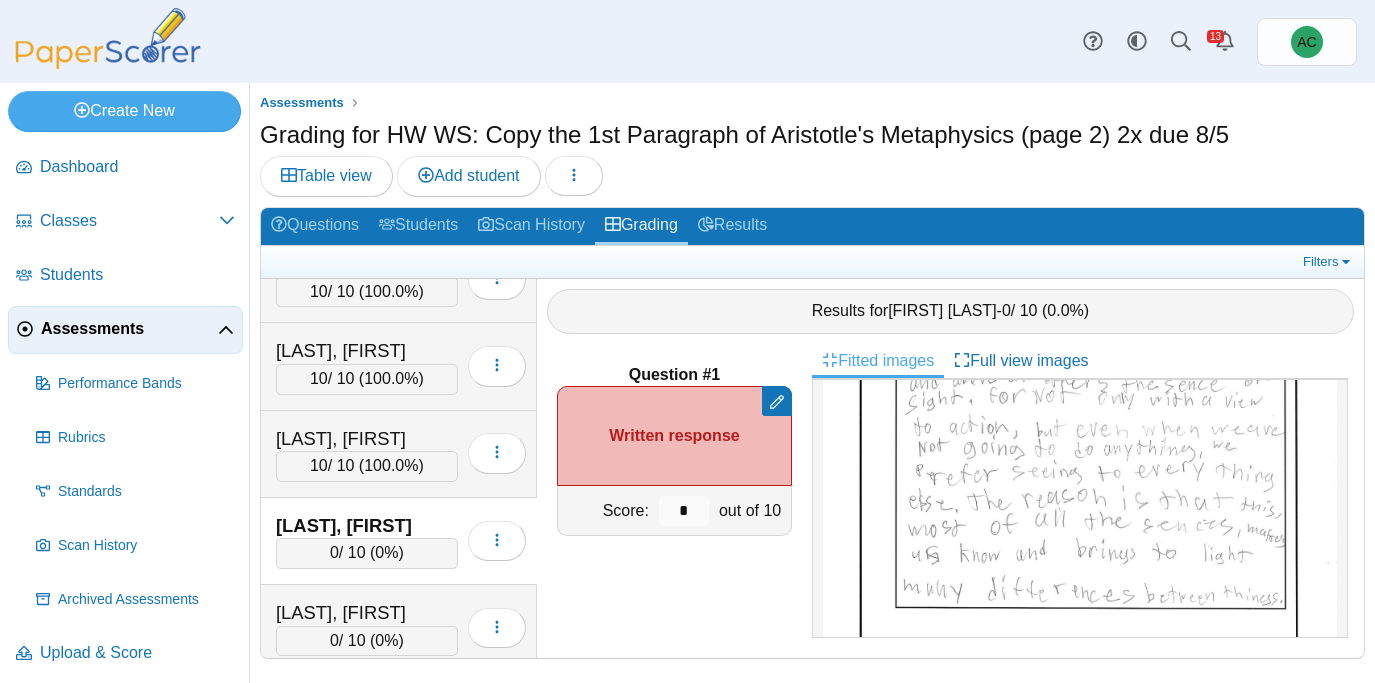 click on "*" at bounding box center [684, 510] 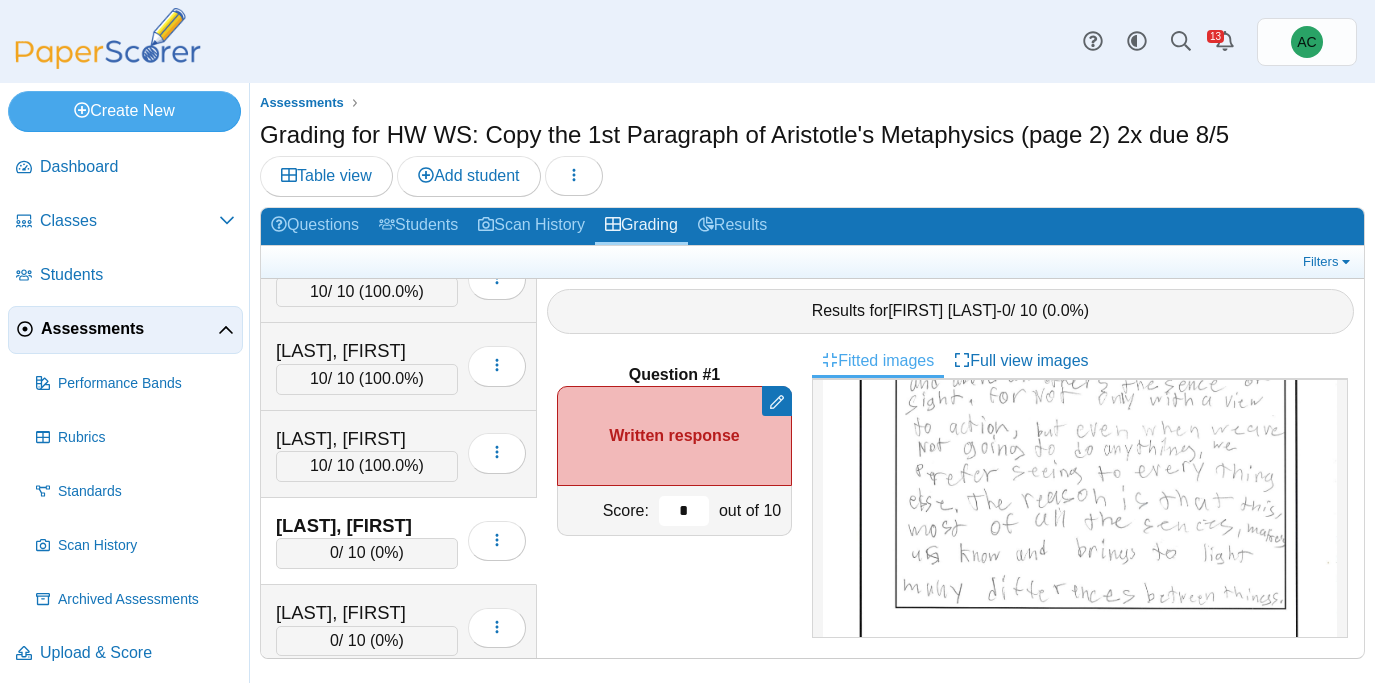 click on "*" at bounding box center (684, 511) 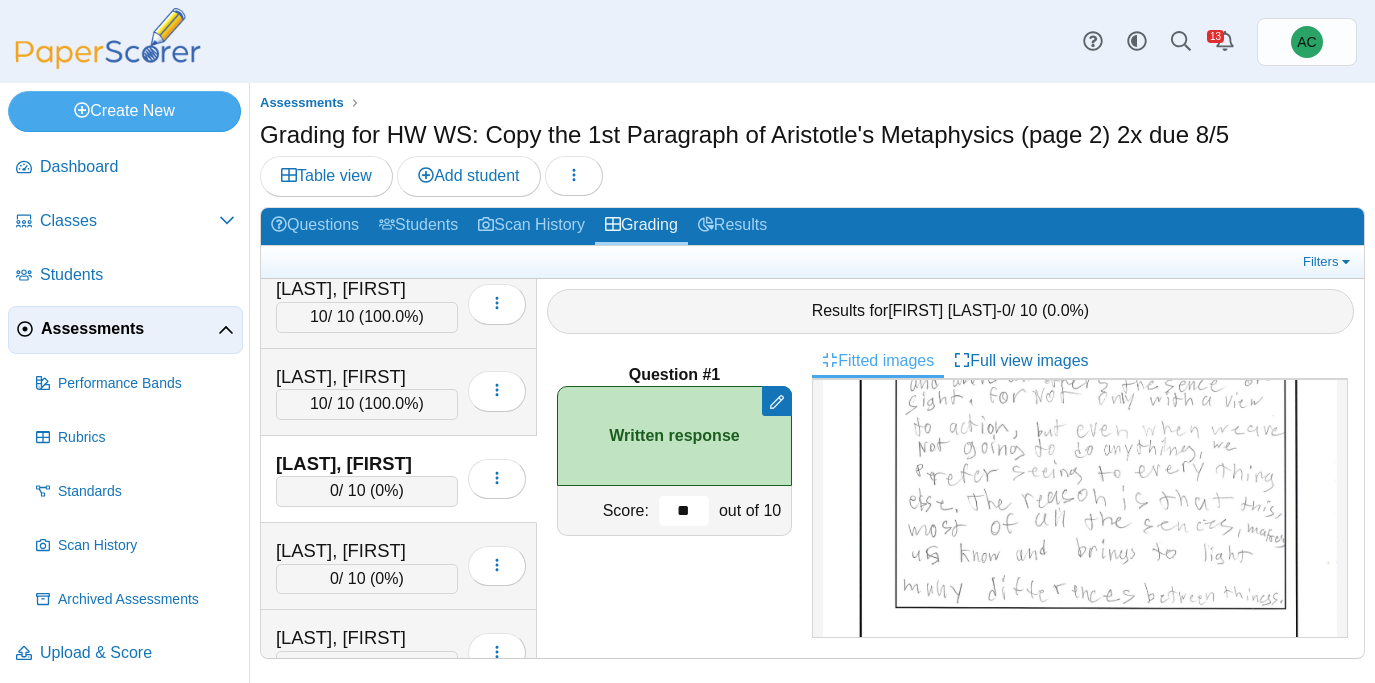 scroll, scrollTop: 5697, scrollLeft: 0, axis: vertical 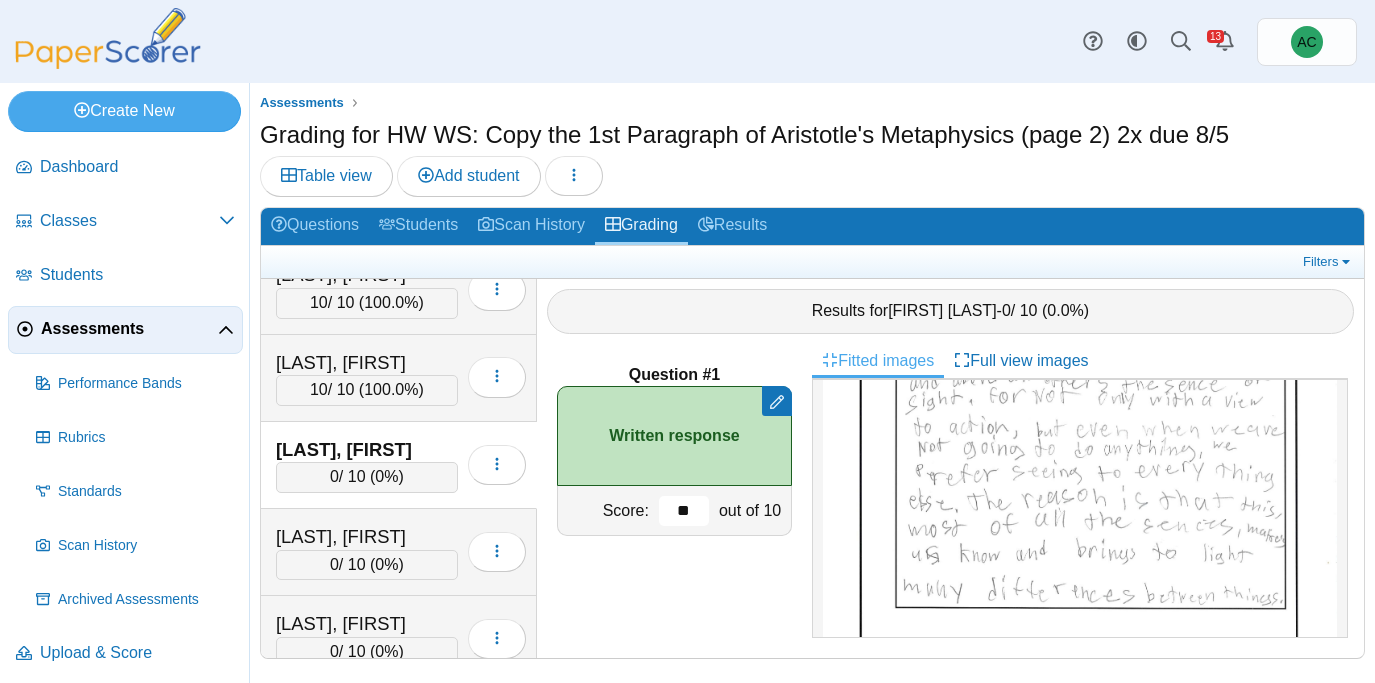 type on "**" 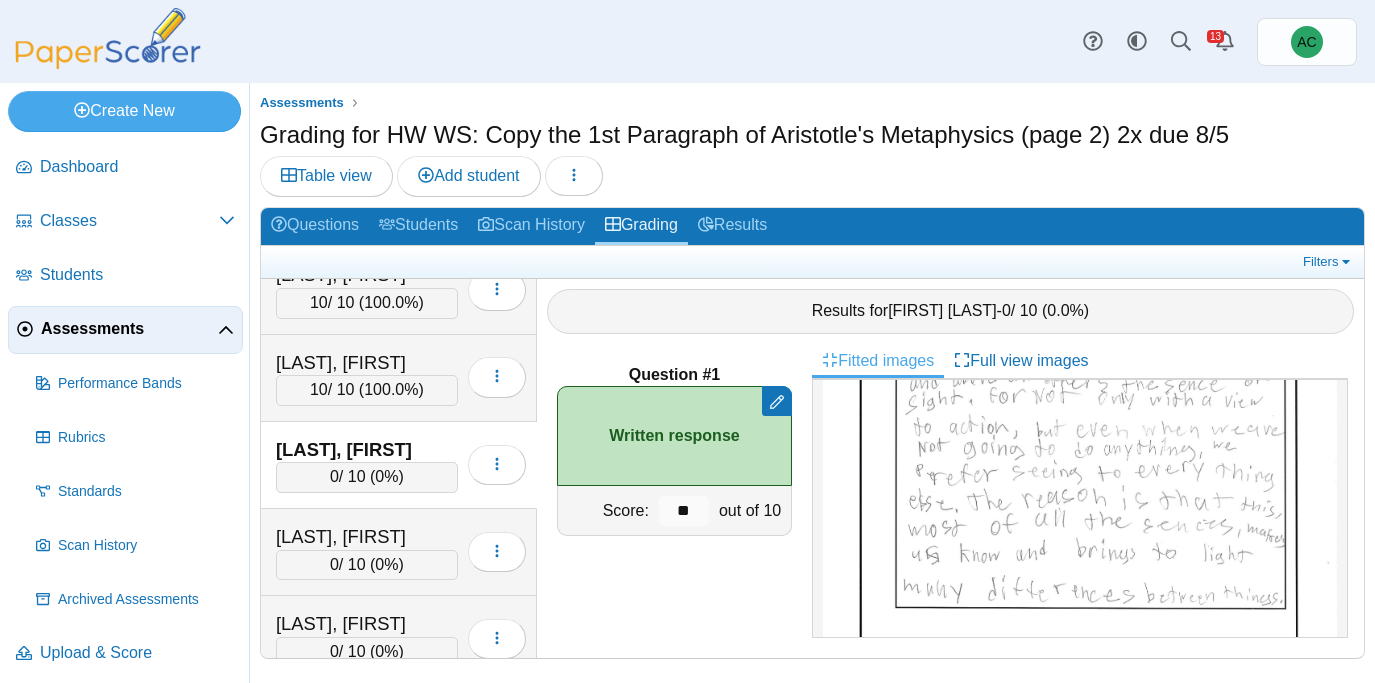 click on "Pettingill, Madyson
0  / 10
( 0% )
Loading…" at bounding box center (399, 552) 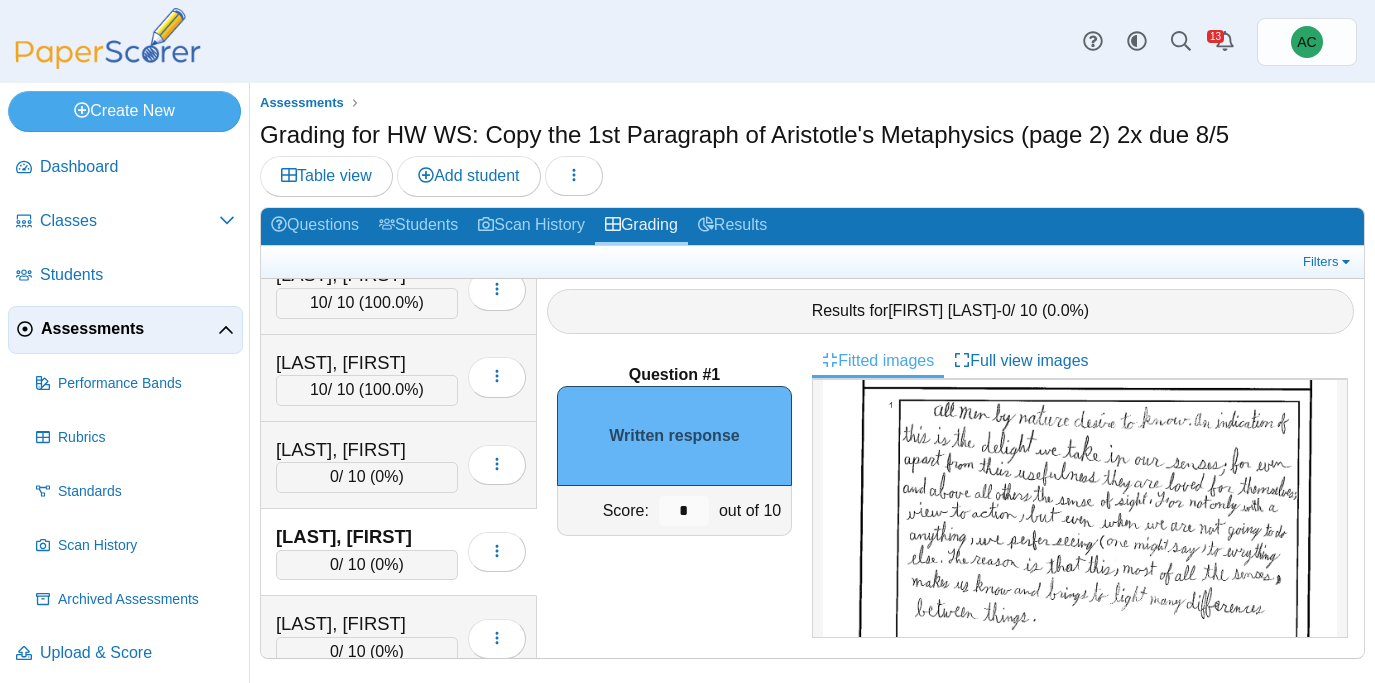 scroll, scrollTop: 159, scrollLeft: 0, axis: vertical 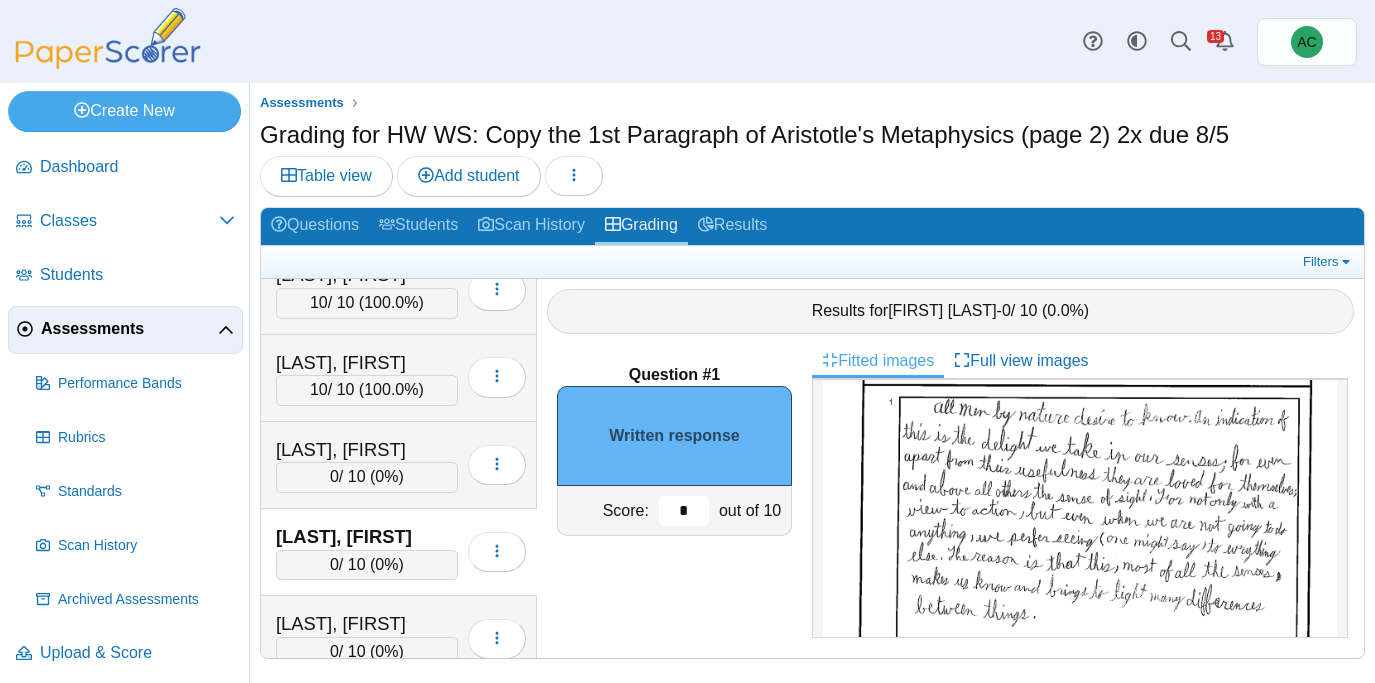 click on "*" at bounding box center [684, 511] 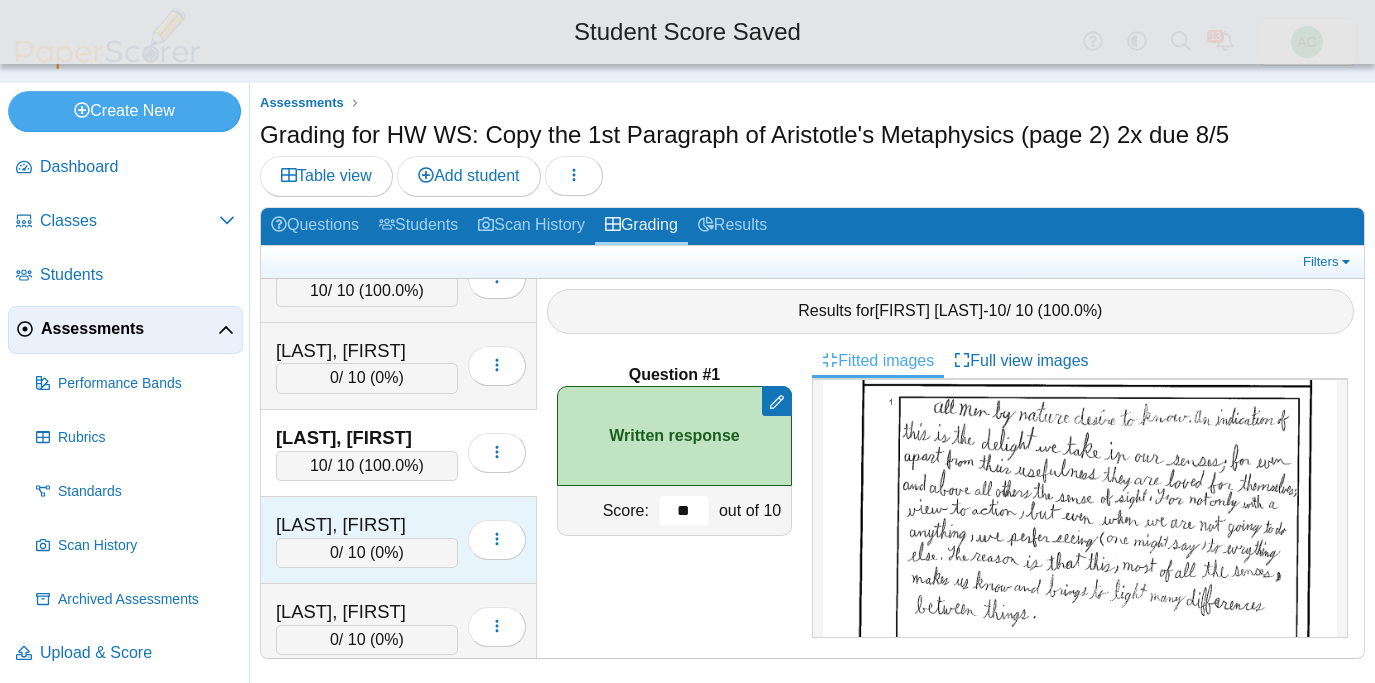scroll, scrollTop: 5798, scrollLeft: 0, axis: vertical 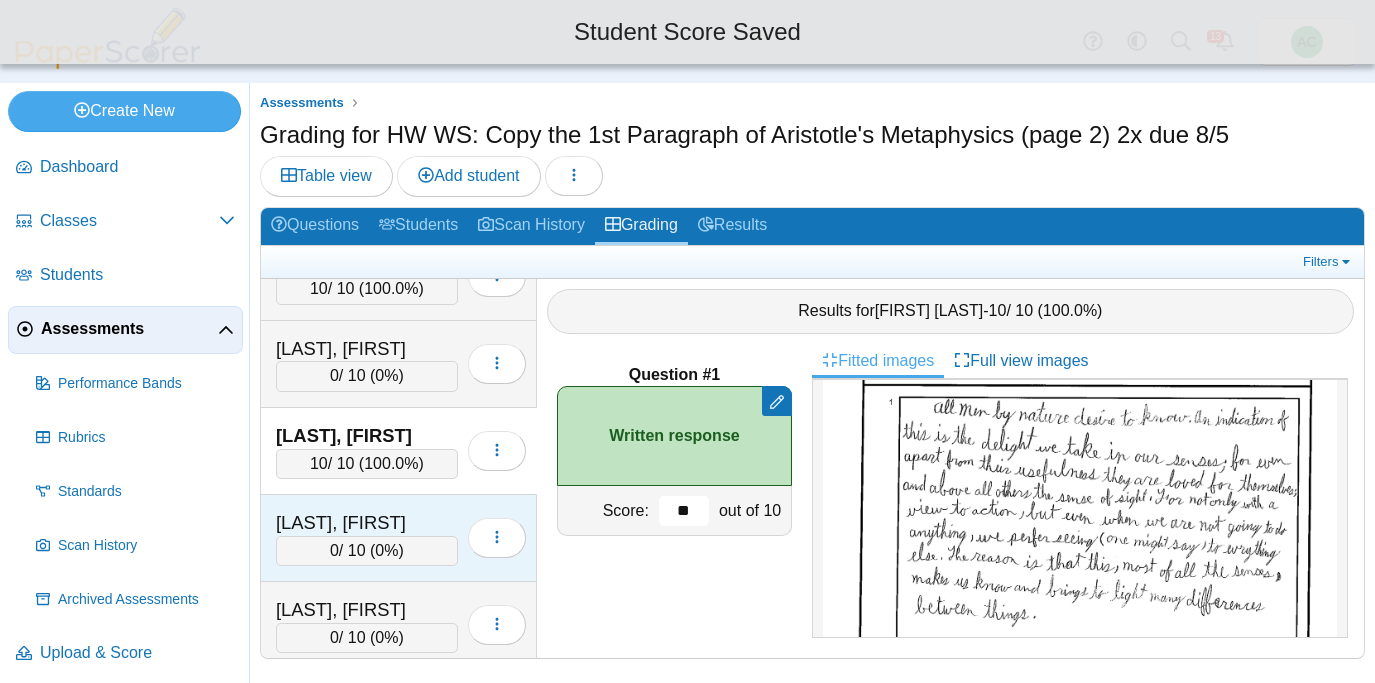 type on "**" 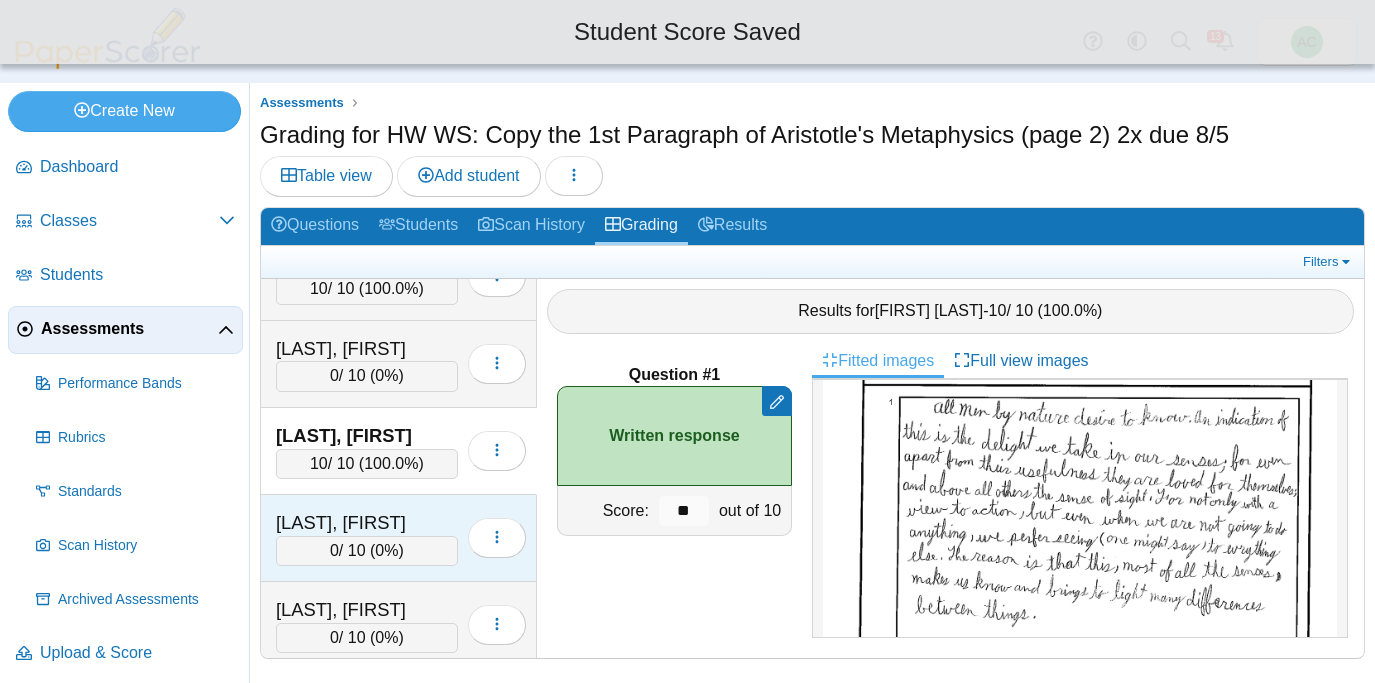 click on "Pieres, Cameron" at bounding box center [367, 523] 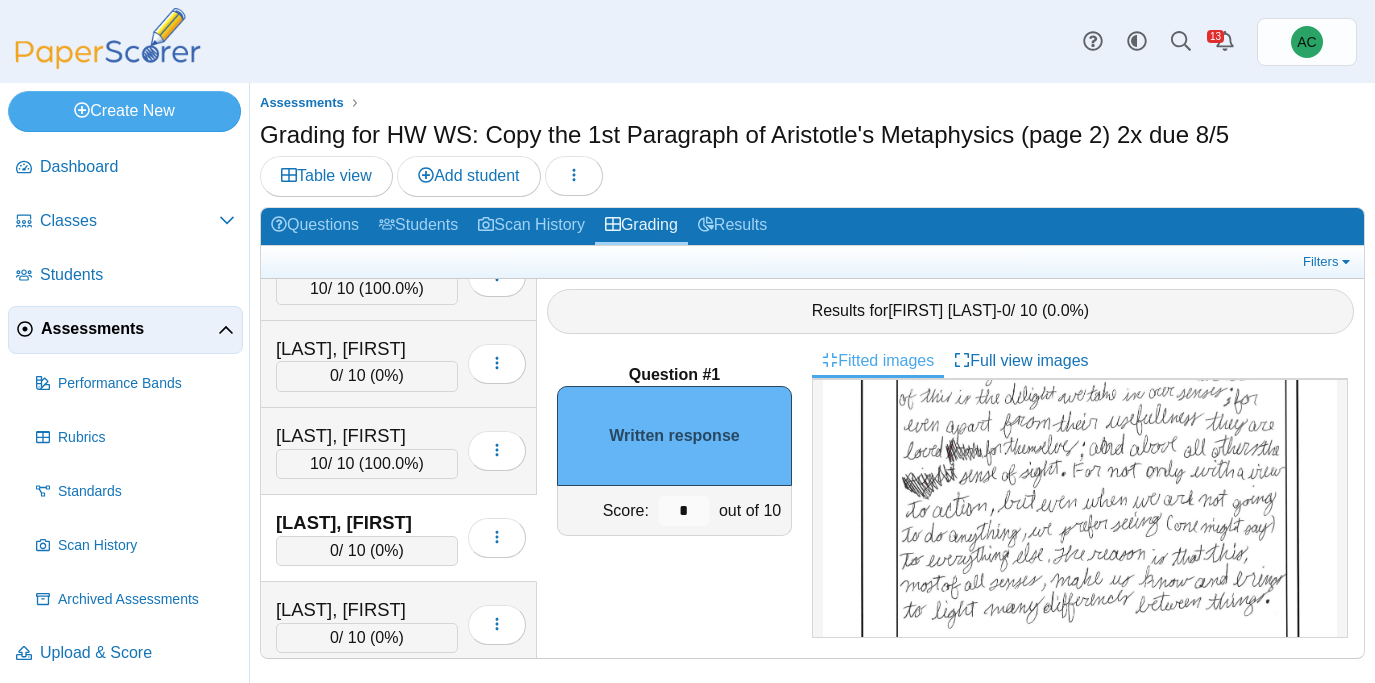 scroll, scrollTop: 180, scrollLeft: 0, axis: vertical 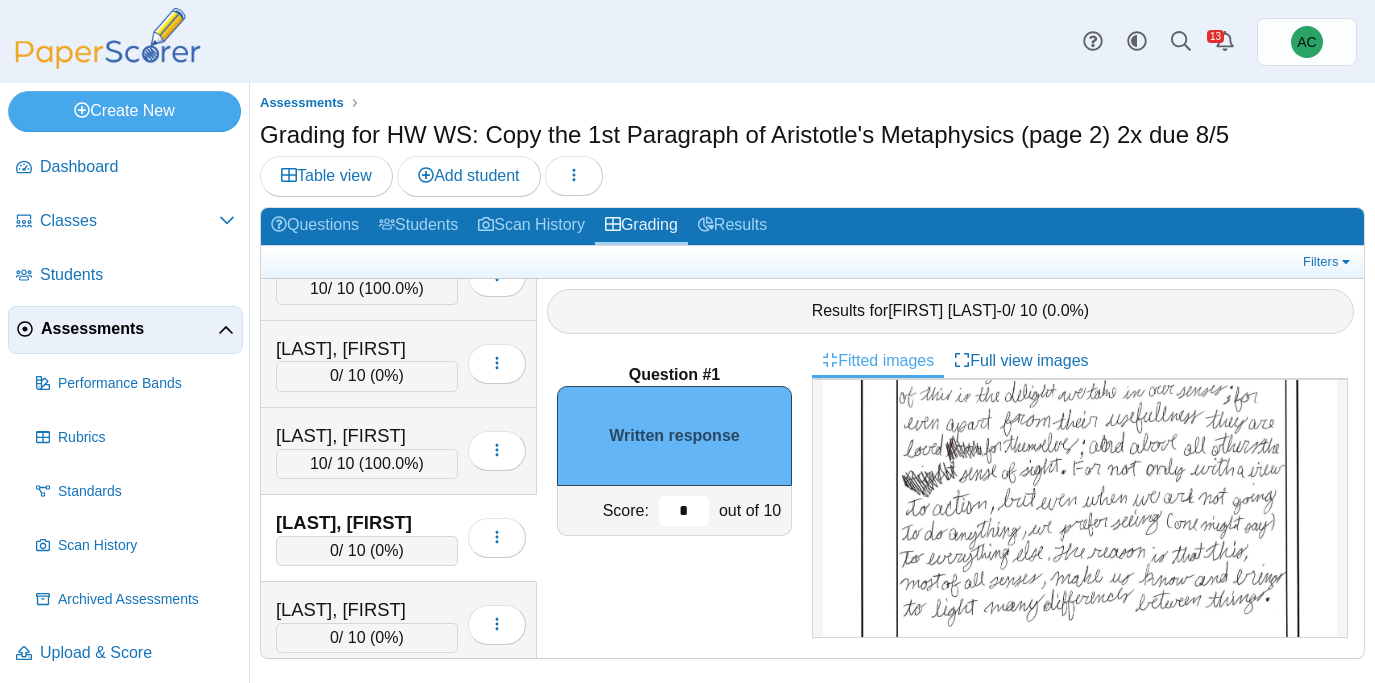 click on "*" at bounding box center [684, 511] 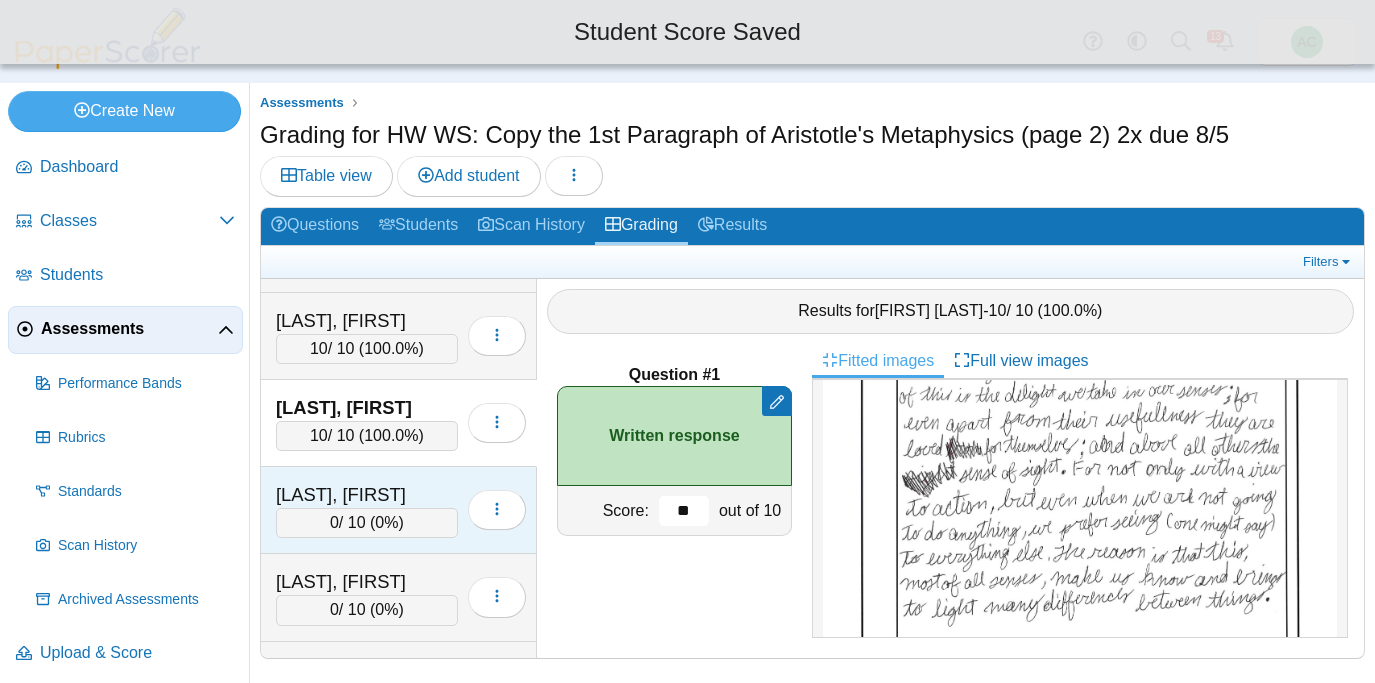 scroll, scrollTop: 5915, scrollLeft: 0, axis: vertical 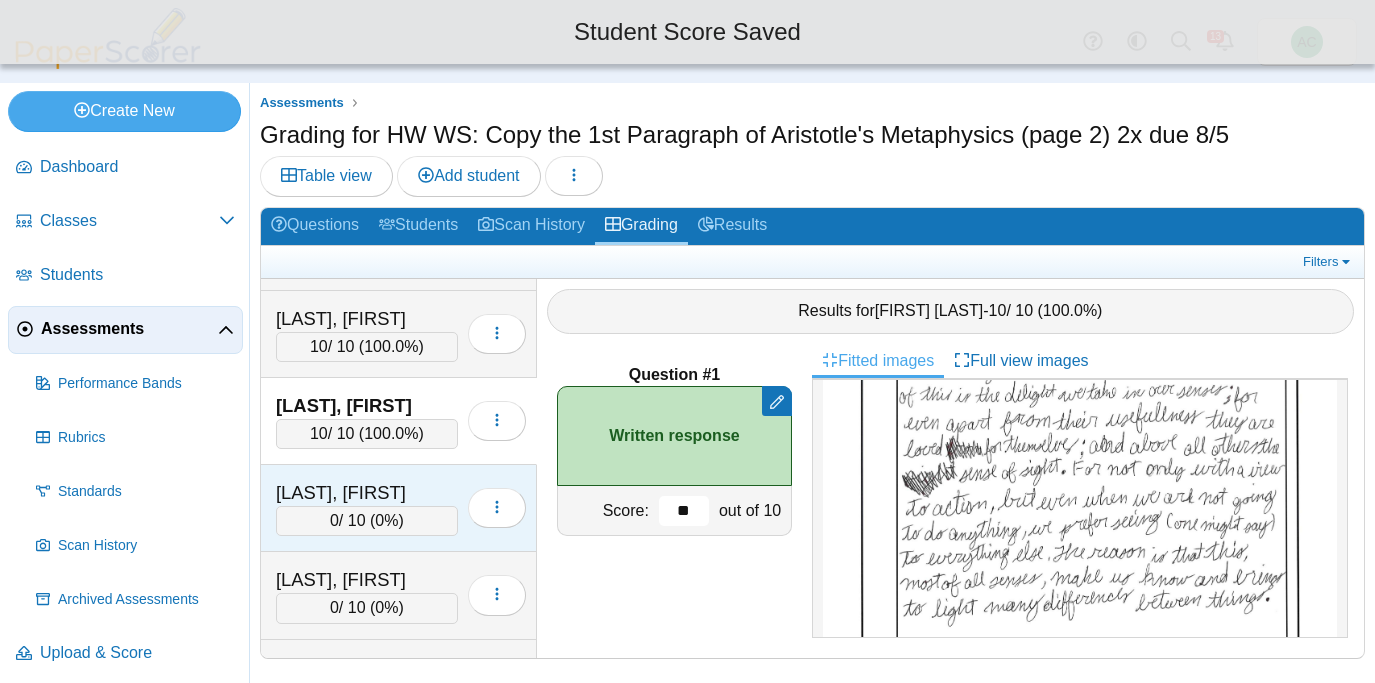 type on "**" 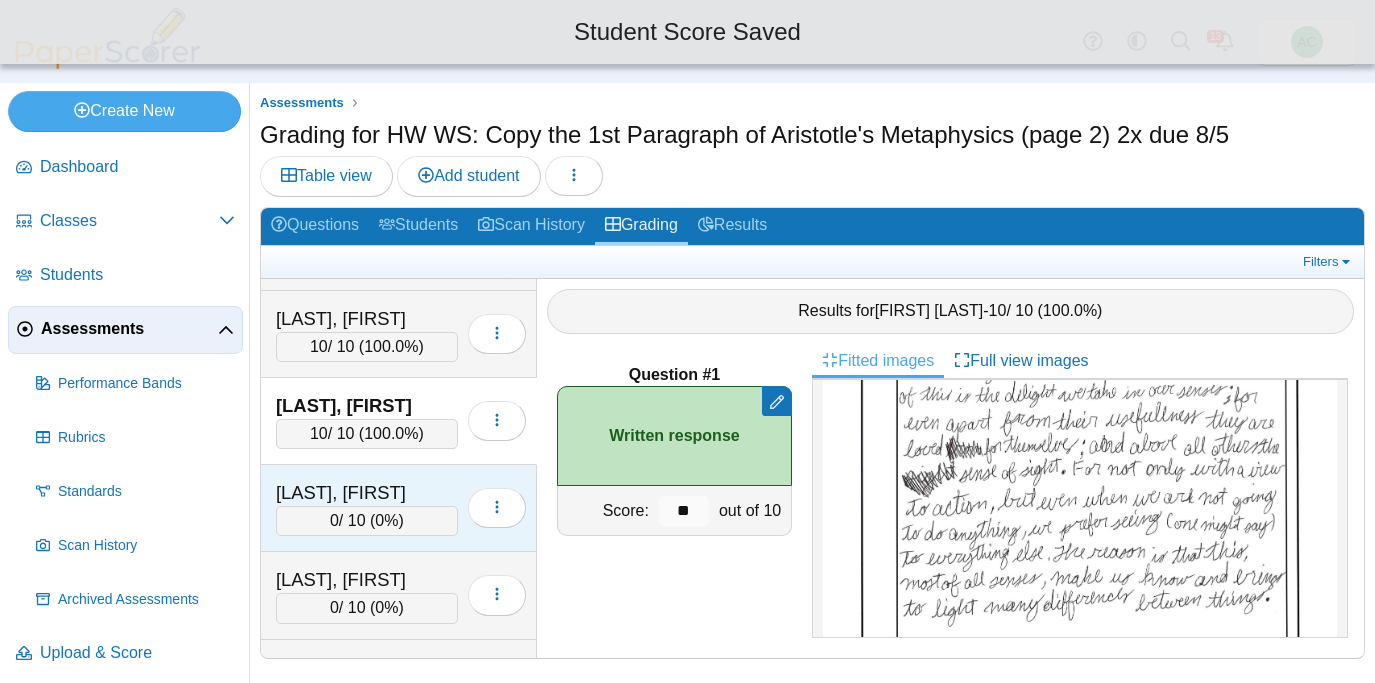click on "Randall, Ally" at bounding box center (367, 493) 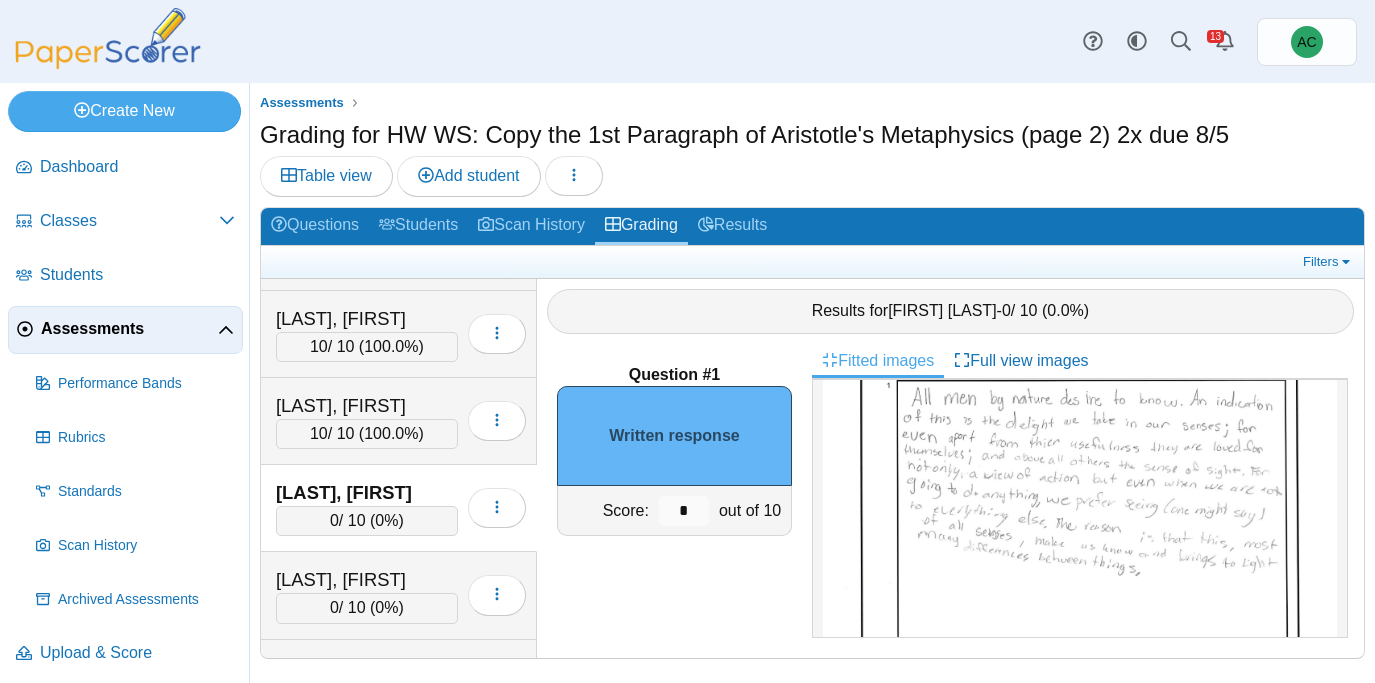scroll, scrollTop: 168, scrollLeft: 0, axis: vertical 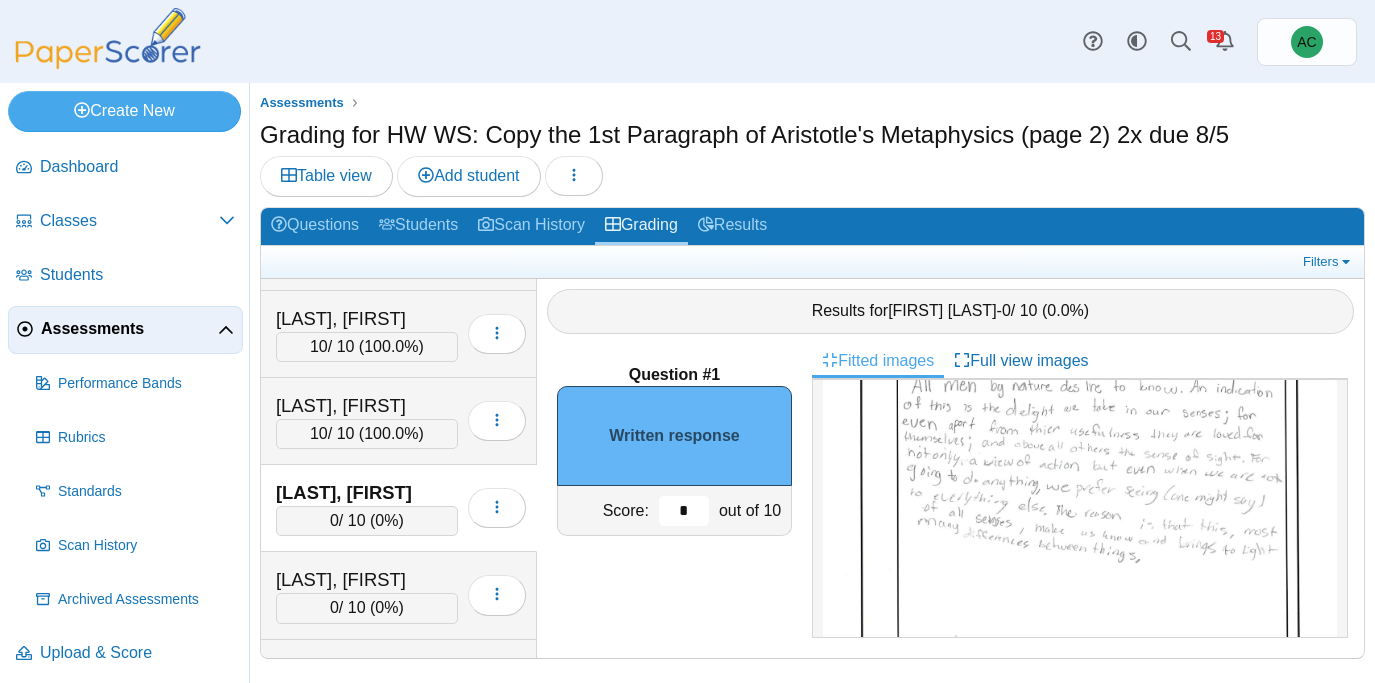 click on "*" at bounding box center (684, 511) 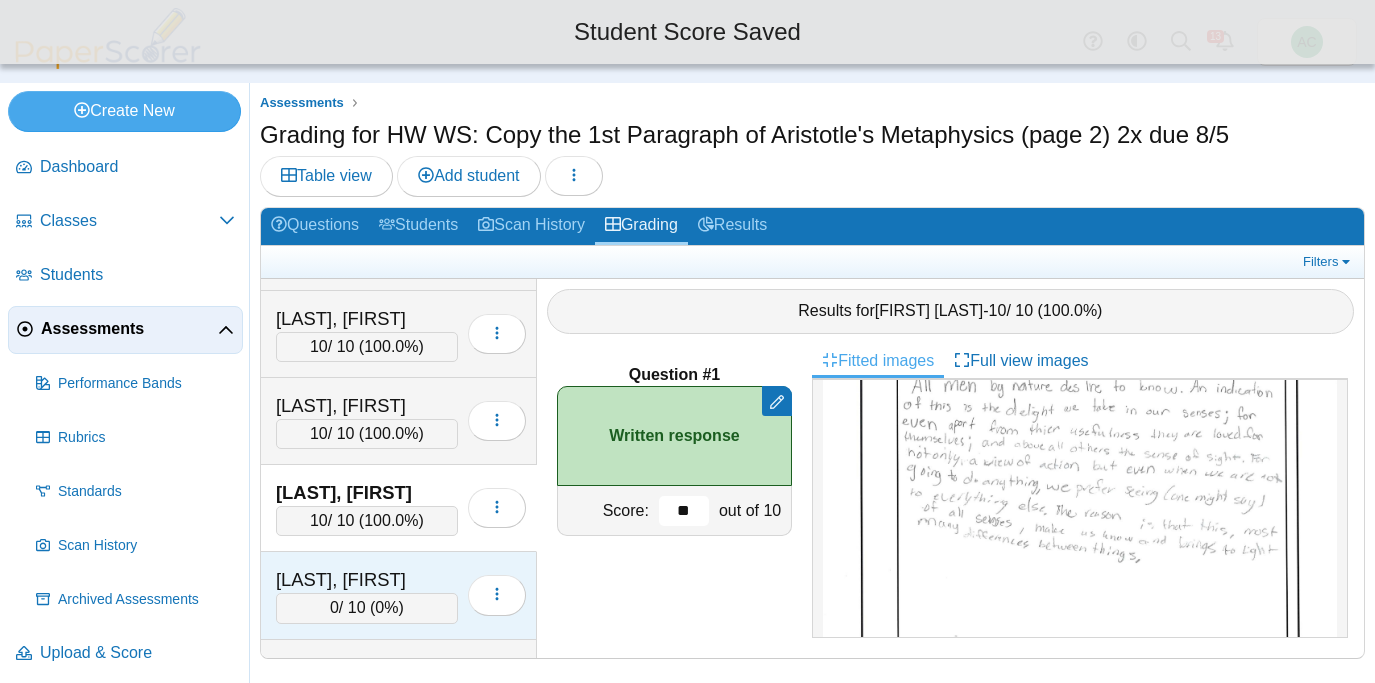 type on "**" 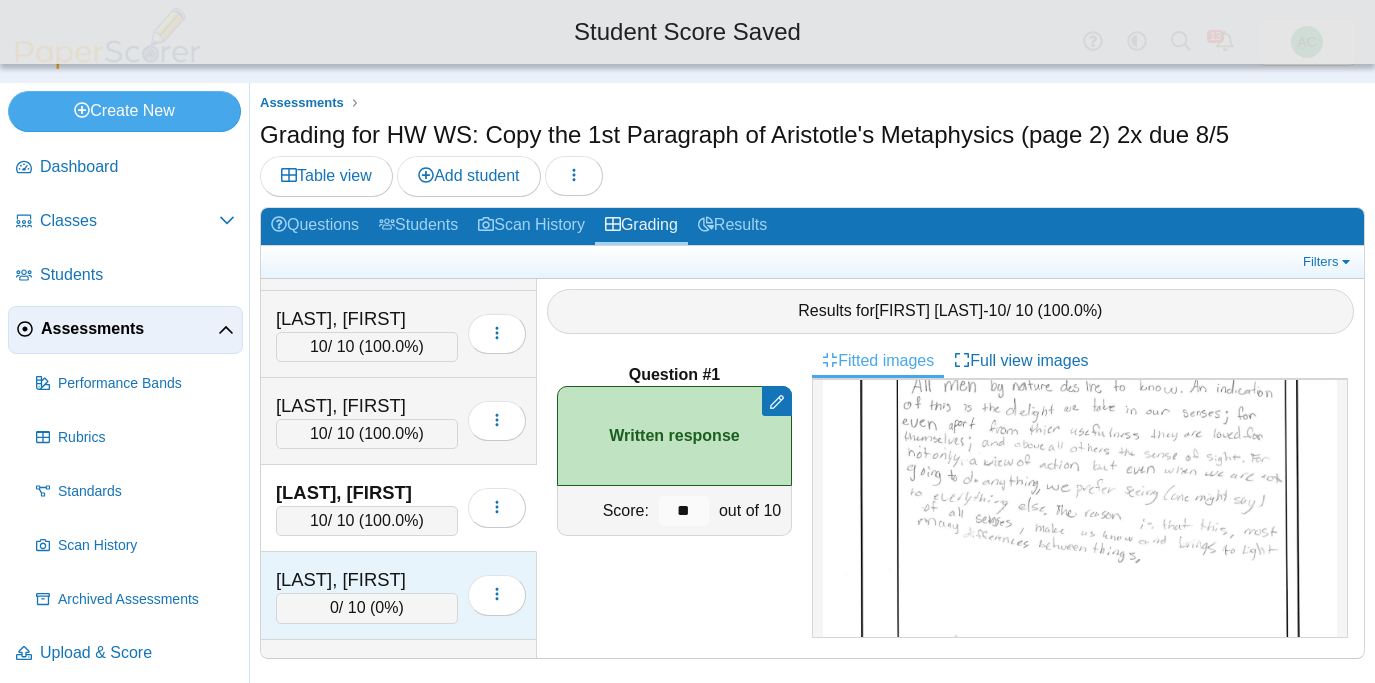 click on "Rennells, Scarlet" at bounding box center (367, 580) 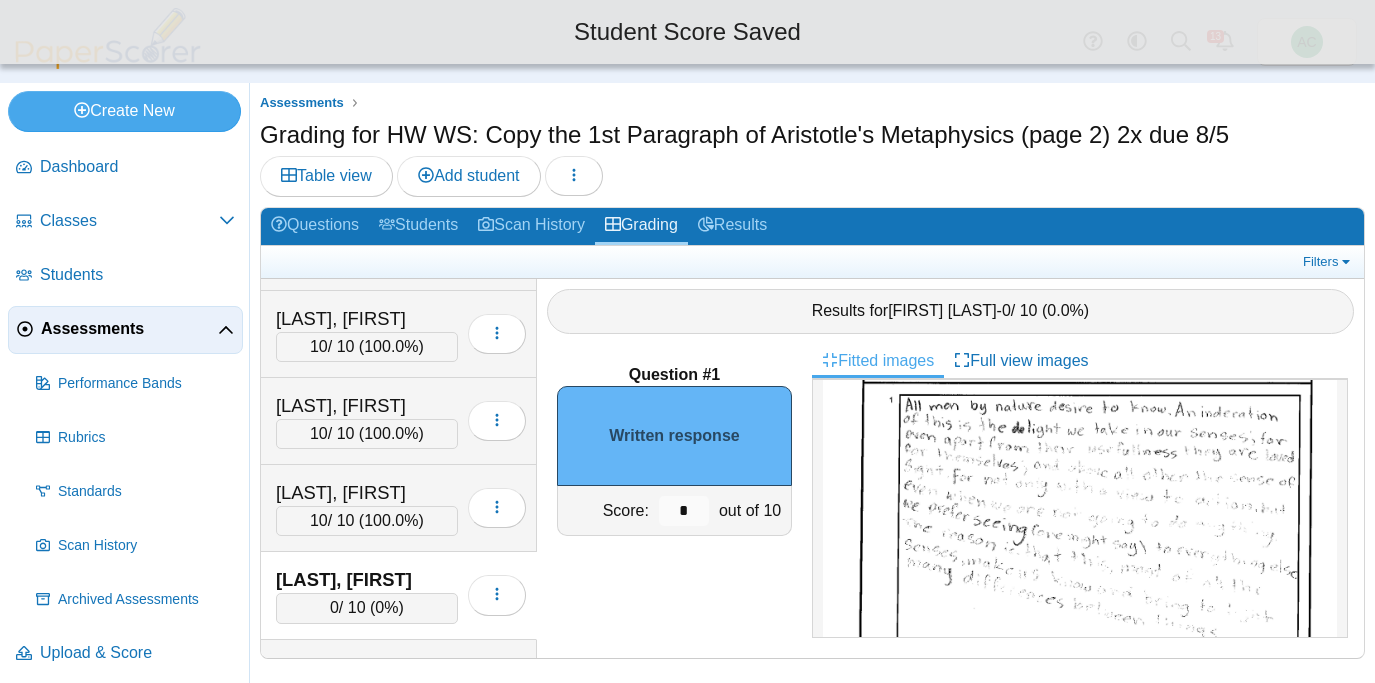 scroll, scrollTop: 0, scrollLeft: 0, axis: both 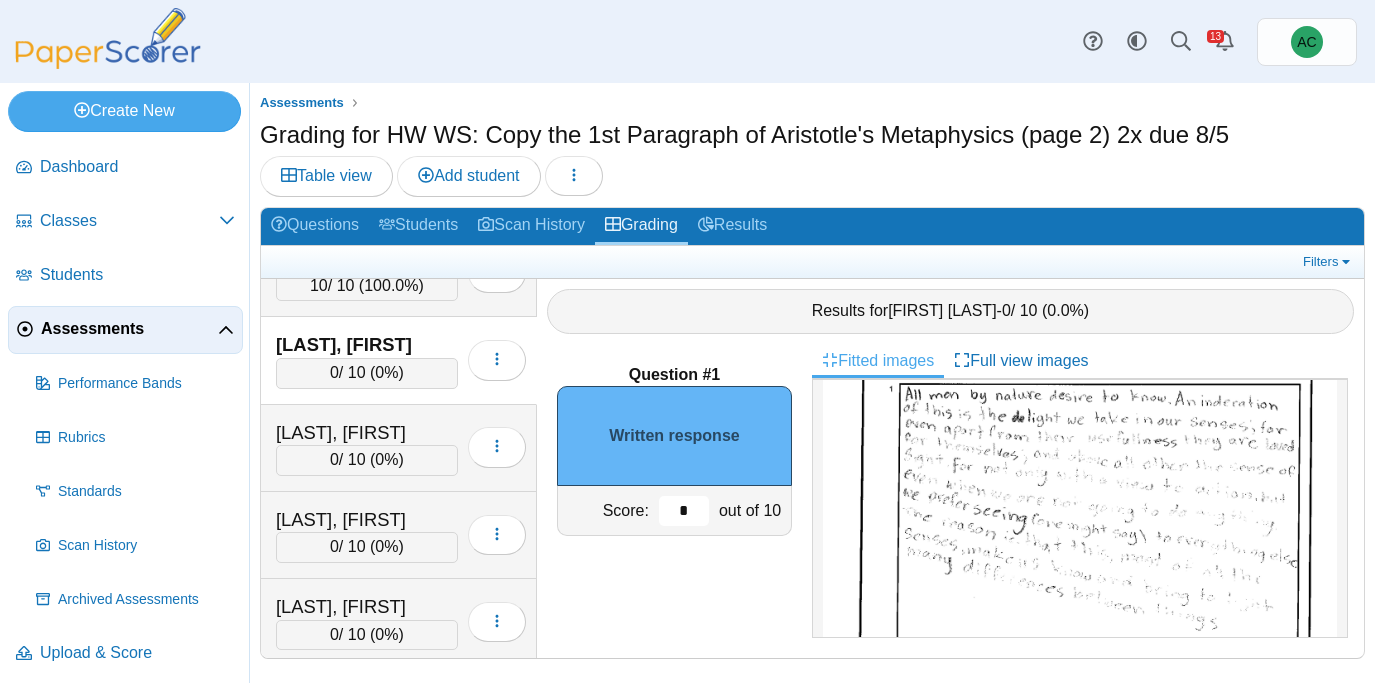 click on "*" at bounding box center [684, 511] 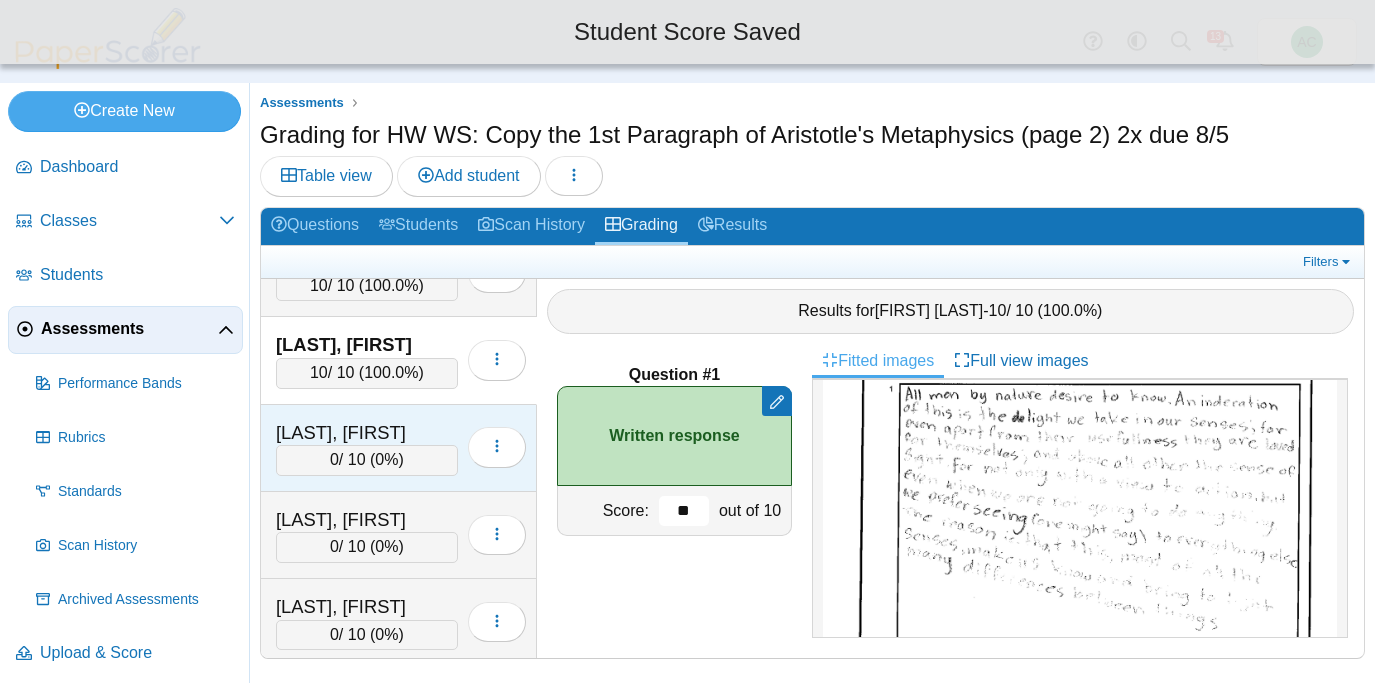 type on "**" 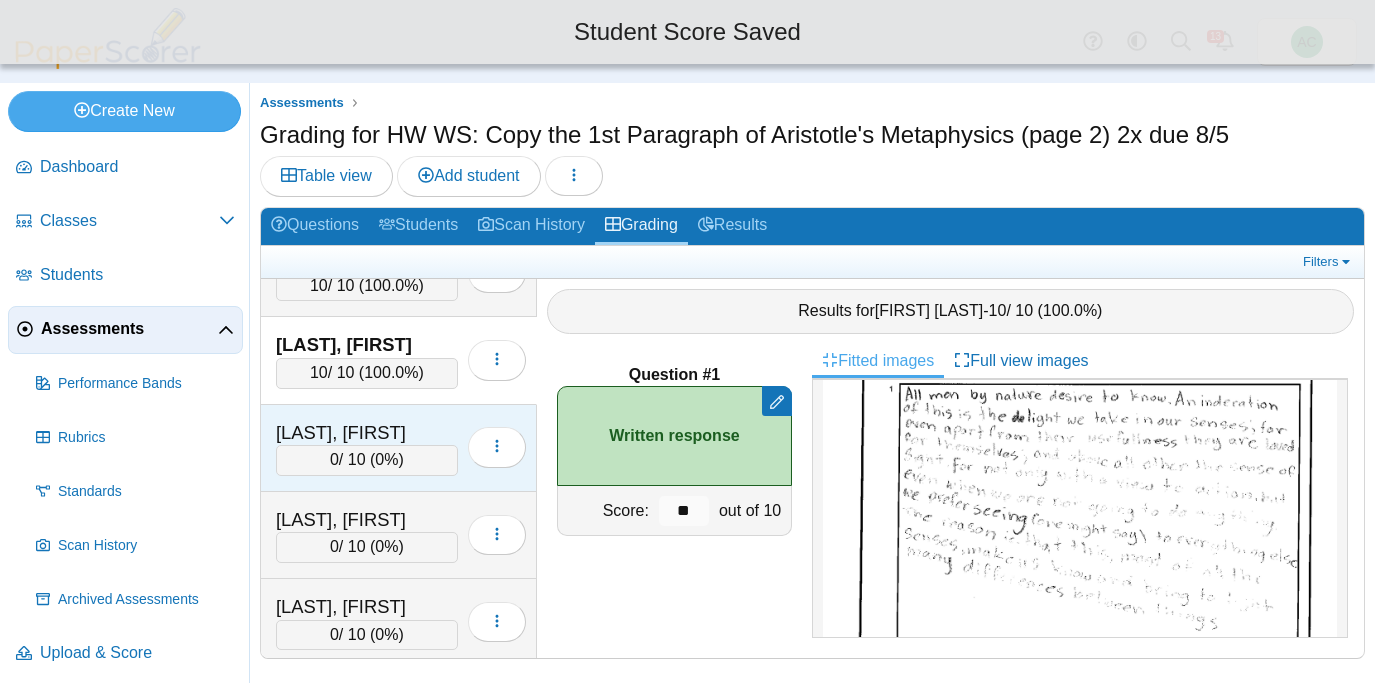 click on "Rodriguez, Clarissa" at bounding box center (367, 433) 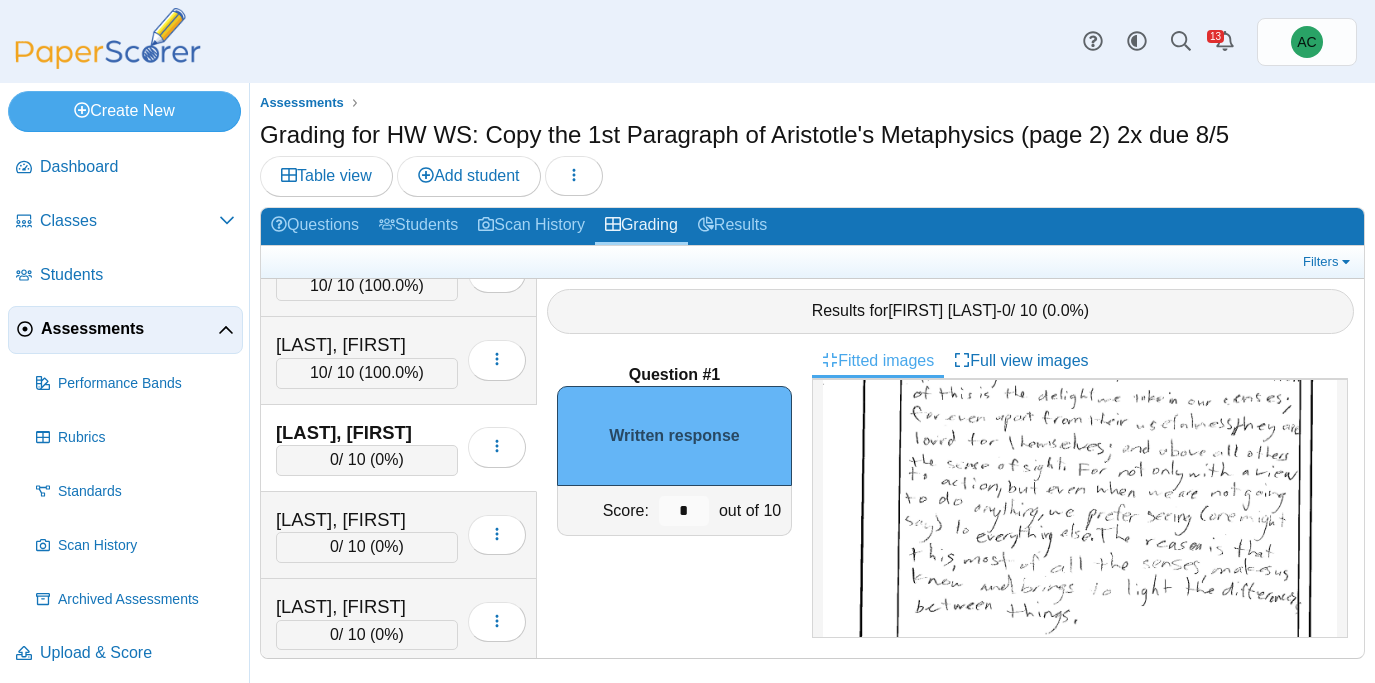 scroll, scrollTop: 210, scrollLeft: 0, axis: vertical 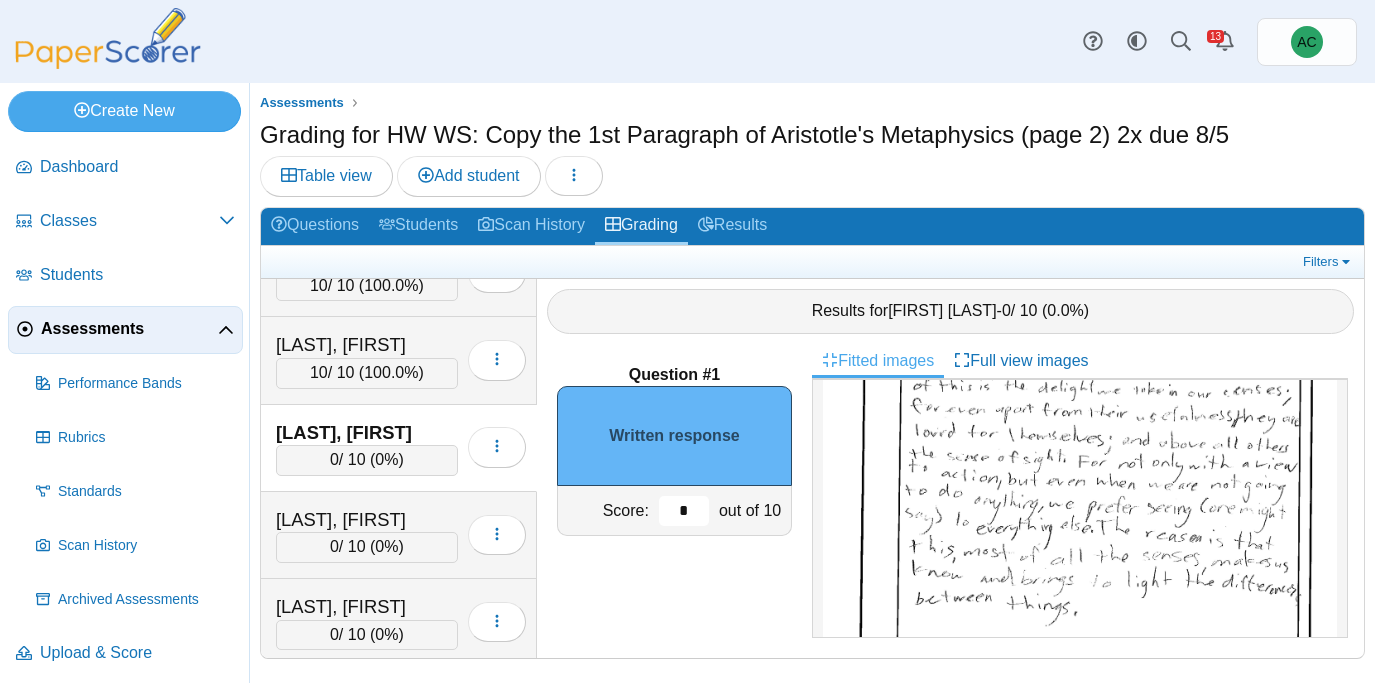 click on "*" at bounding box center (684, 511) 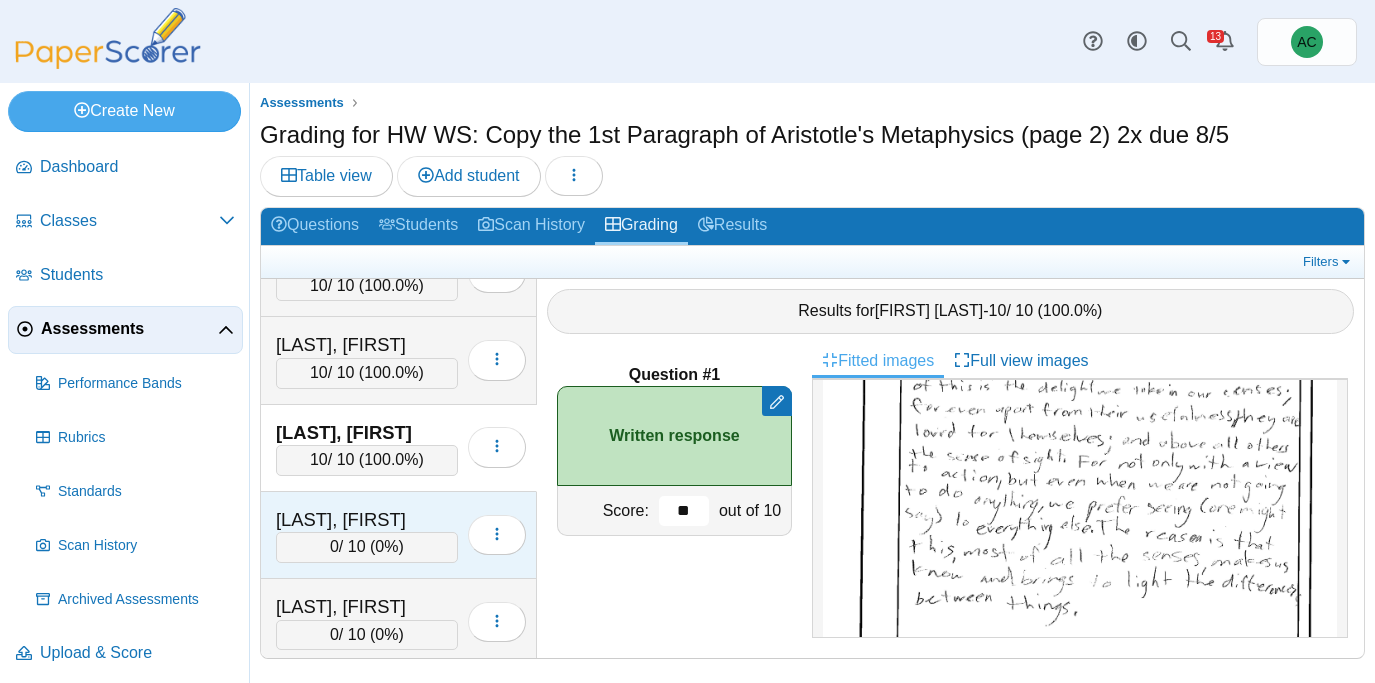 type on "**" 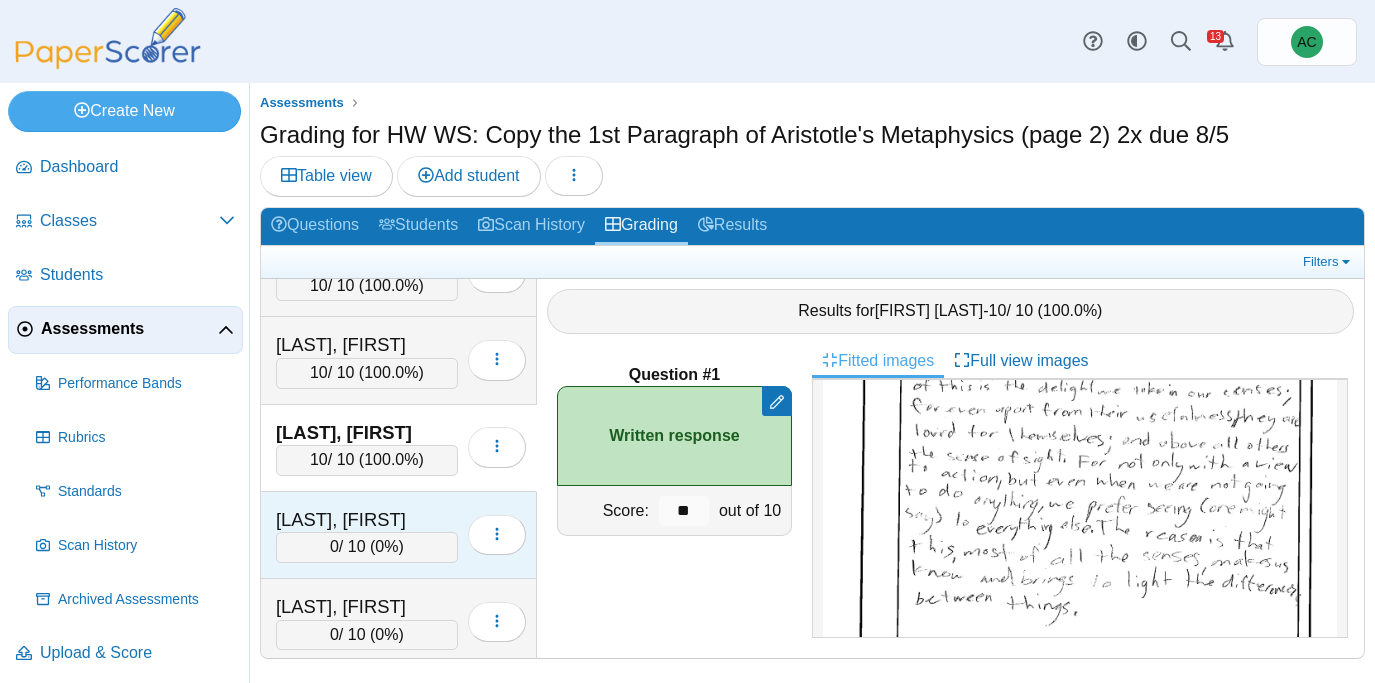 click on "Schlofman, Rebecca" at bounding box center (367, 520) 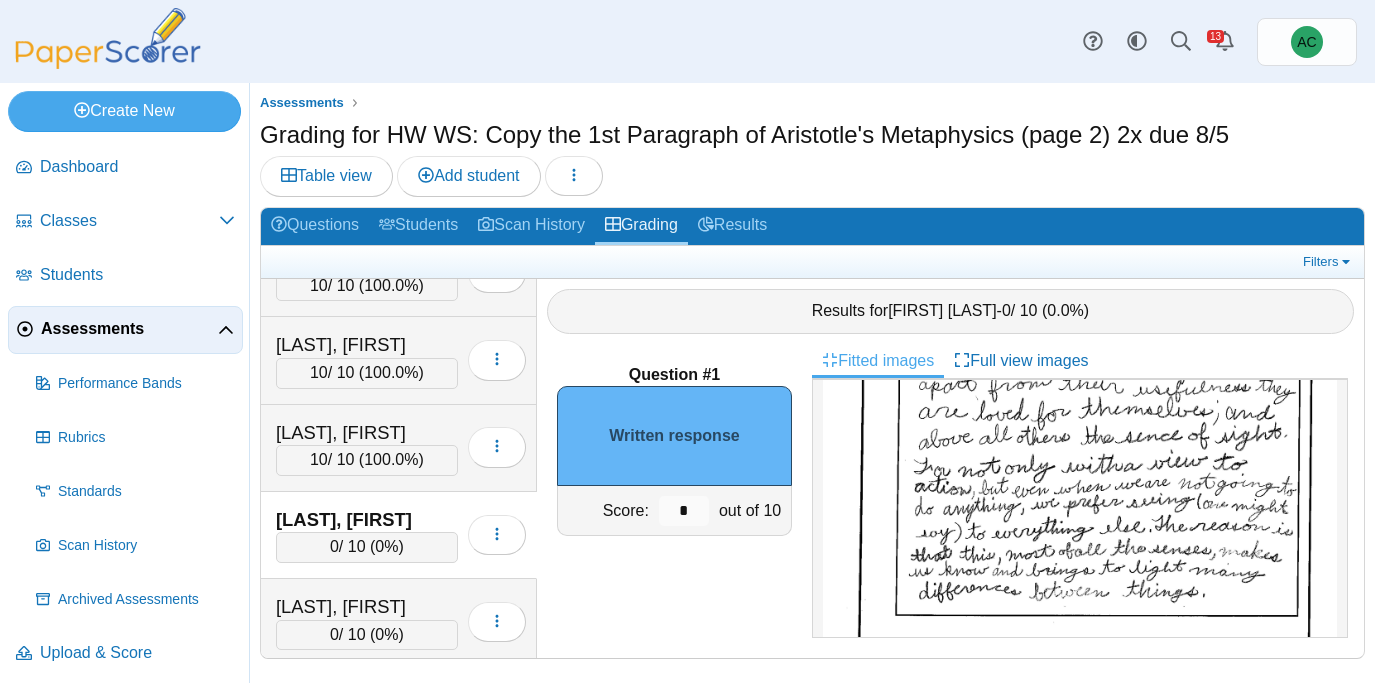 scroll, scrollTop: 274, scrollLeft: 0, axis: vertical 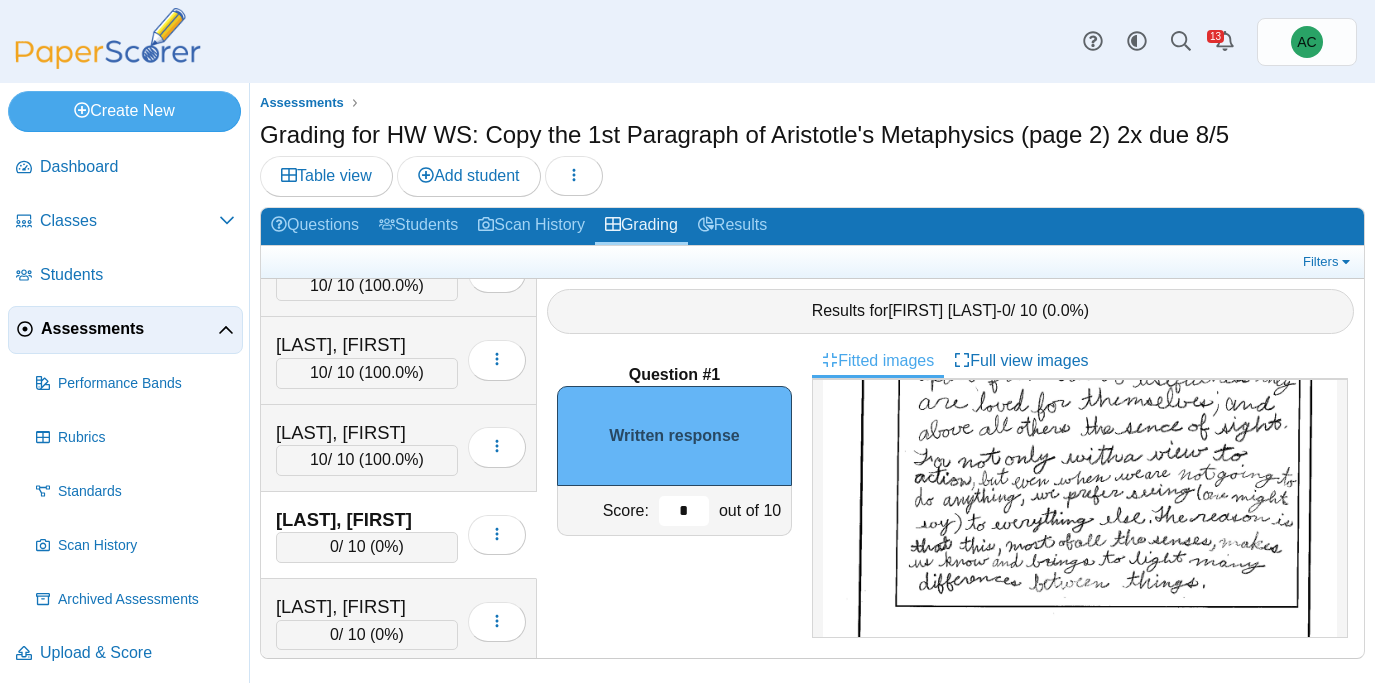 click on "*" at bounding box center (684, 511) 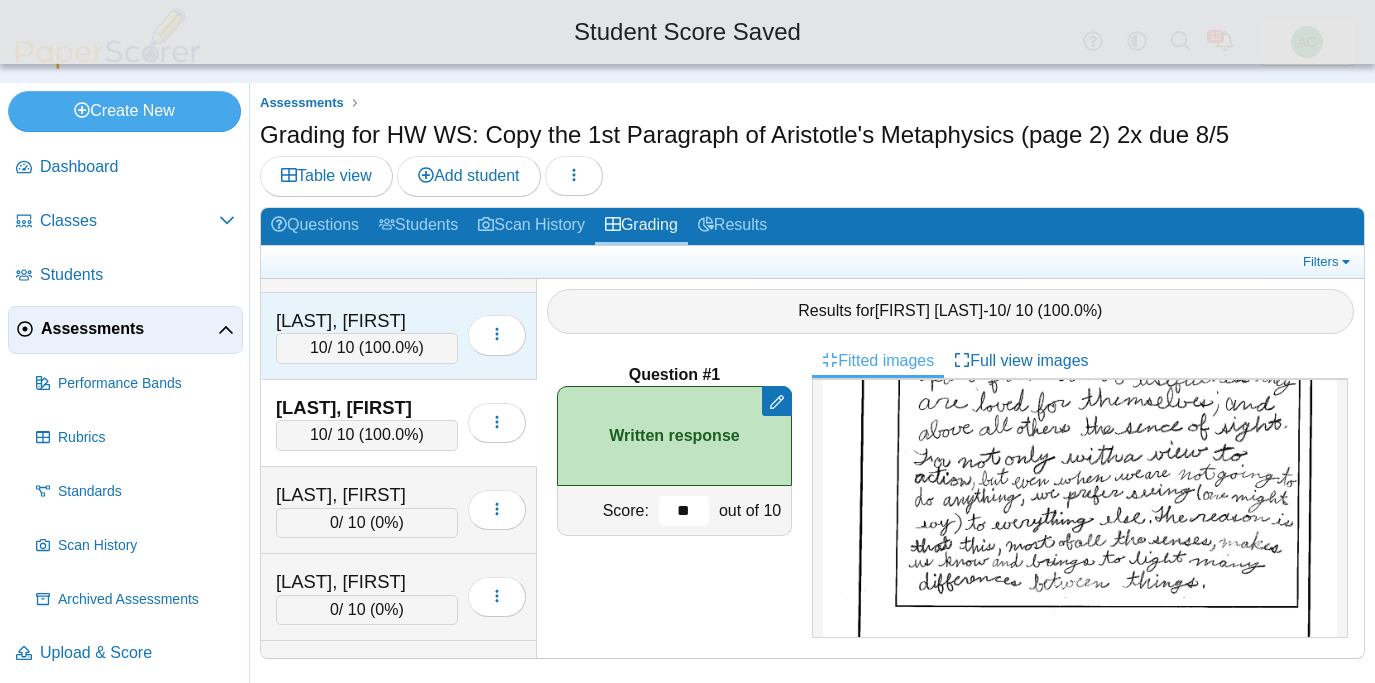 scroll, scrollTop: 6313, scrollLeft: 0, axis: vertical 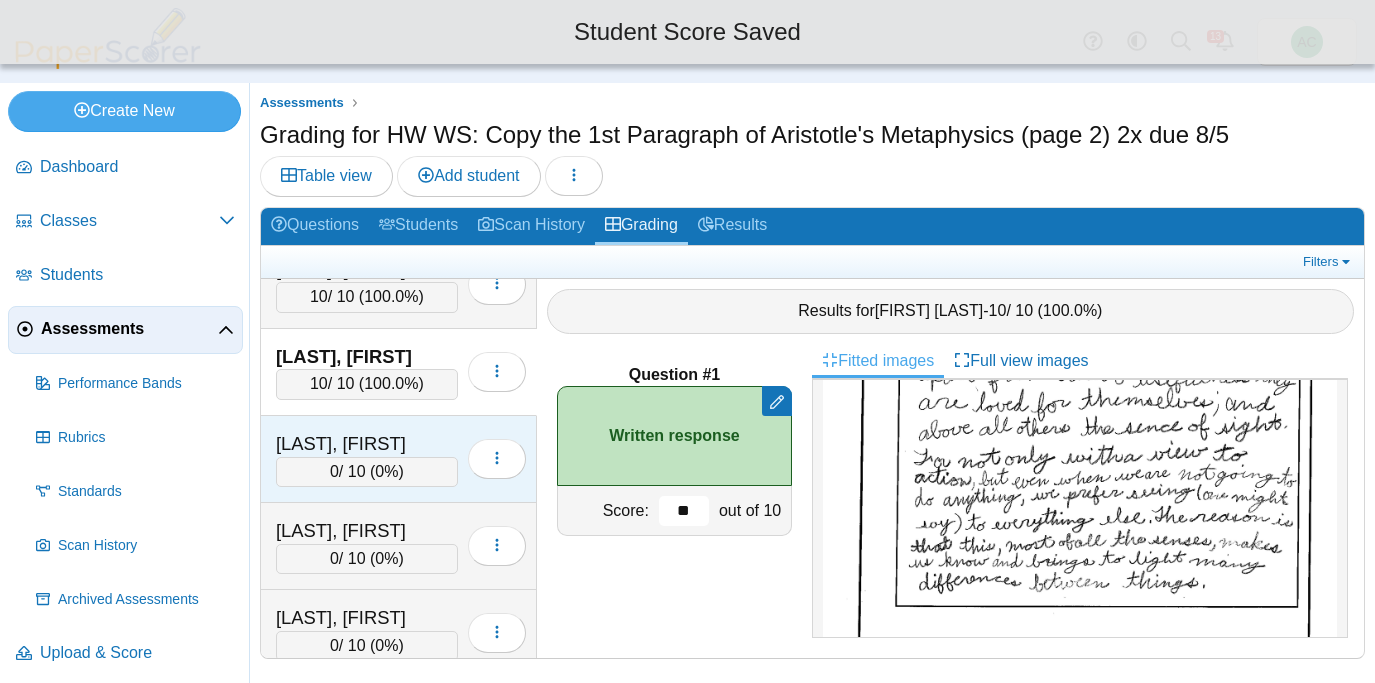 type on "**" 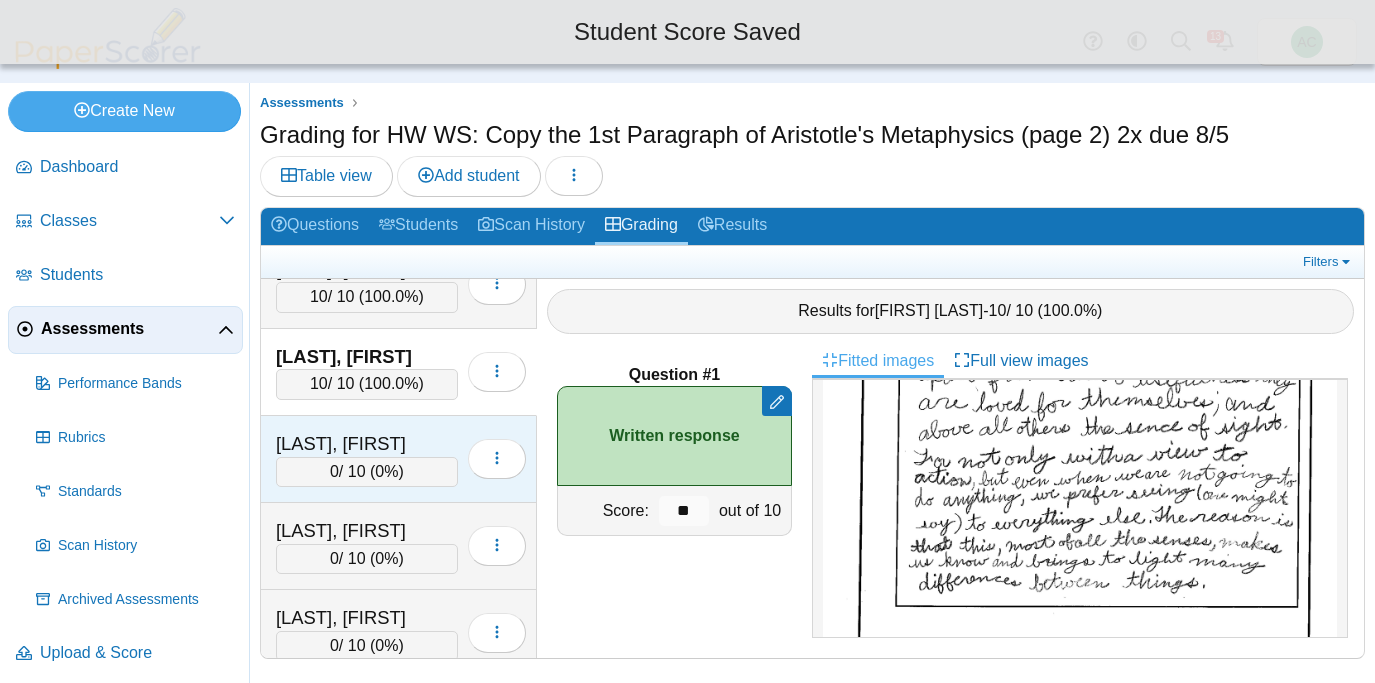click on "Sebestyen, Olivia" at bounding box center (367, 444) 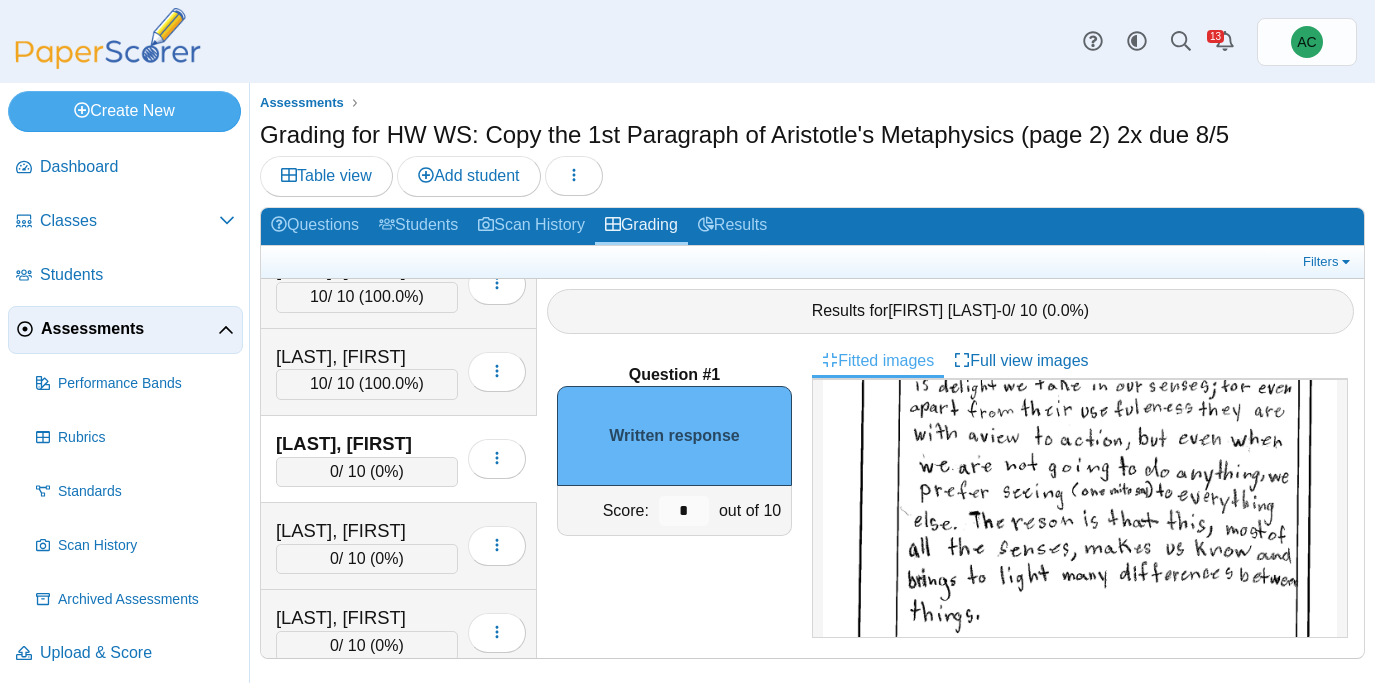 scroll, scrollTop: 221, scrollLeft: 0, axis: vertical 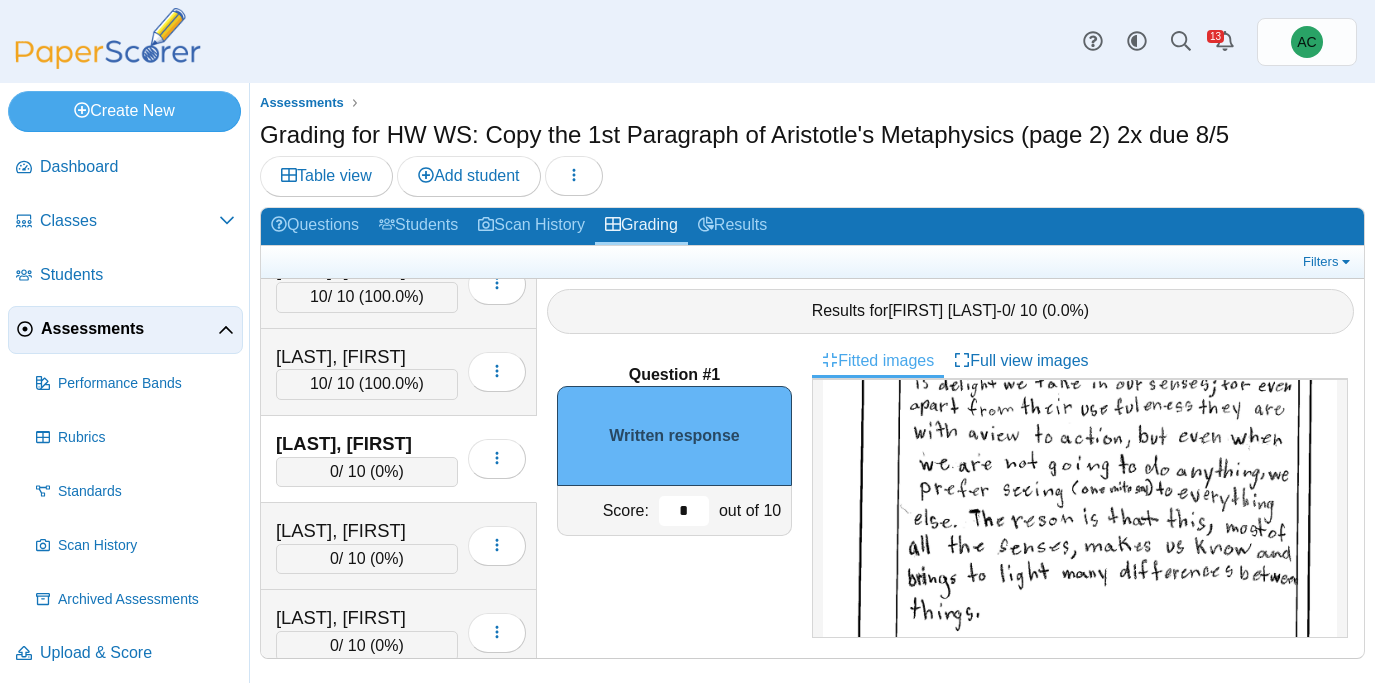 click on "*" at bounding box center [684, 511] 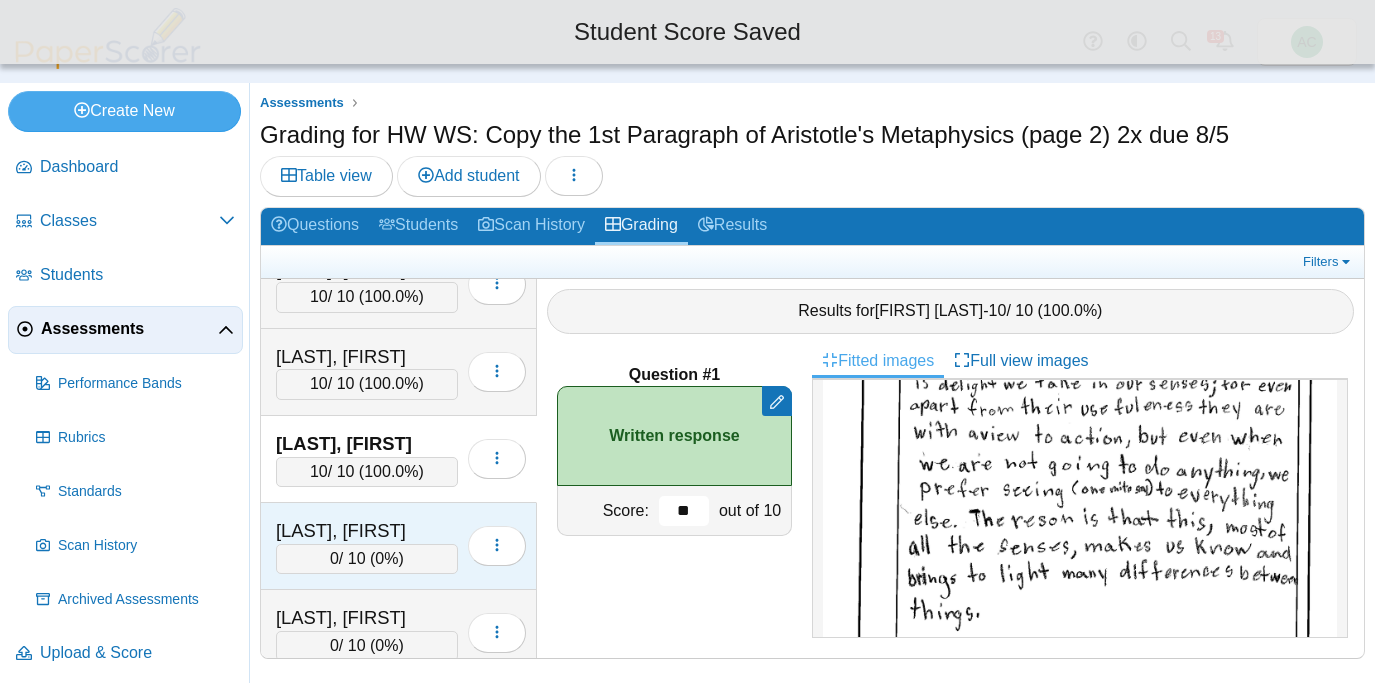 type on "**" 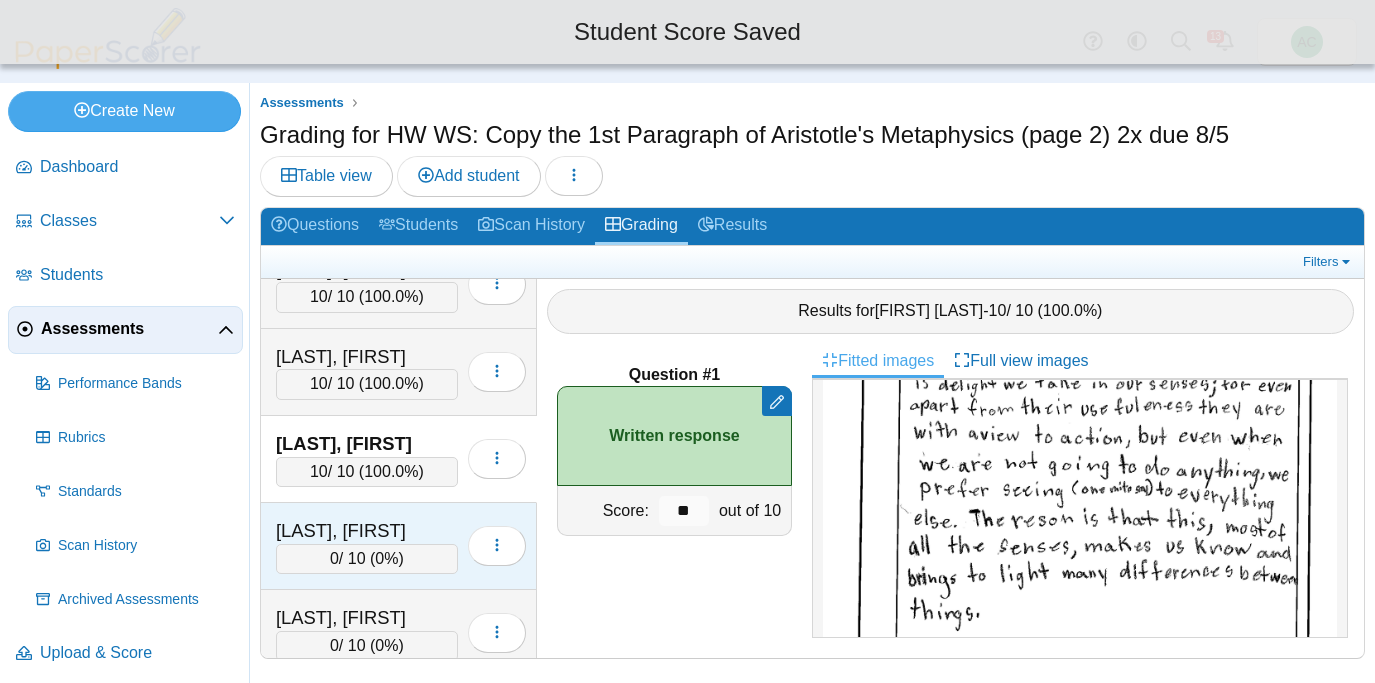 click on "Shamon, Micah" at bounding box center [367, 531] 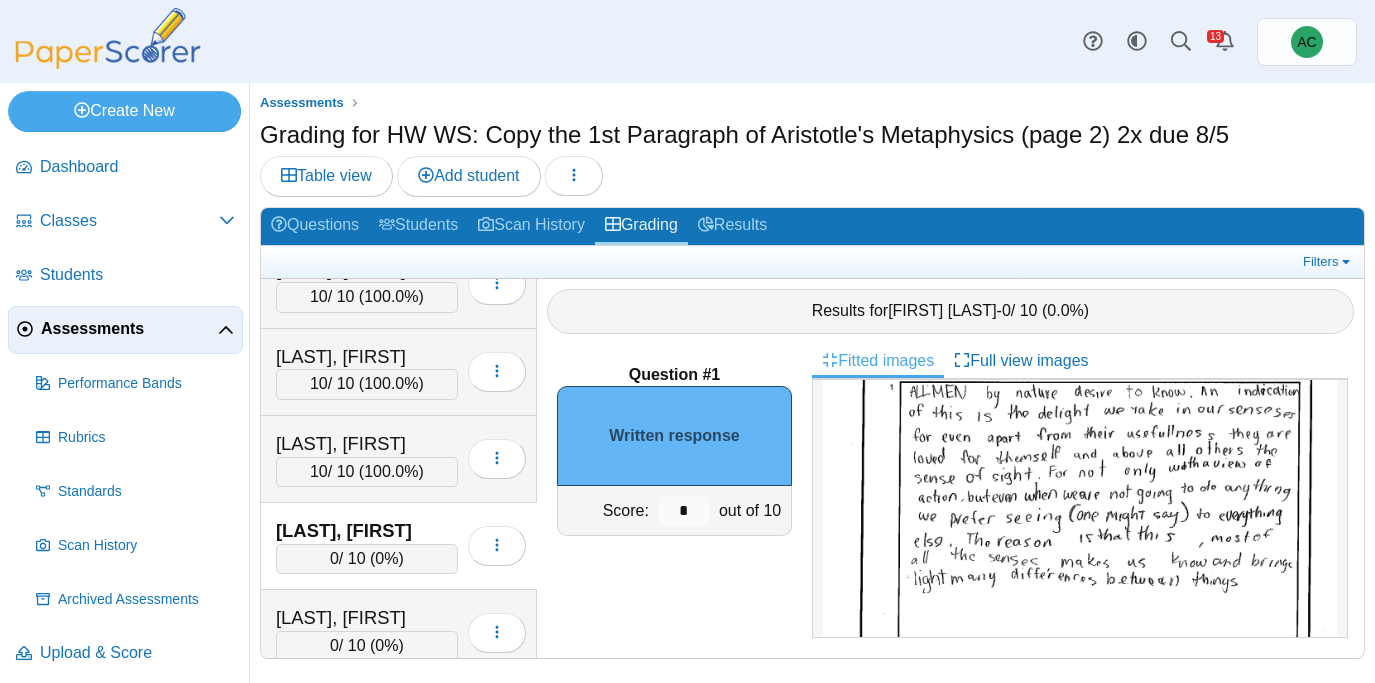 scroll, scrollTop: 175, scrollLeft: 0, axis: vertical 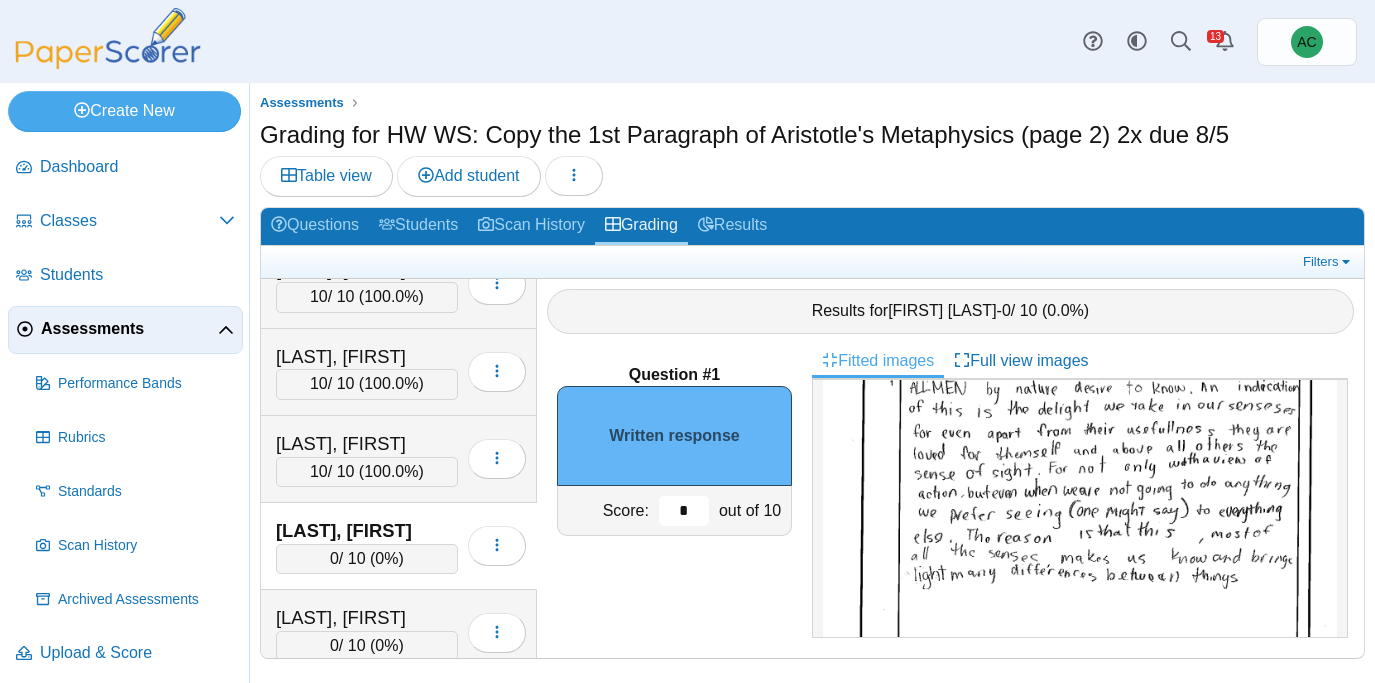 click on "*" at bounding box center (684, 511) 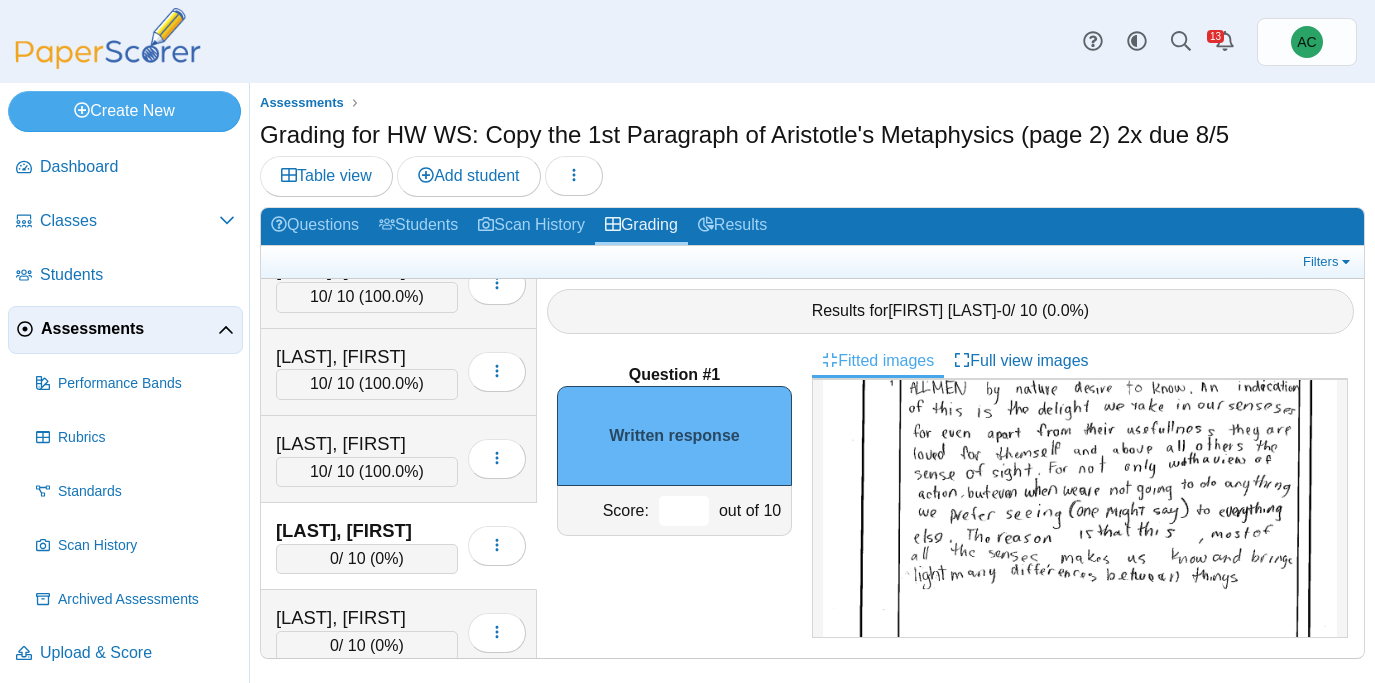 type on "*" 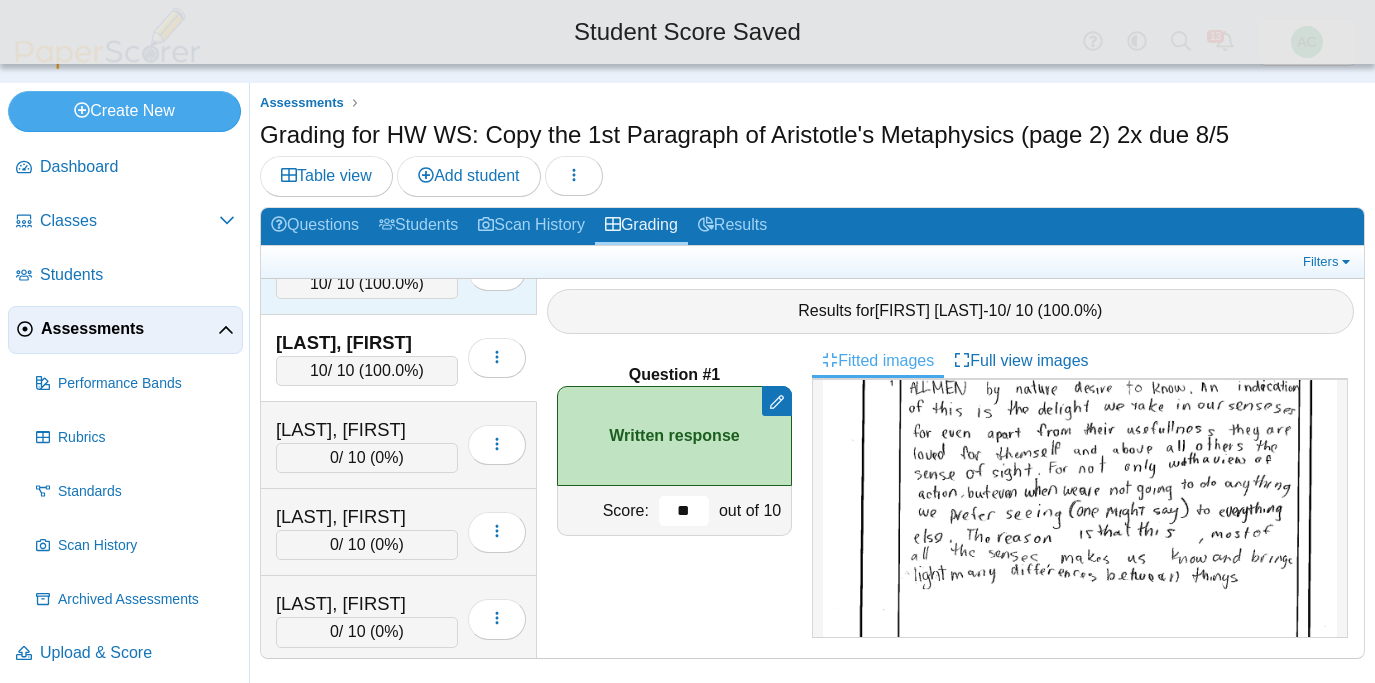 scroll, scrollTop: 6503, scrollLeft: 0, axis: vertical 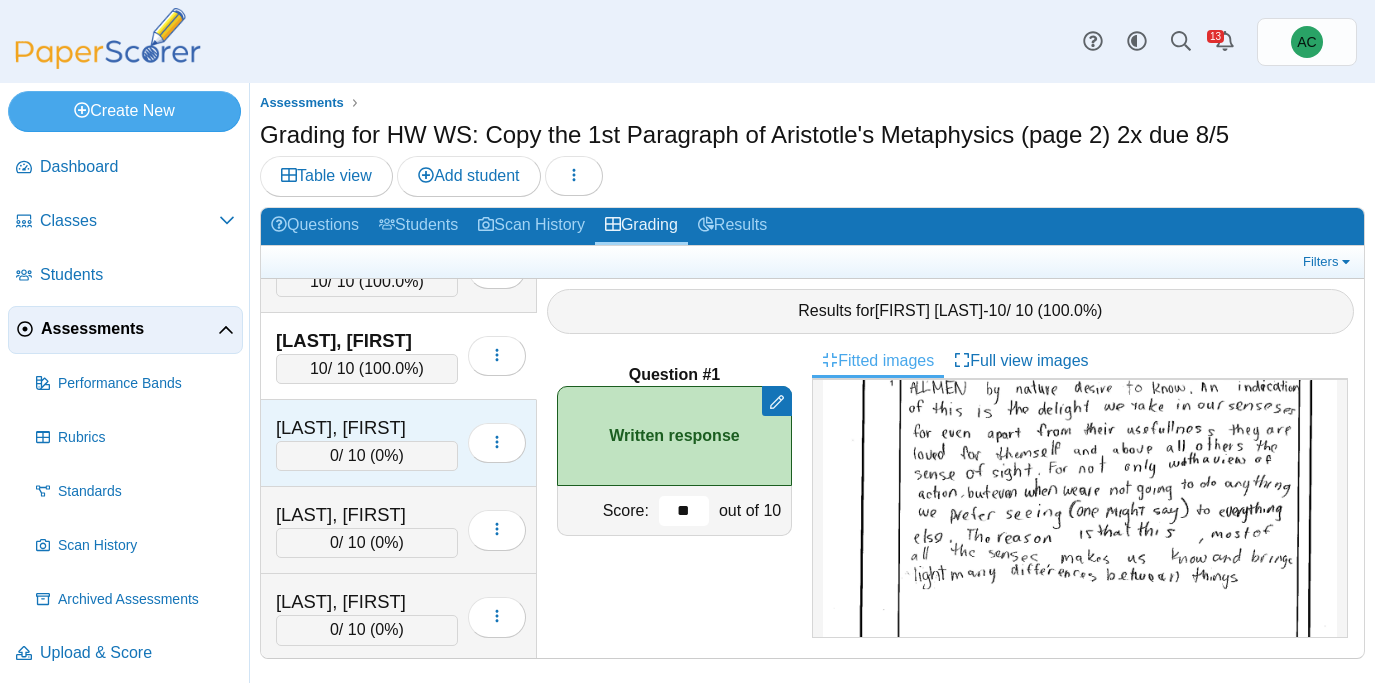 type on "**" 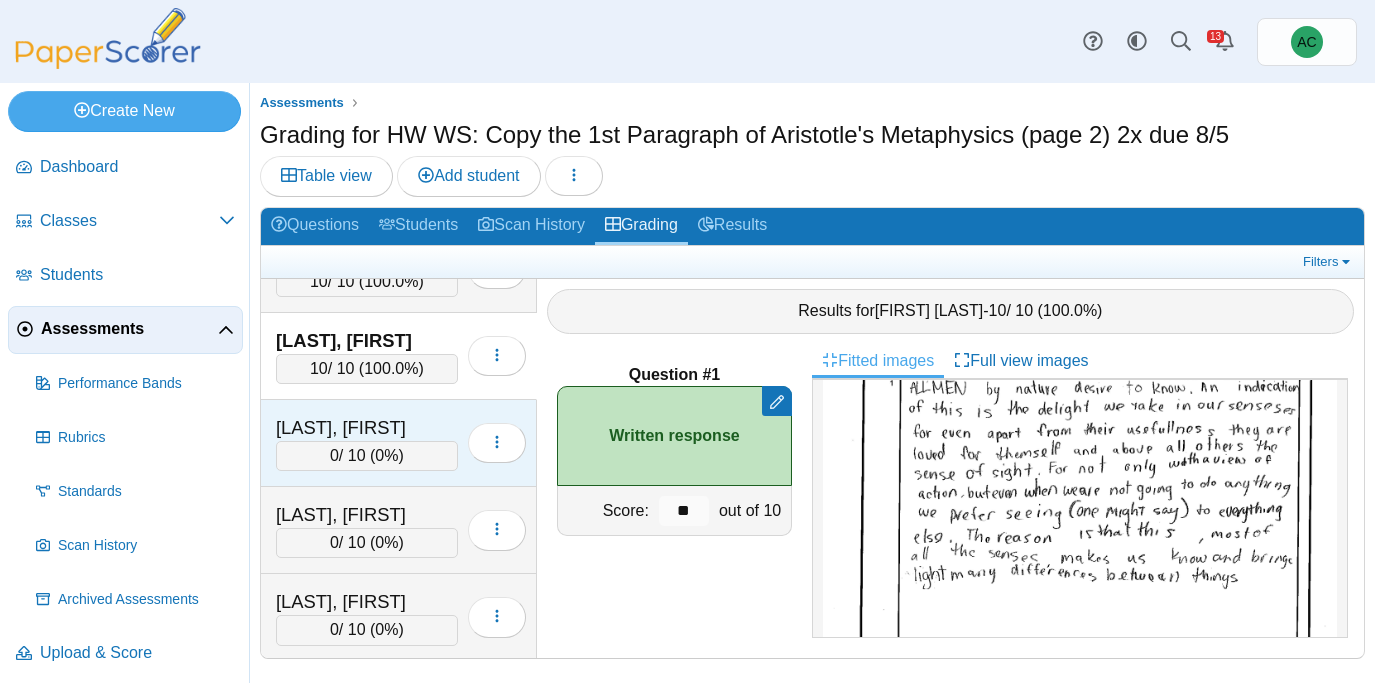 click on "Siqueiros, Emily" at bounding box center [367, 428] 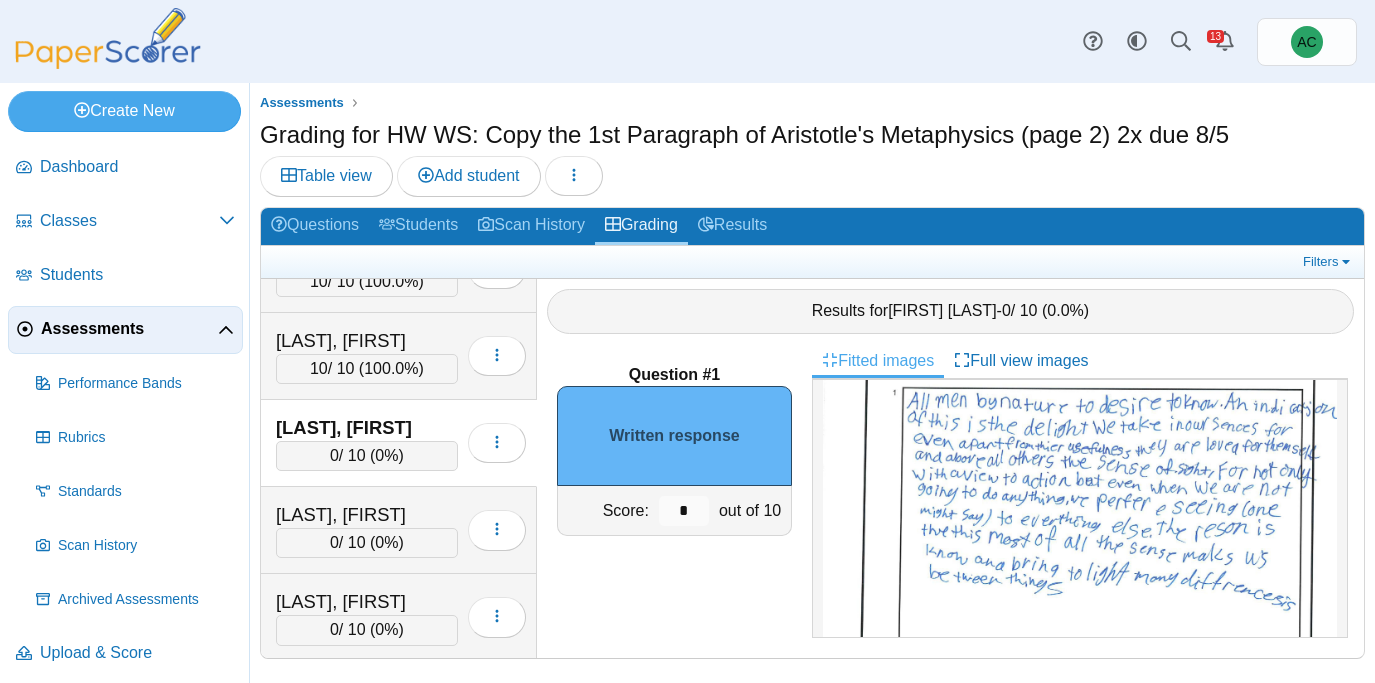 scroll, scrollTop: 172, scrollLeft: 0, axis: vertical 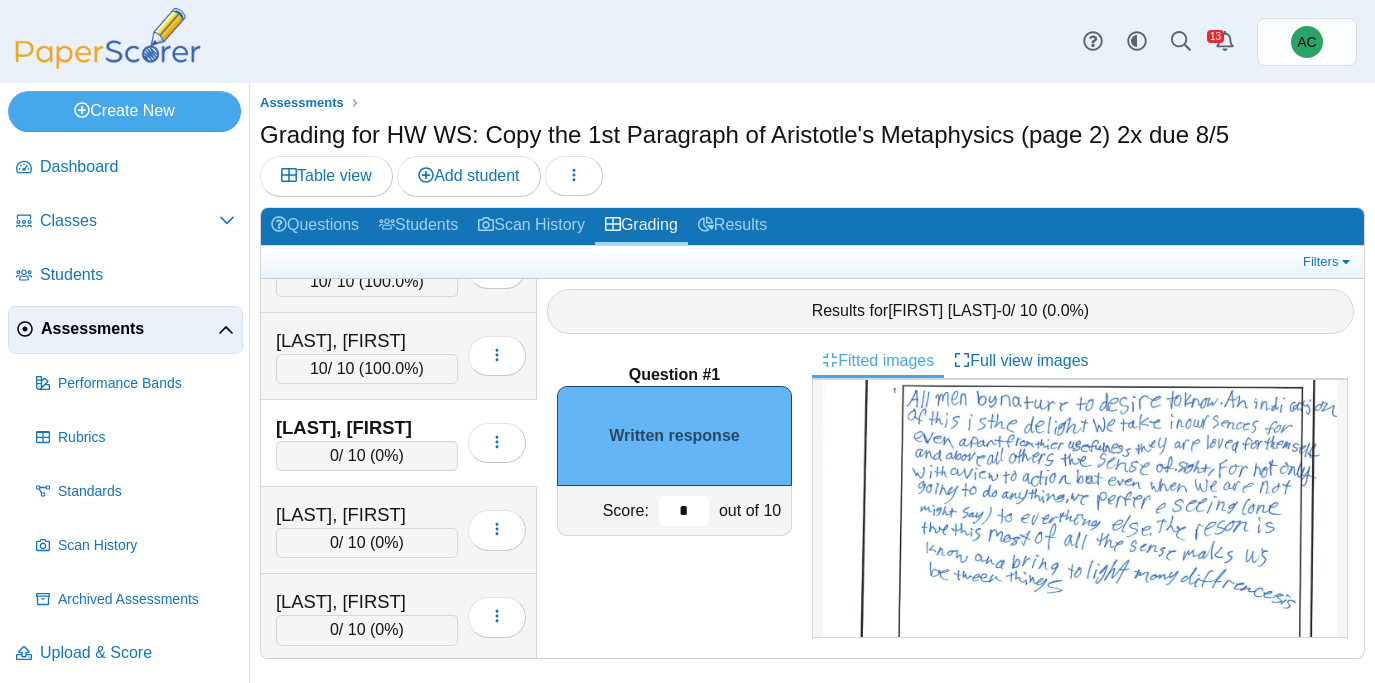 click on "*" at bounding box center (684, 511) 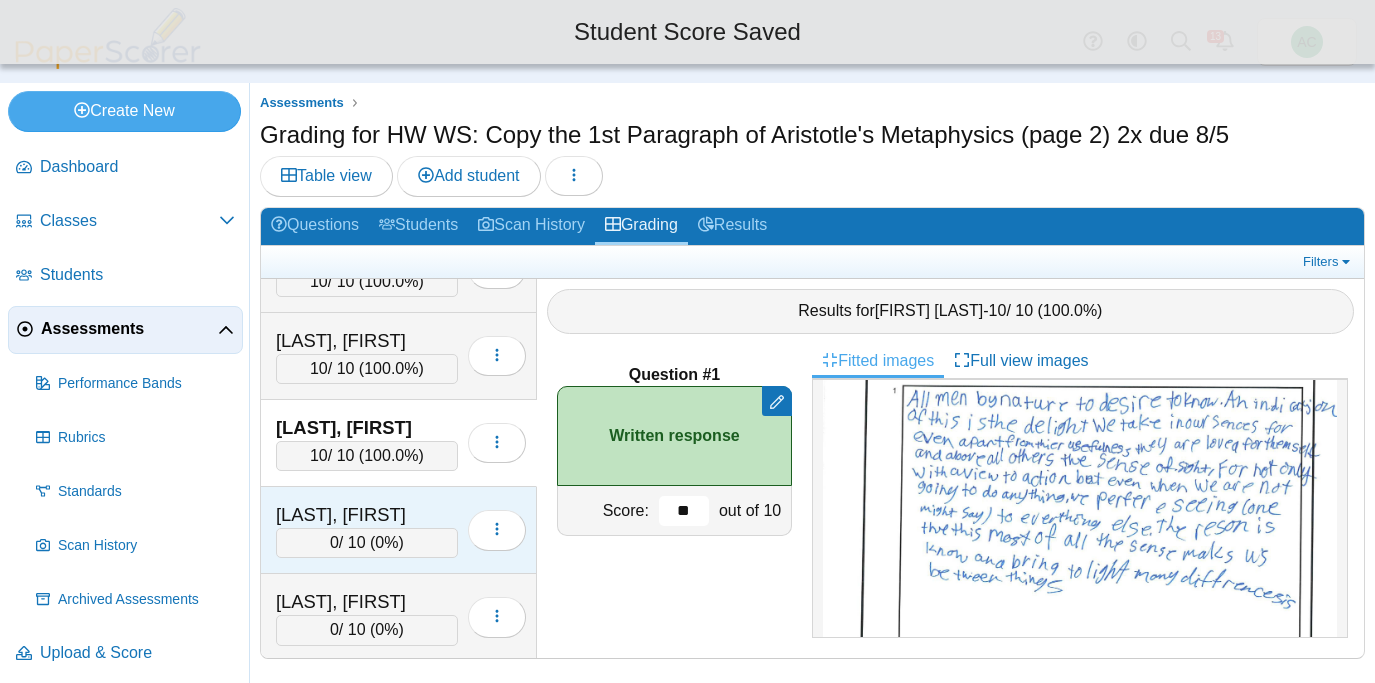 type on "**" 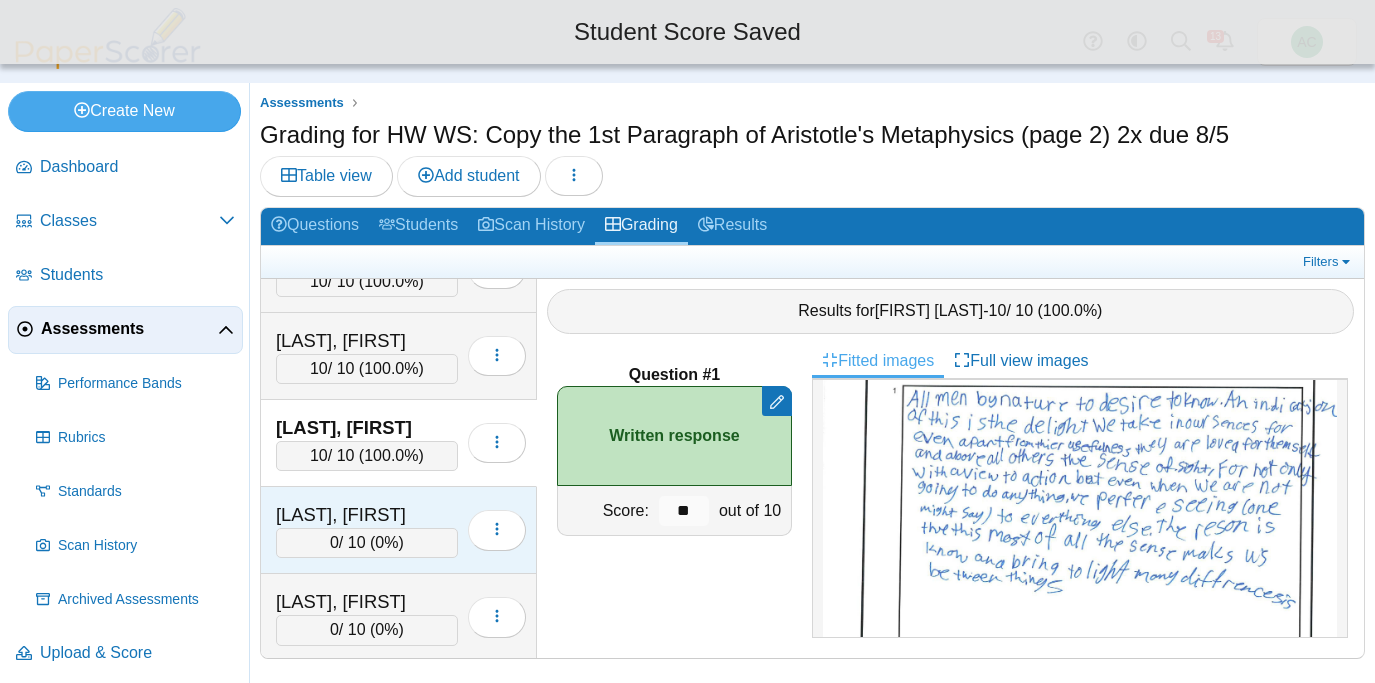 click on "0  / 10
( 0% )" at bounding box center [367, 543] 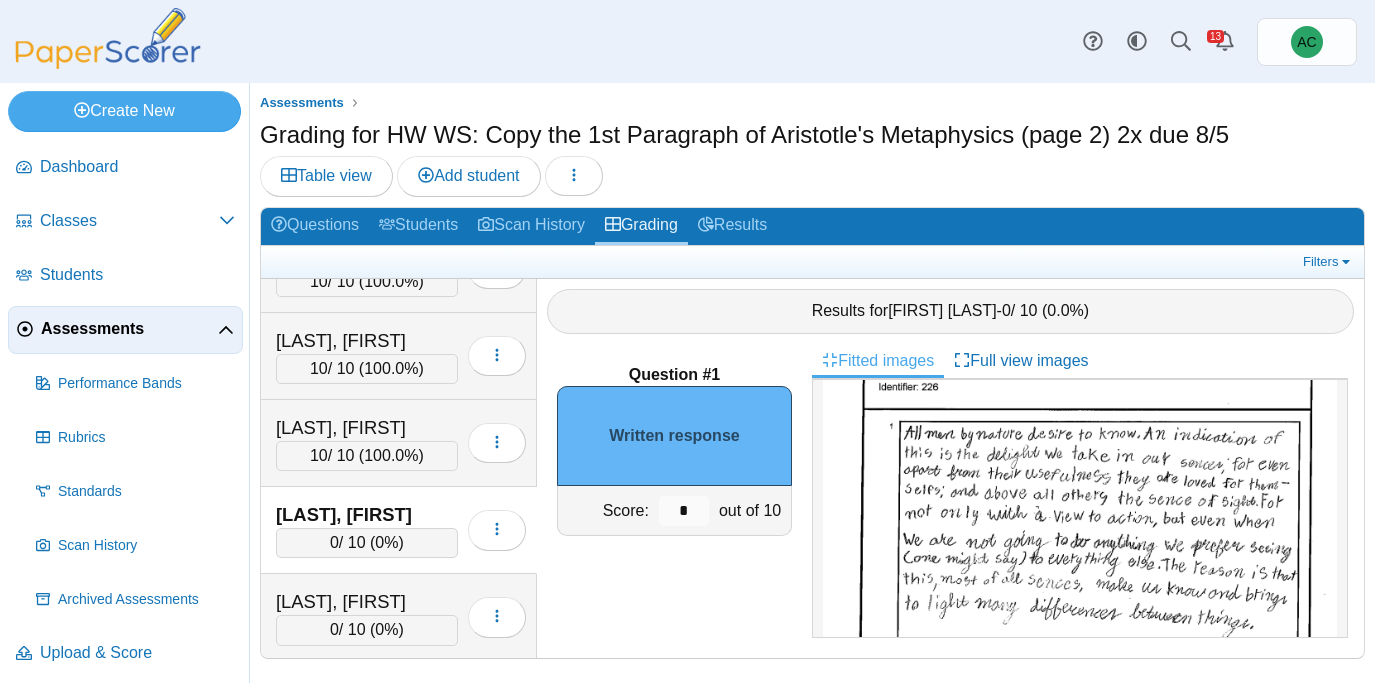 scroll, scrollTop: 147, scrollLeft: 0, axis: vertical 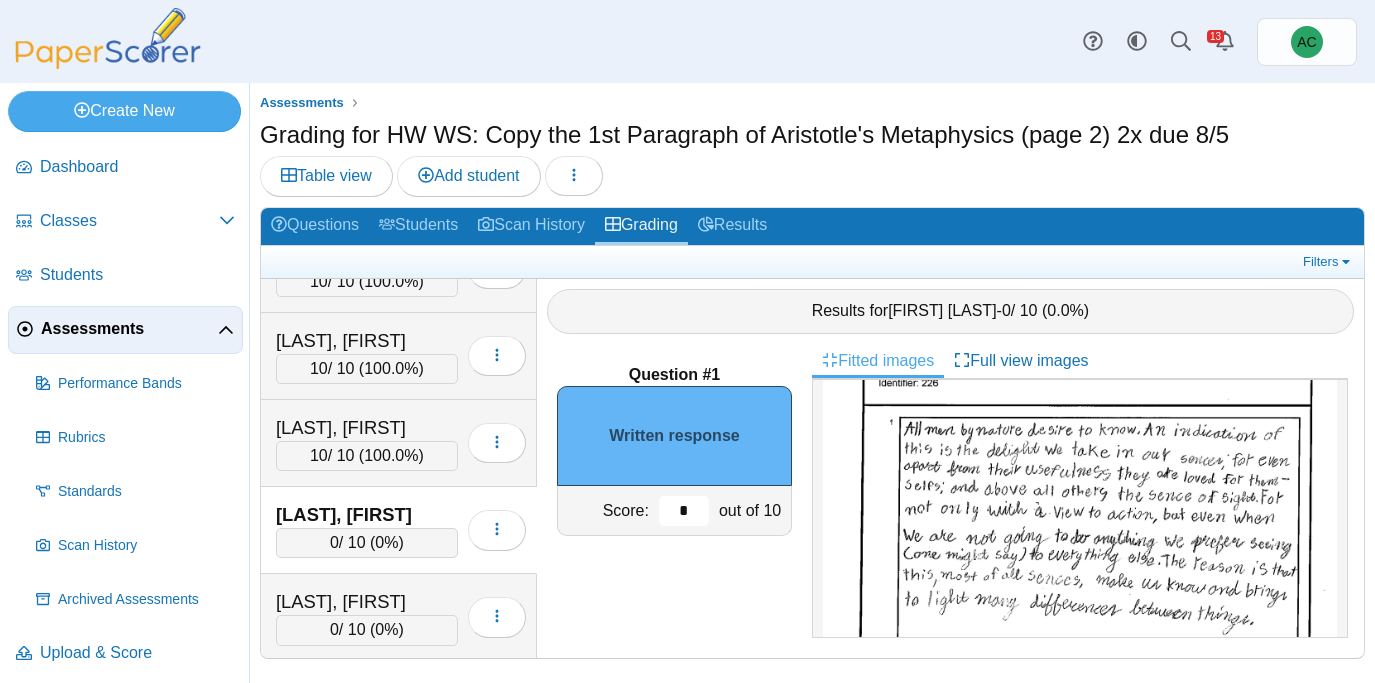 click on "*" at bounding box center (684, 511) 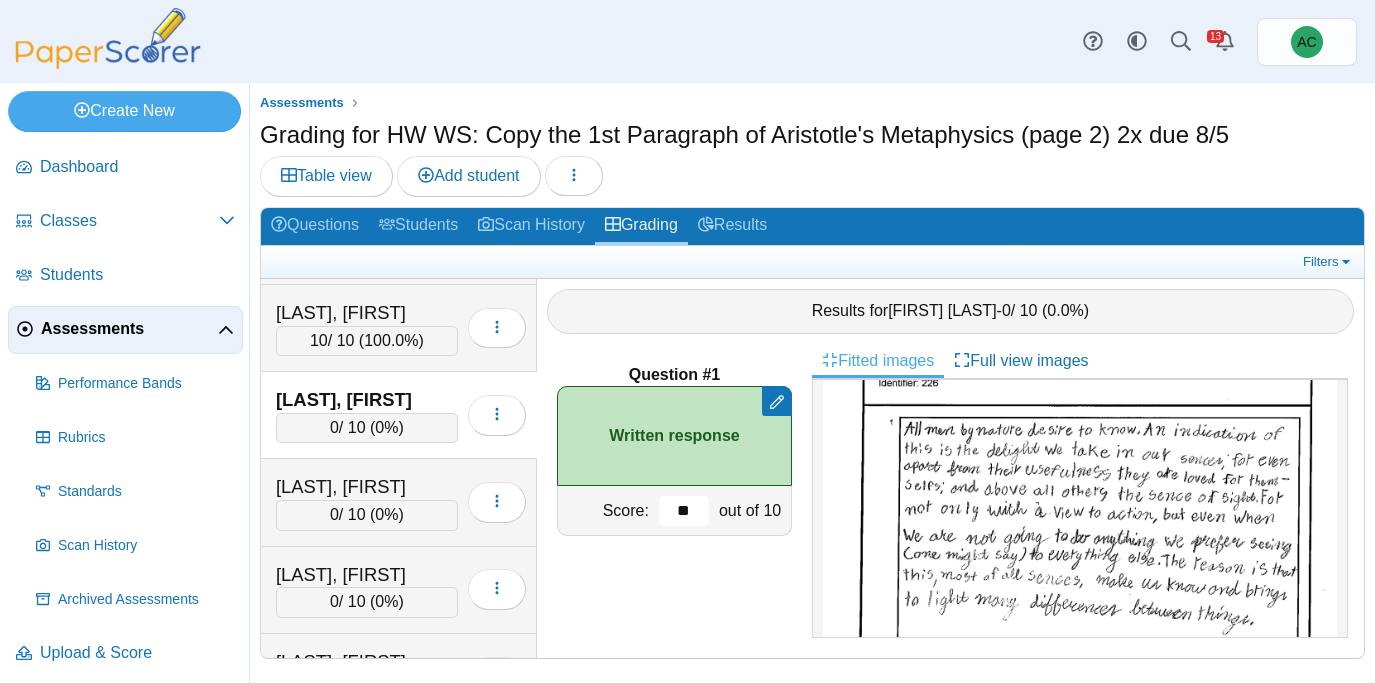 scroll, scrollTop: 6622, scrollLeft: 0, axis: vertical 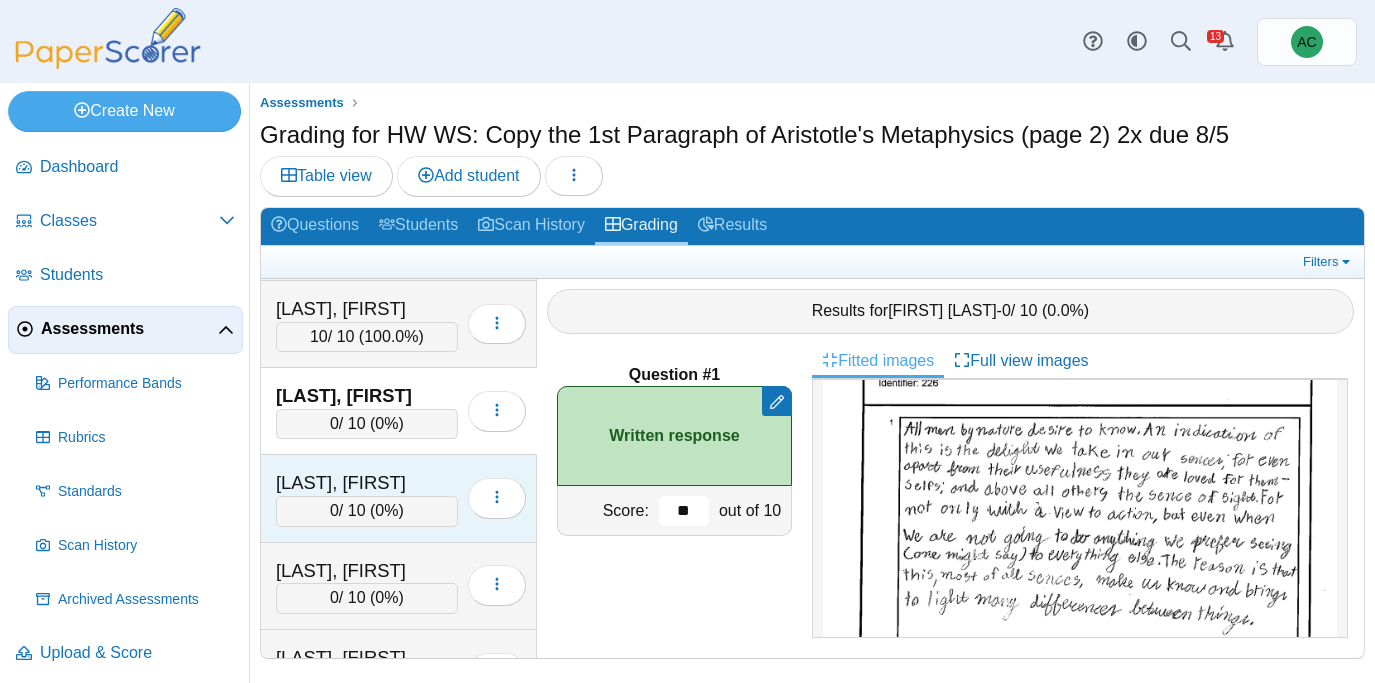 type on "**" 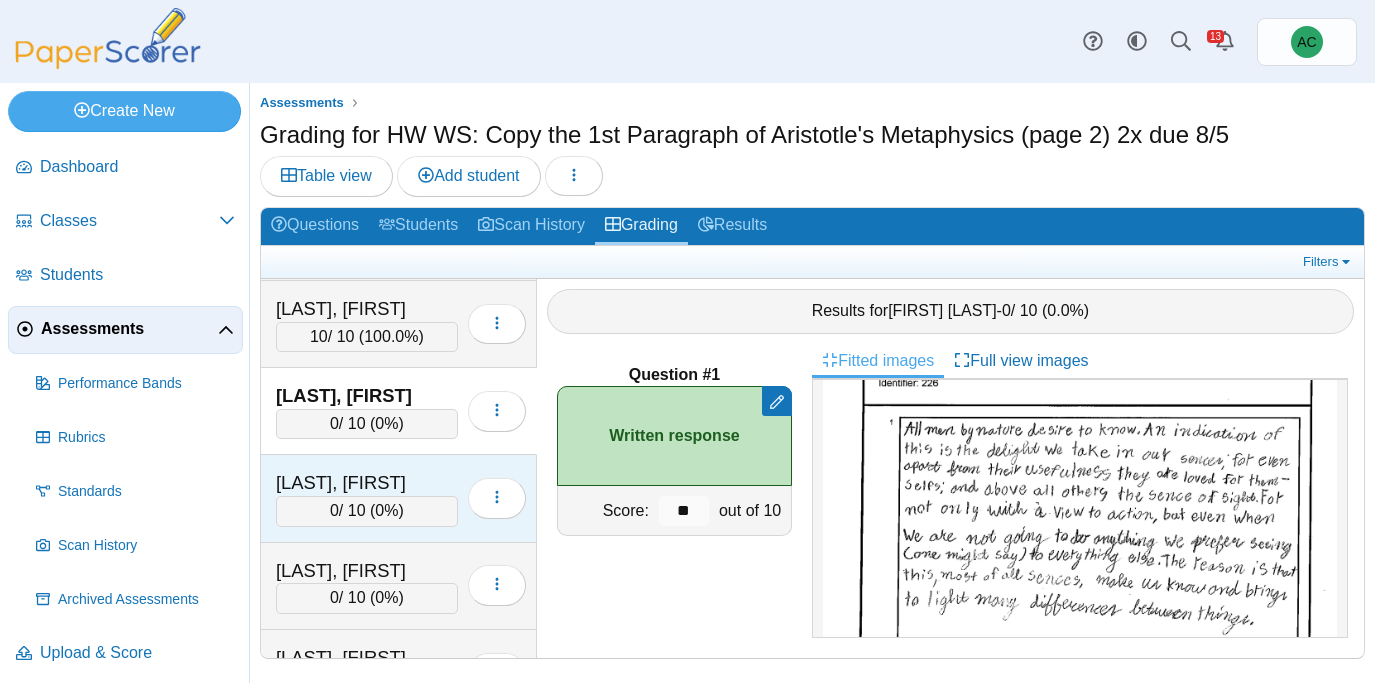 click on "Sofariu, Sarah" at bounding box center (367, 483) 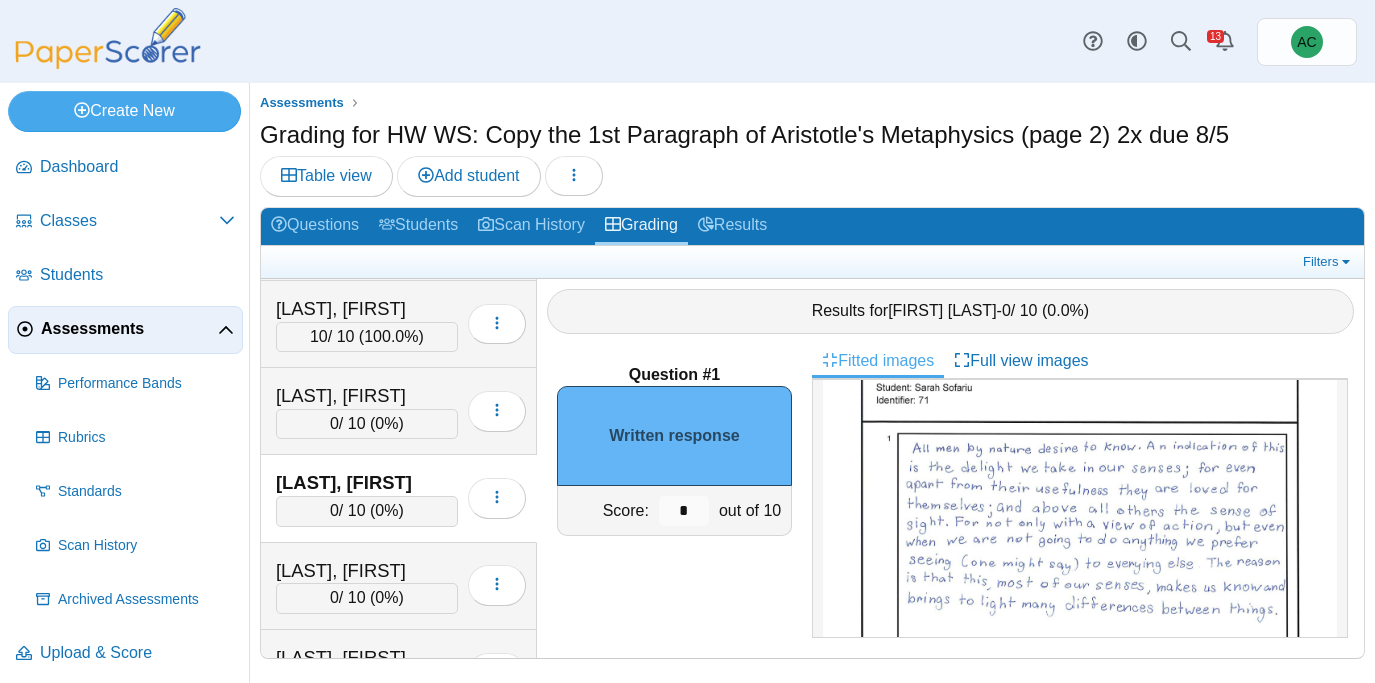 scroll, scrollTop: 101, scrollLeft: 0, axis: vertical 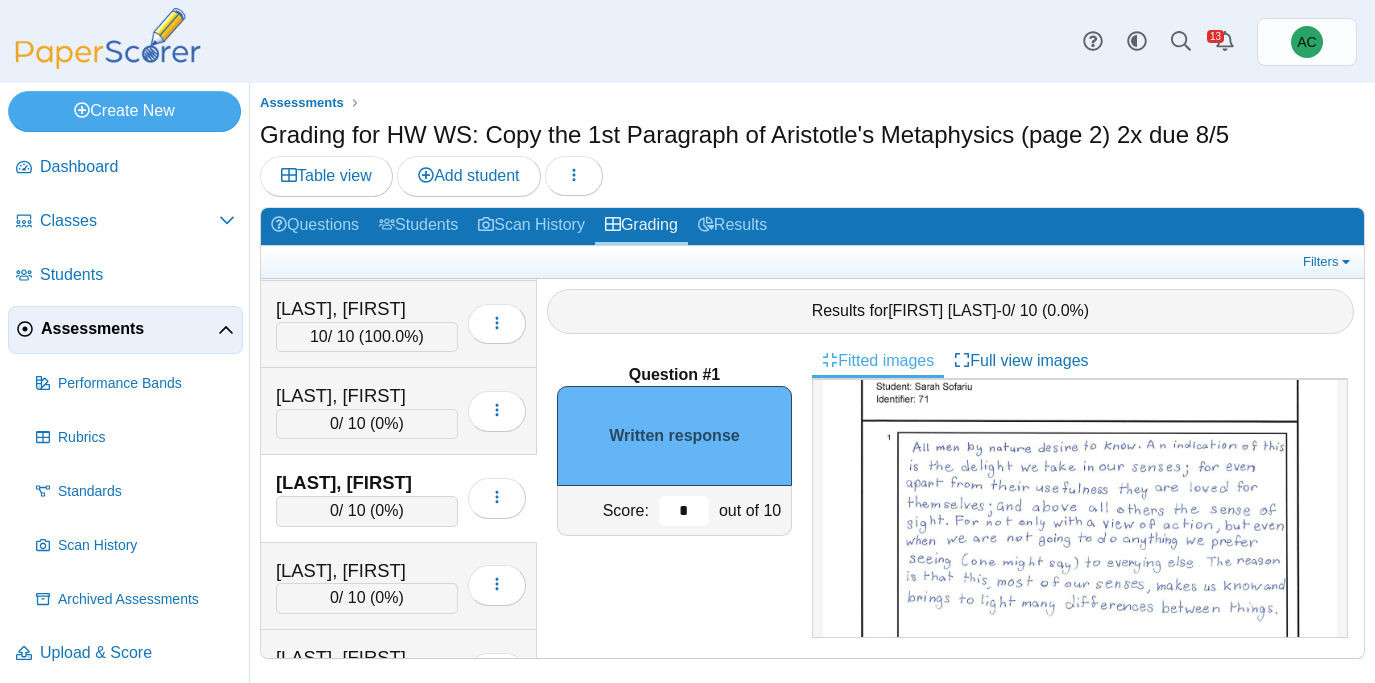 click on "*" at bounding box center [684, 511] 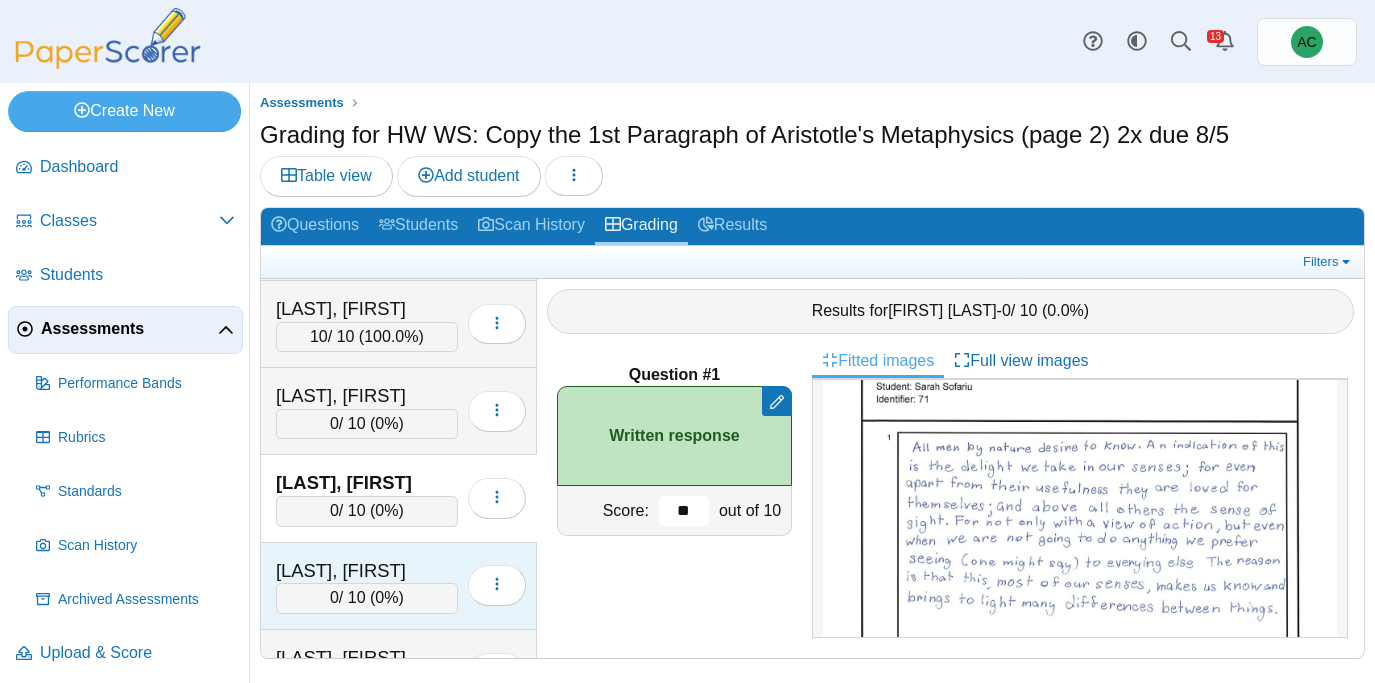 type on "**" 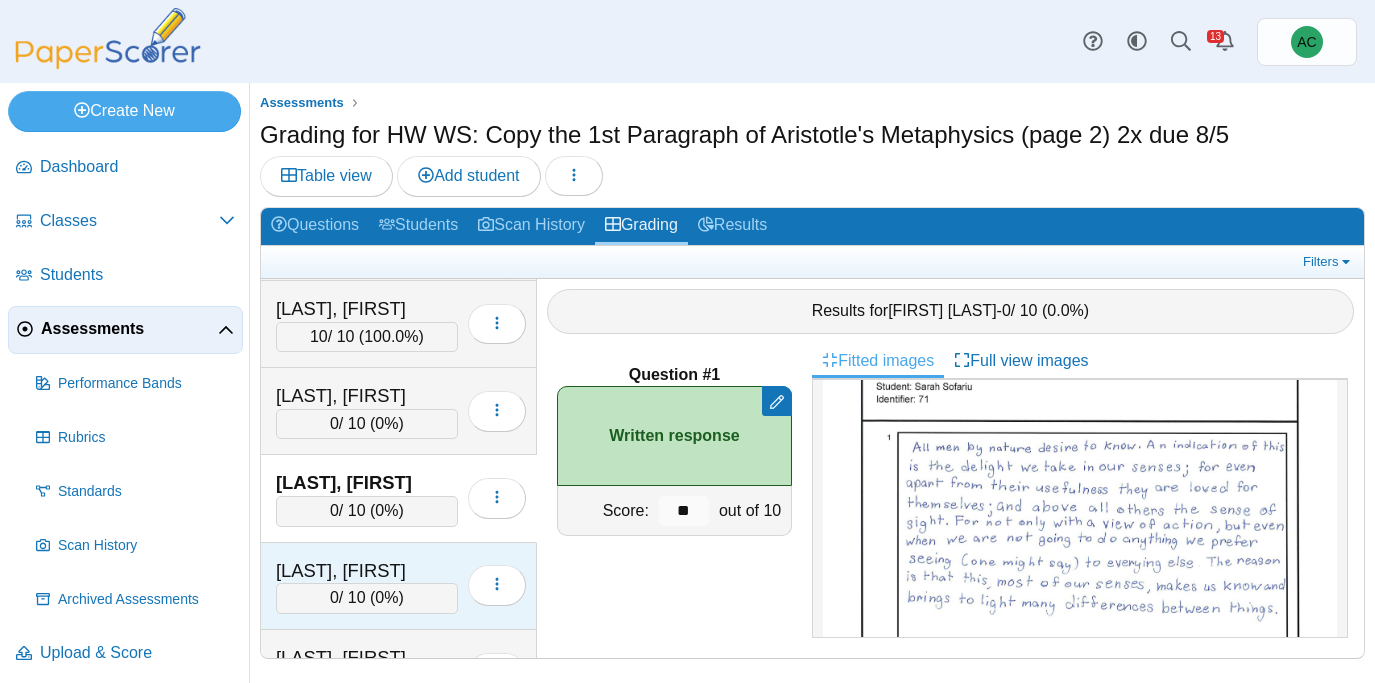 click on "Song, Emma" at bounding box center (367, 571) 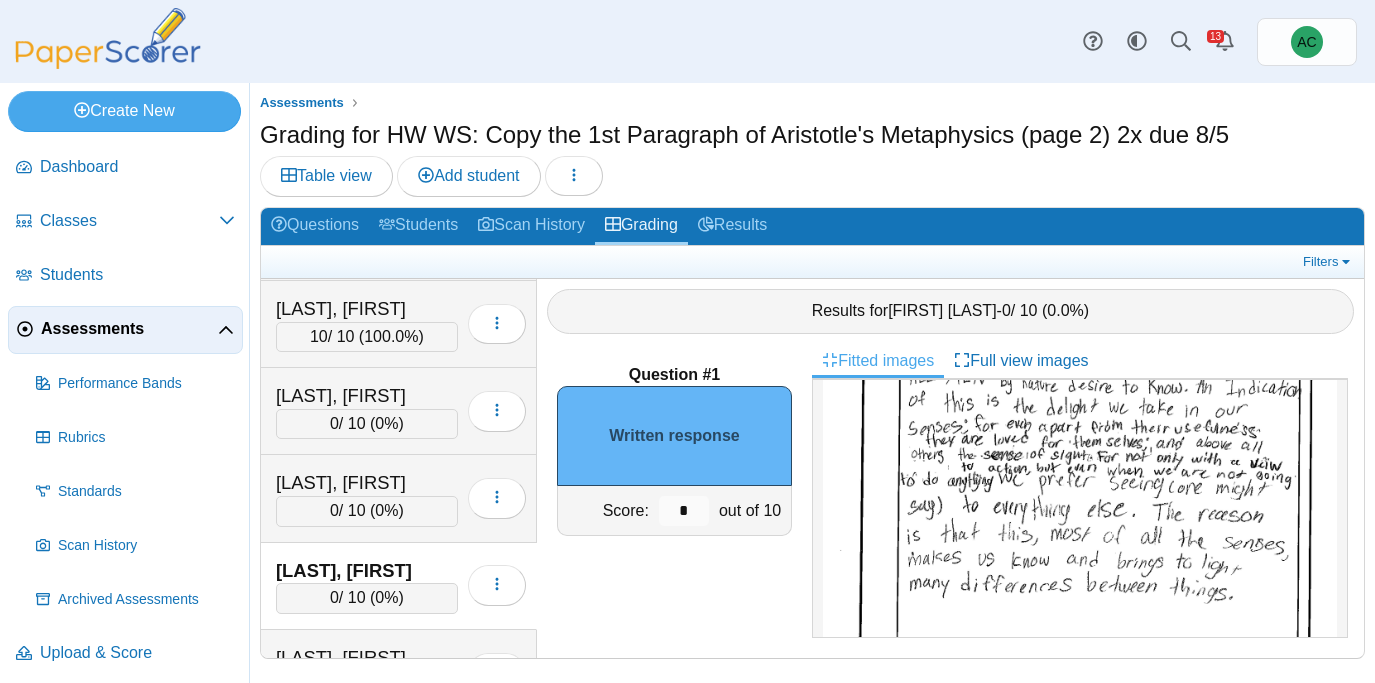 scroll, scrollTop: 205, scrollLeft: 0, axis: vertical 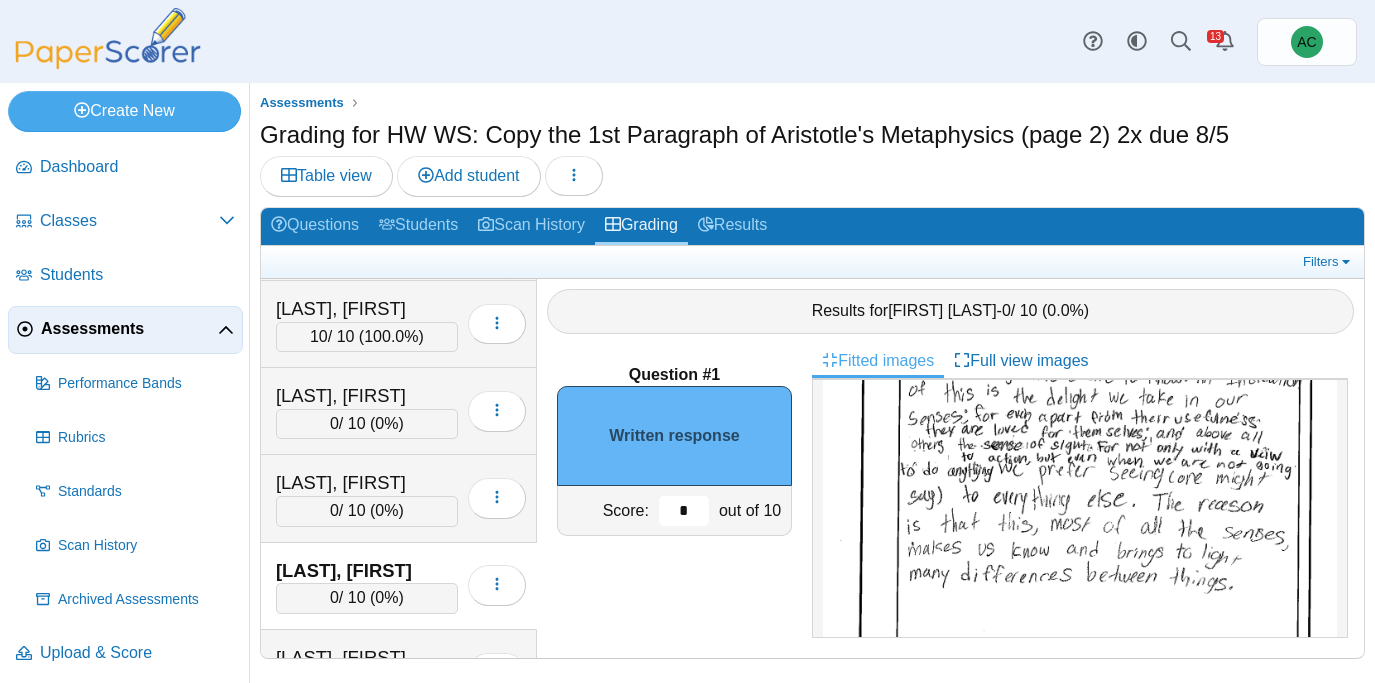 click on "*" at bounding box center [684, 511] 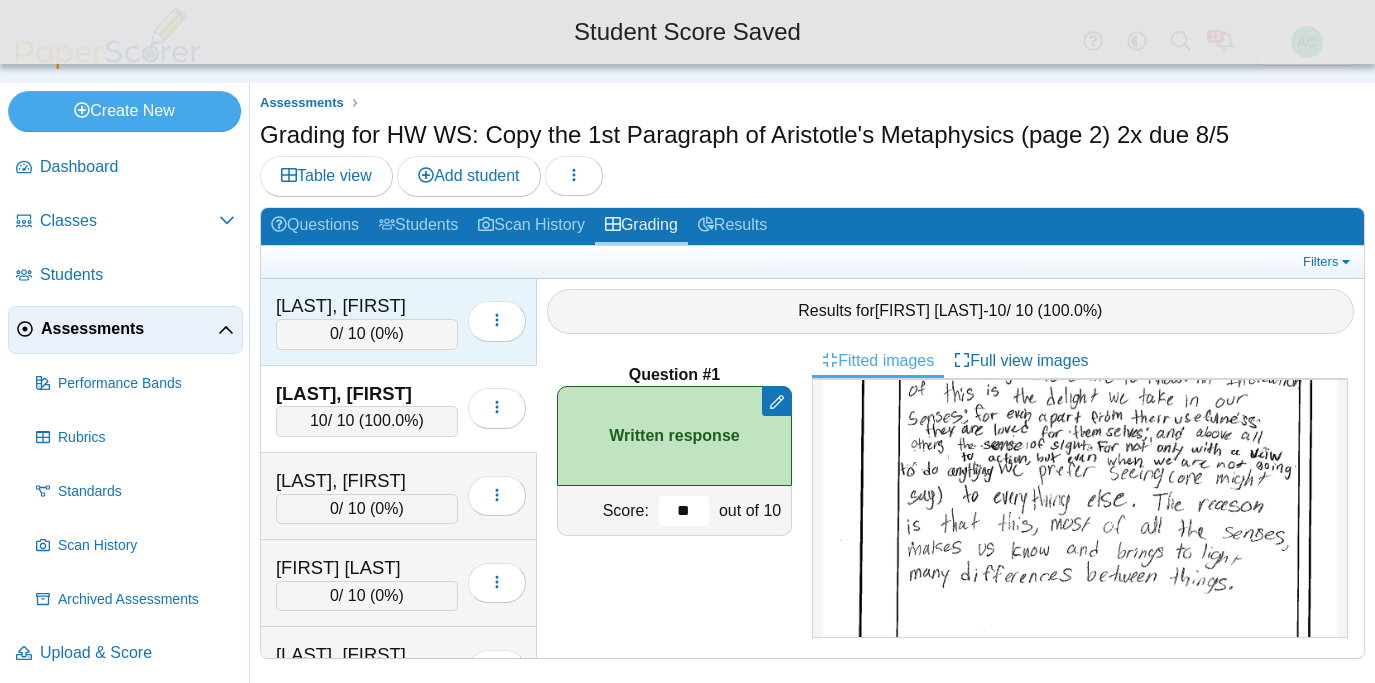 scroll, scrollTop: 6808, scrollLeft: 0, axis: vertical 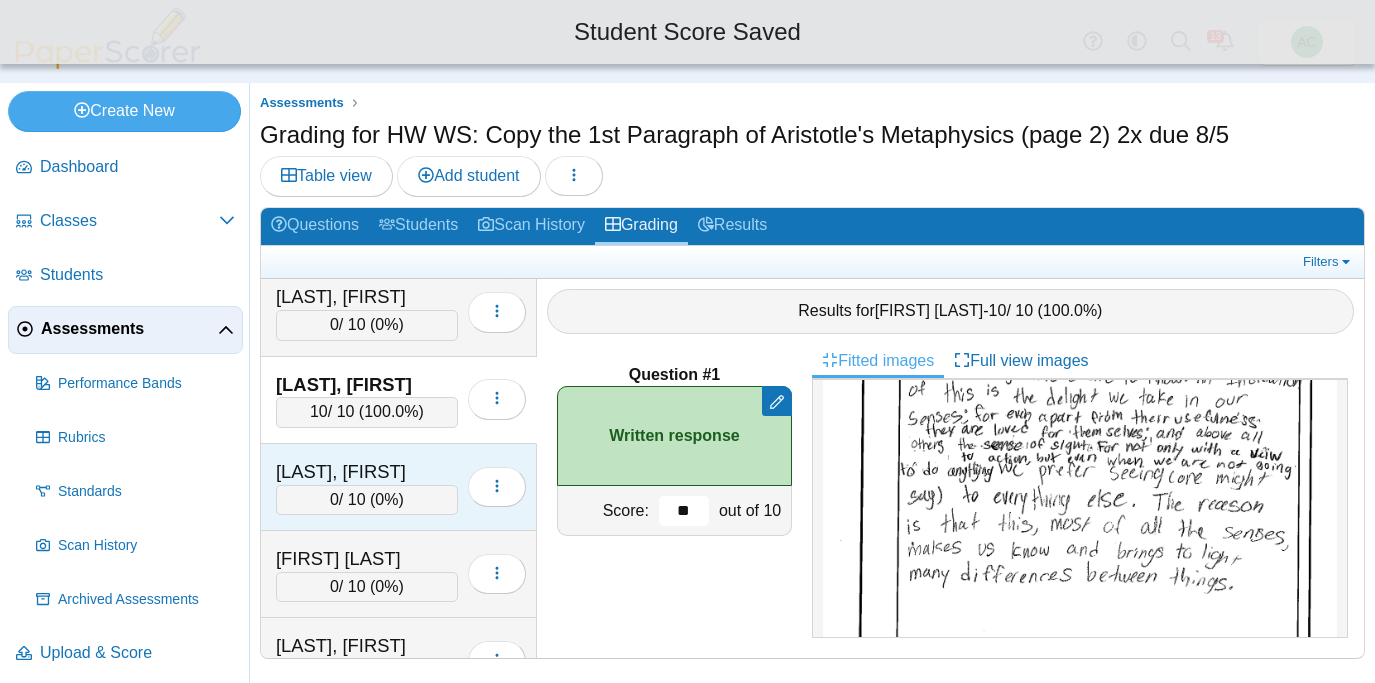 type on "**" 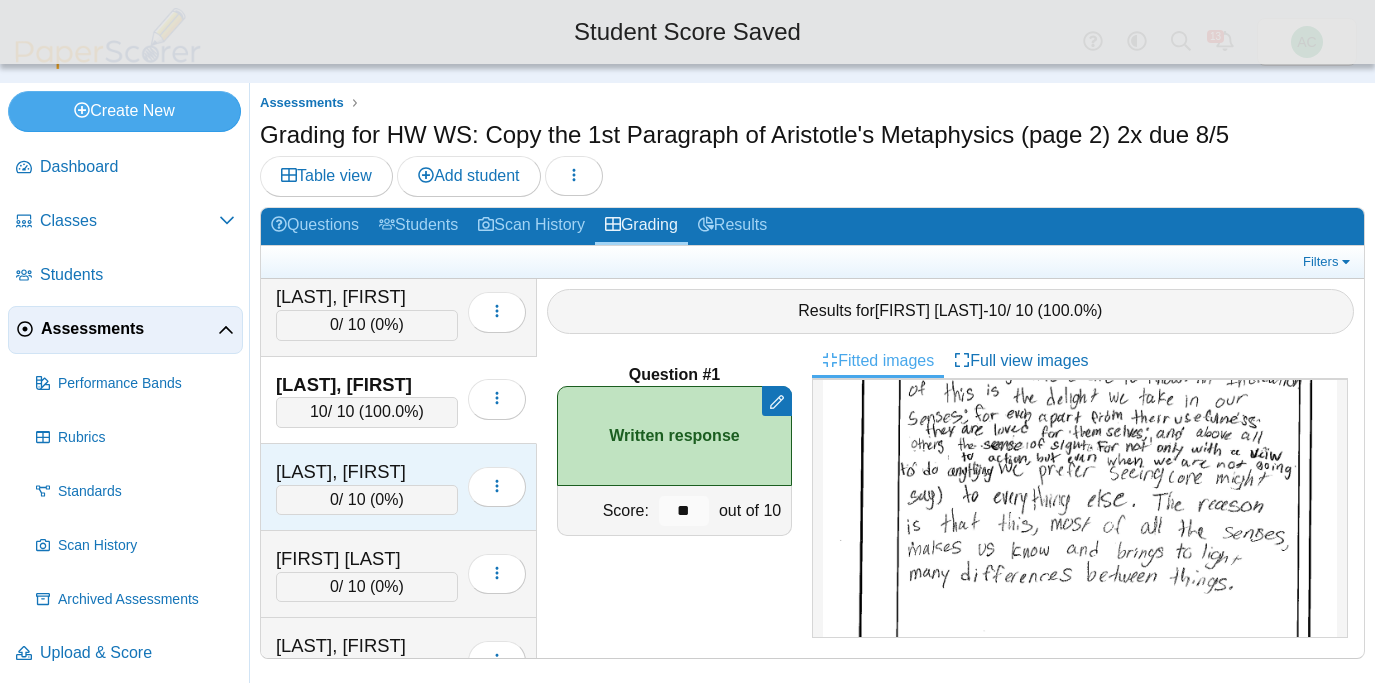click on "Soto, Landon" at bounding box center [367, 472] 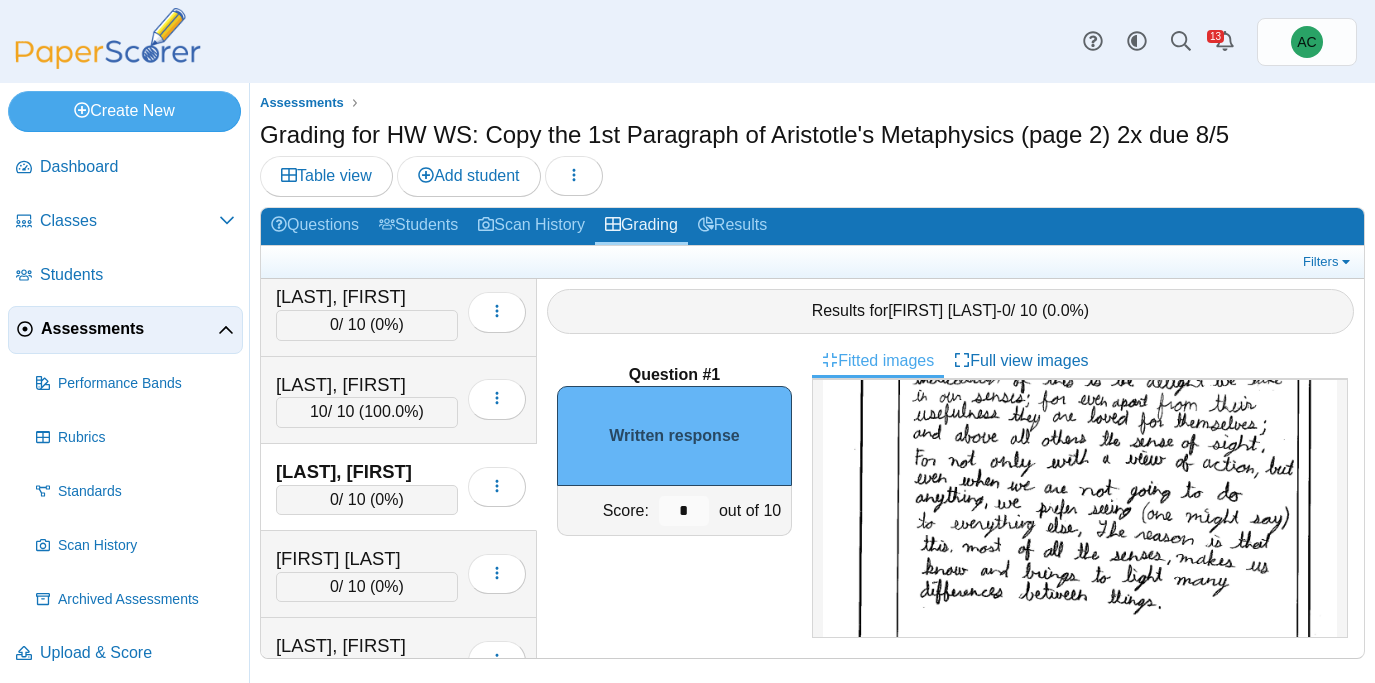 scroll, scrollTop: 218, scrollLeft: 0, axis: vertical 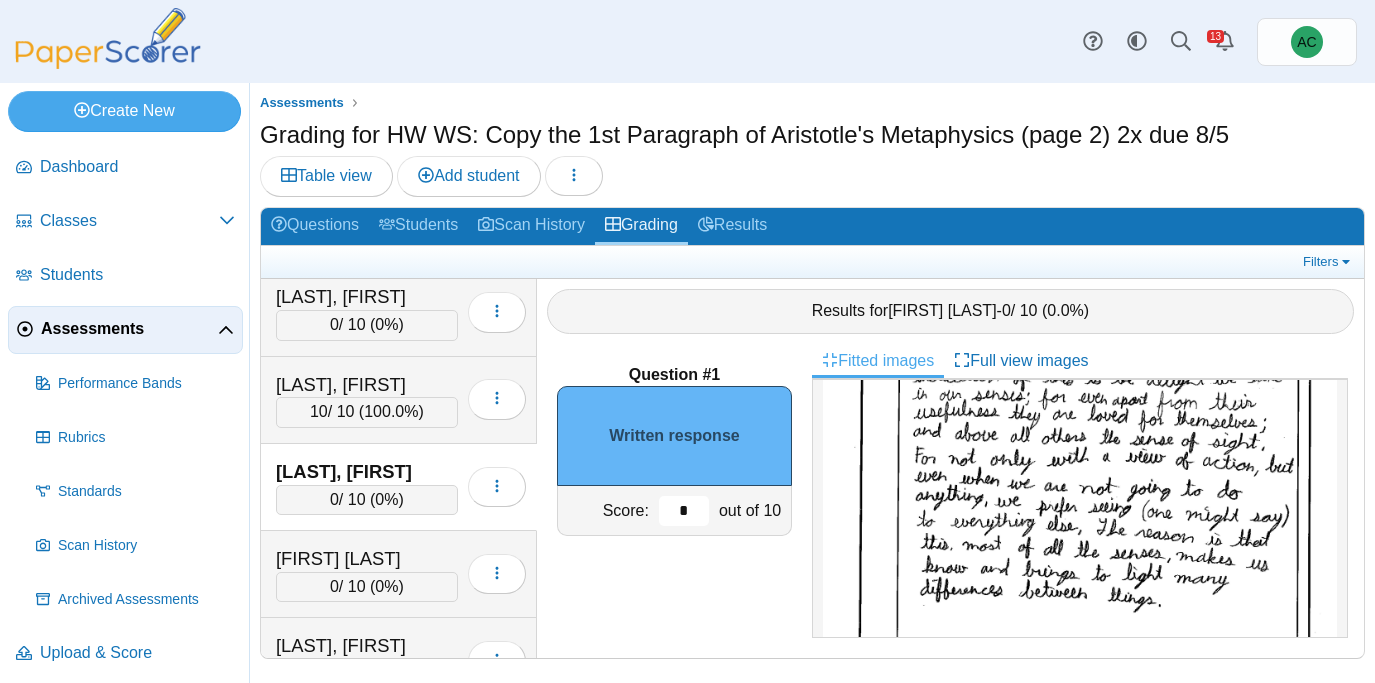 click on "*" at bounding box center (684, 511) 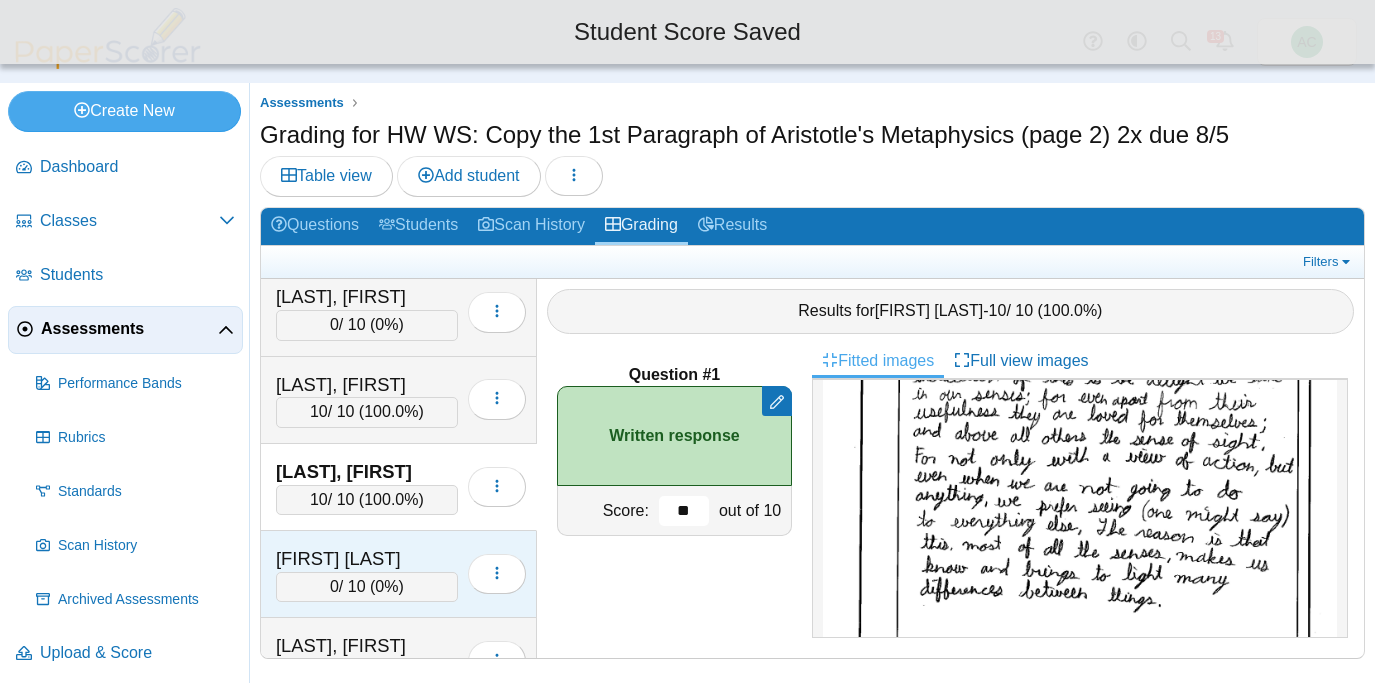 type on "**" 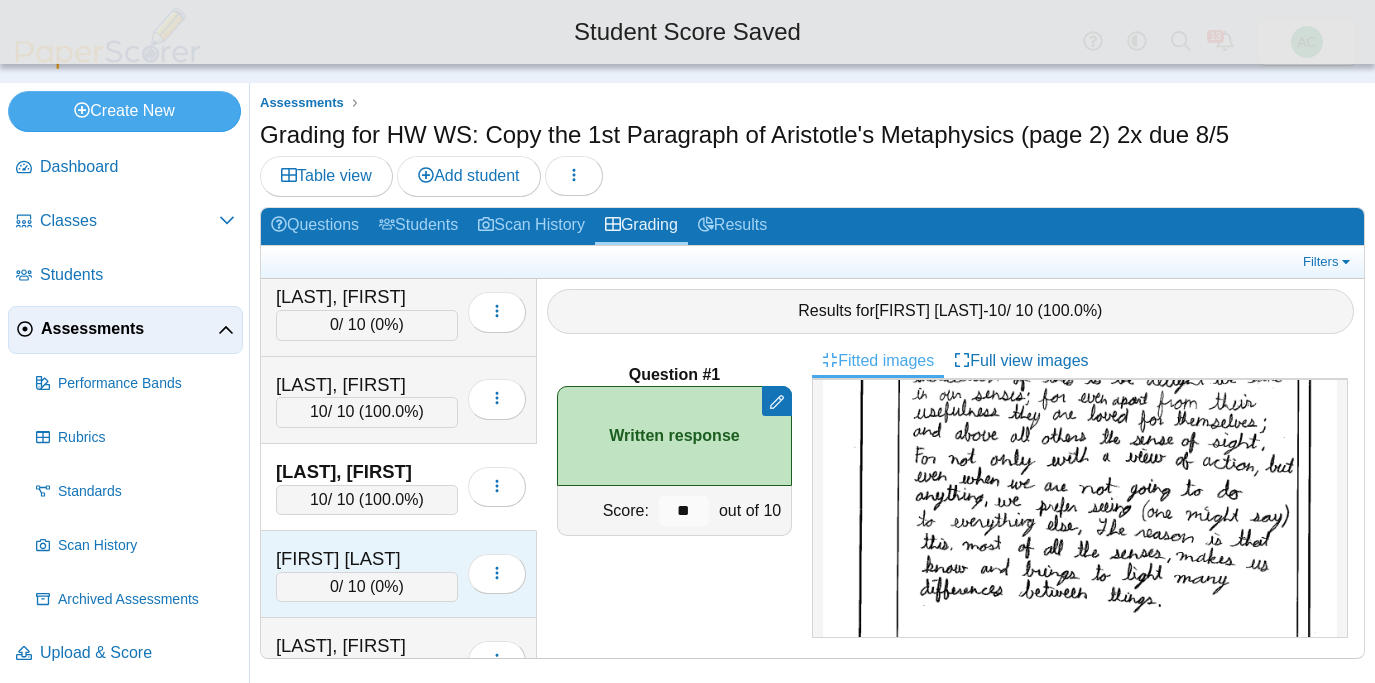 click on "Stein, Emma
0  / 10
( 0% )
Loading…" at bounding box center [399, 574] 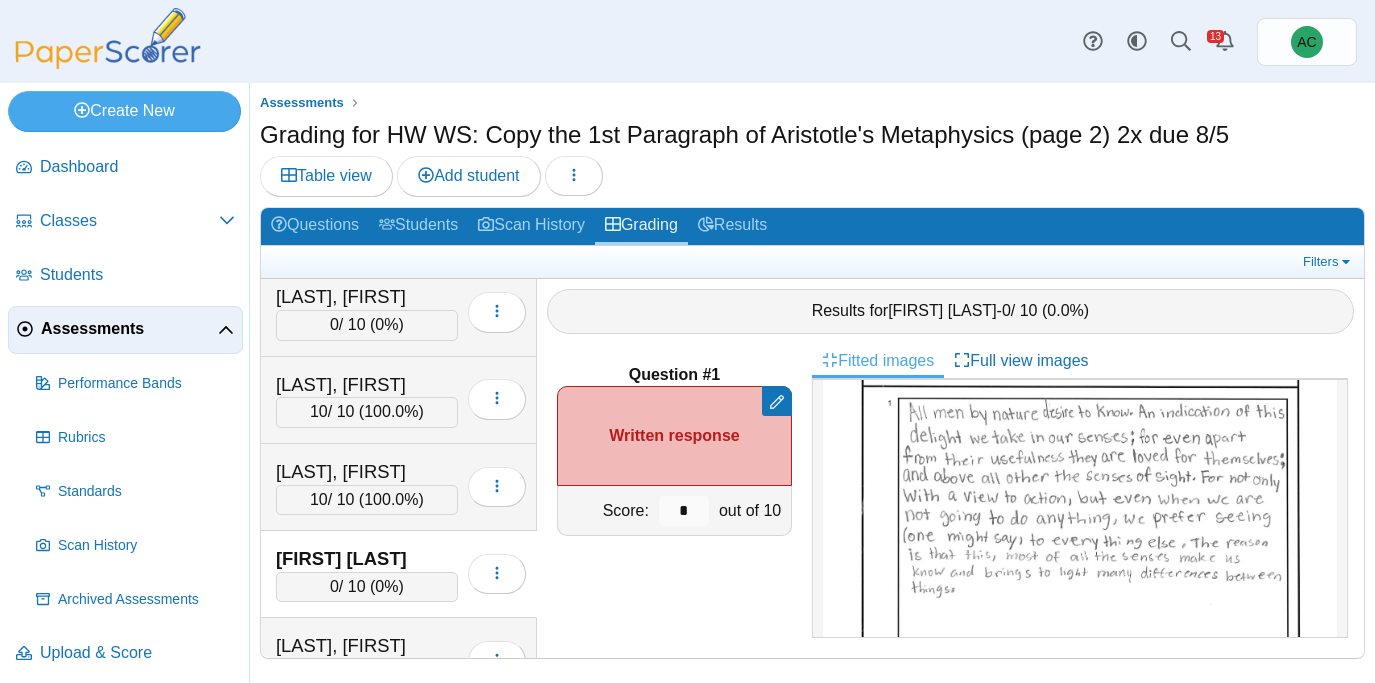 scroll, scrollTop: 136, scrollLeft: 0, axis: vertical 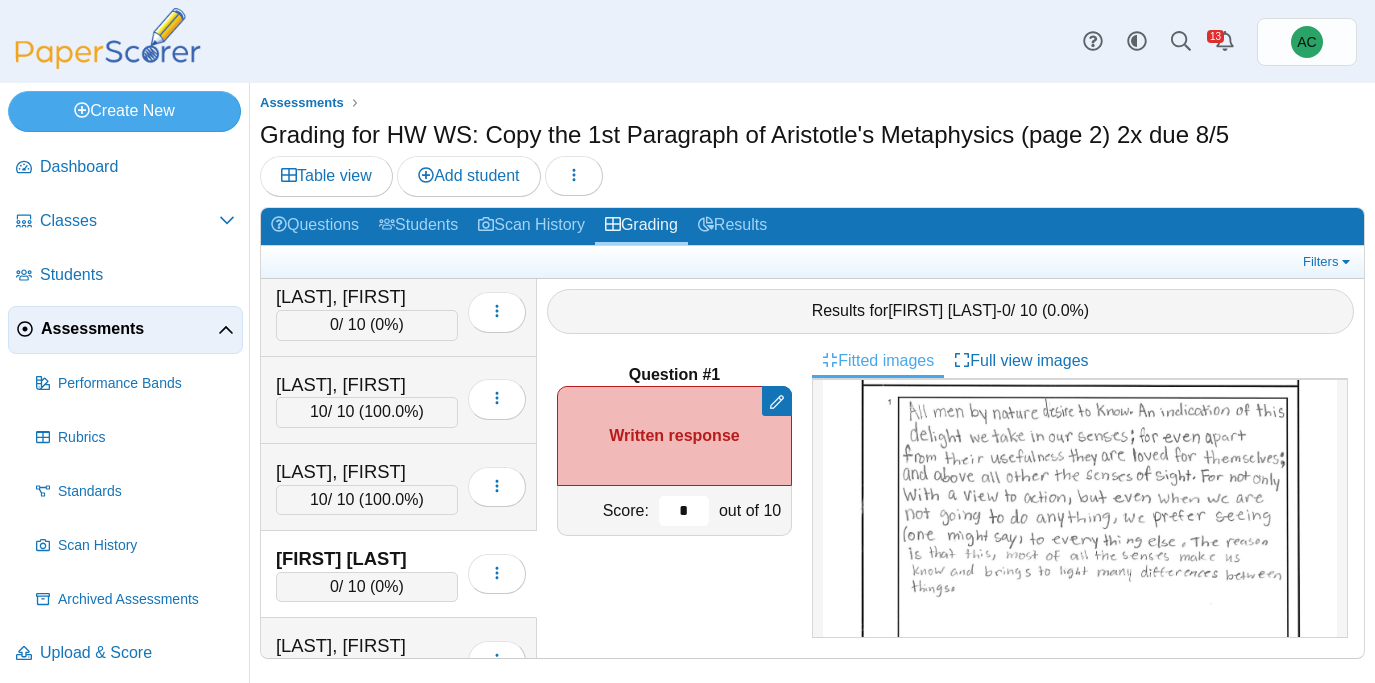 click on "*" at bounding box center (684, 511) 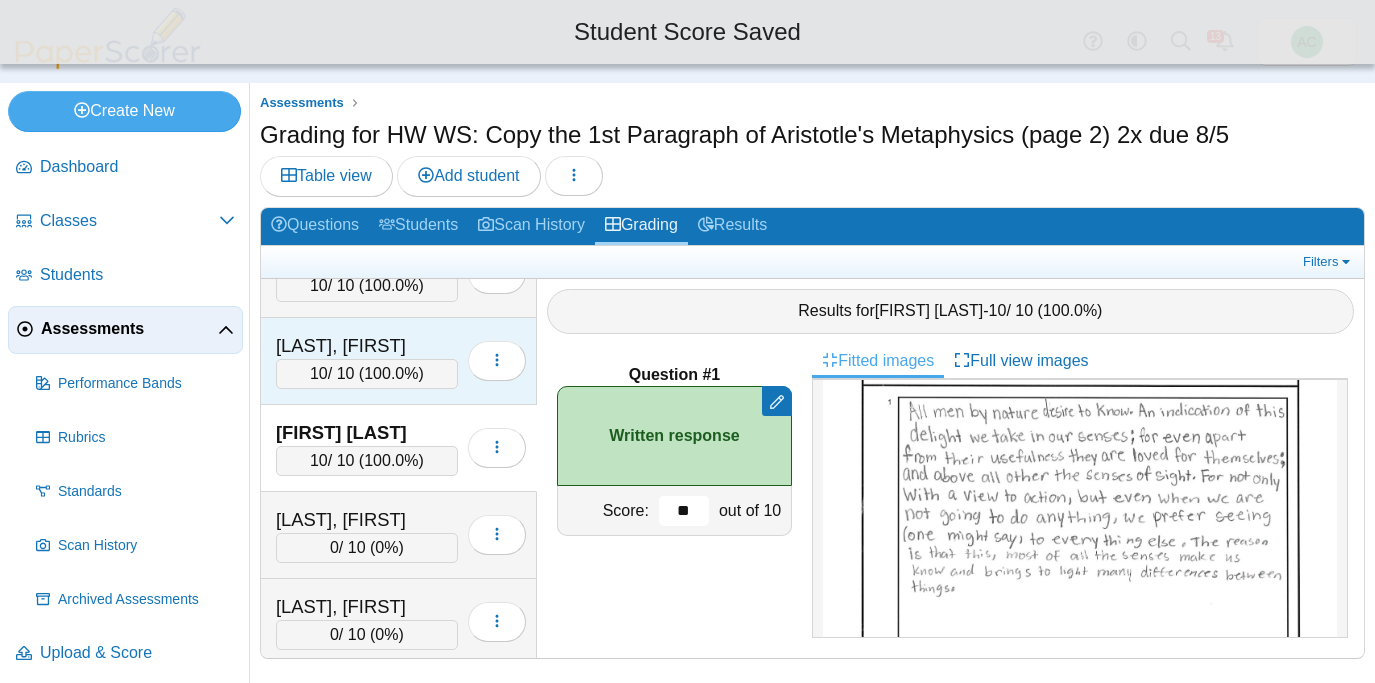 scroll, scrollTop: 6935, scrollLeft: 0, axis: vertical 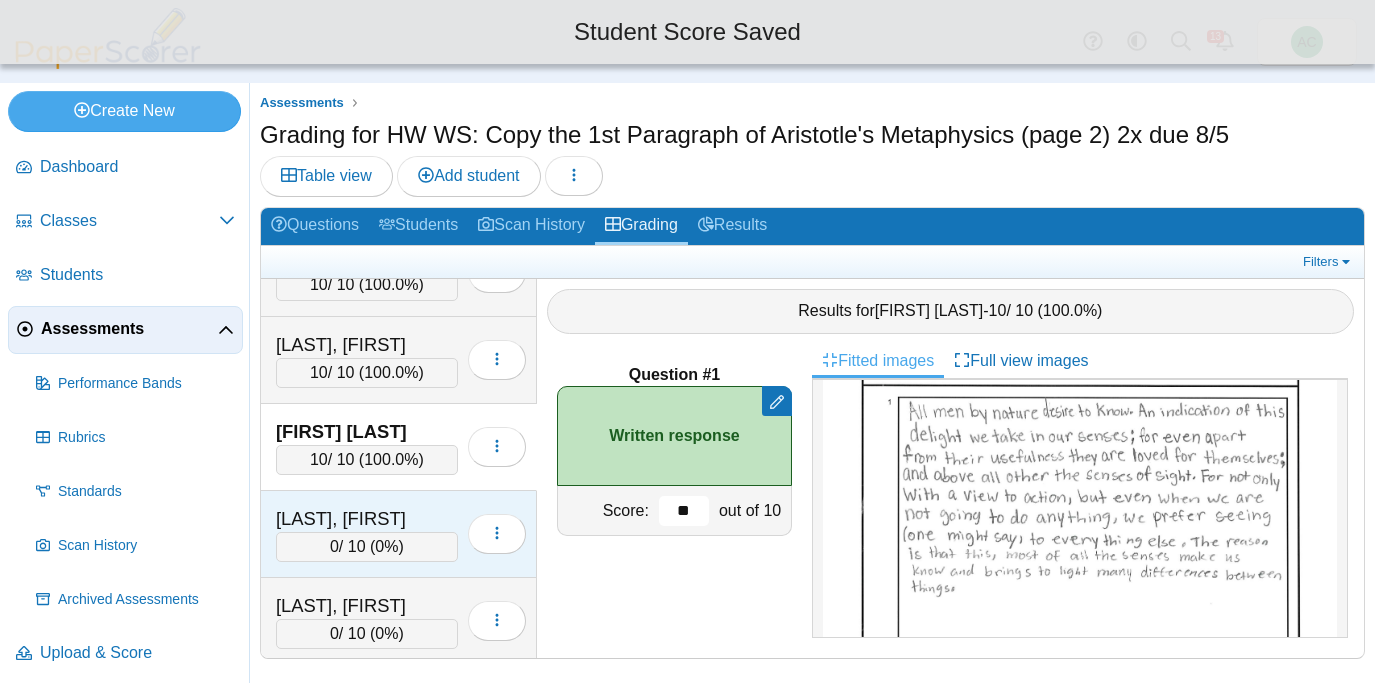 type on "**" 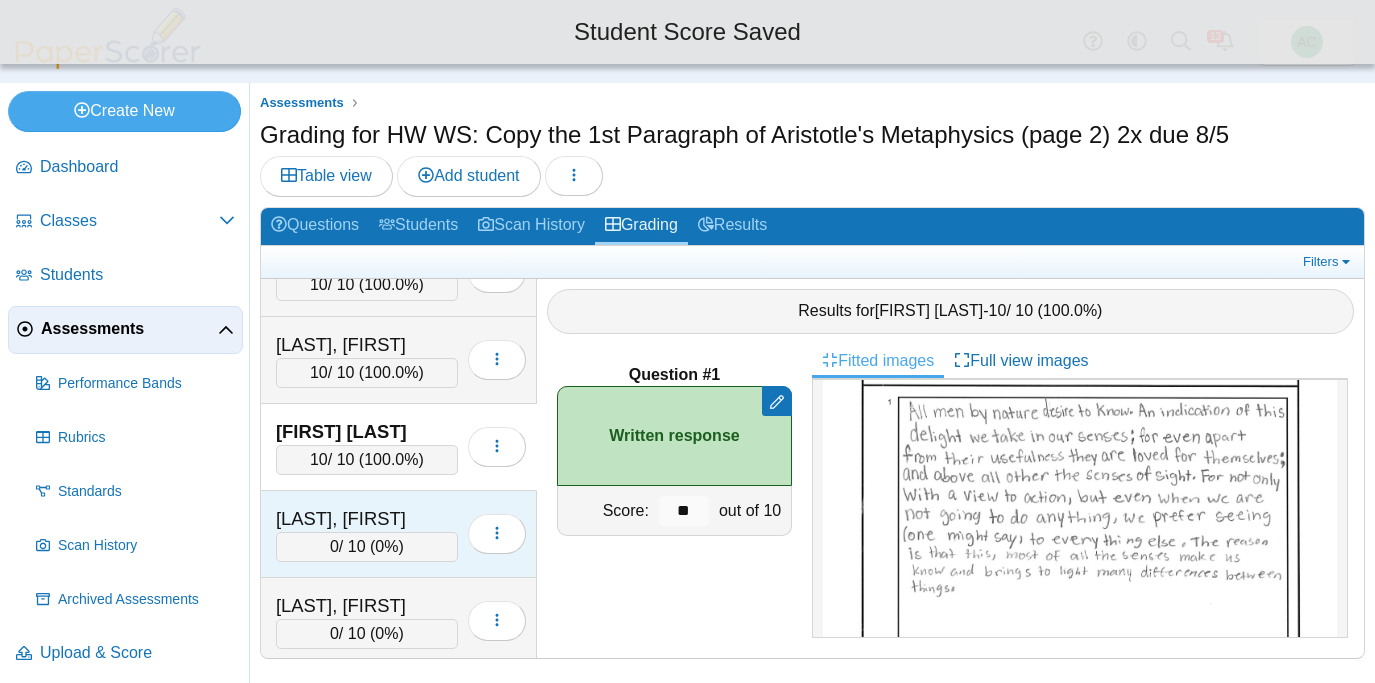 click on "Terpstra, Lexington" at bounding box center [367, 519] 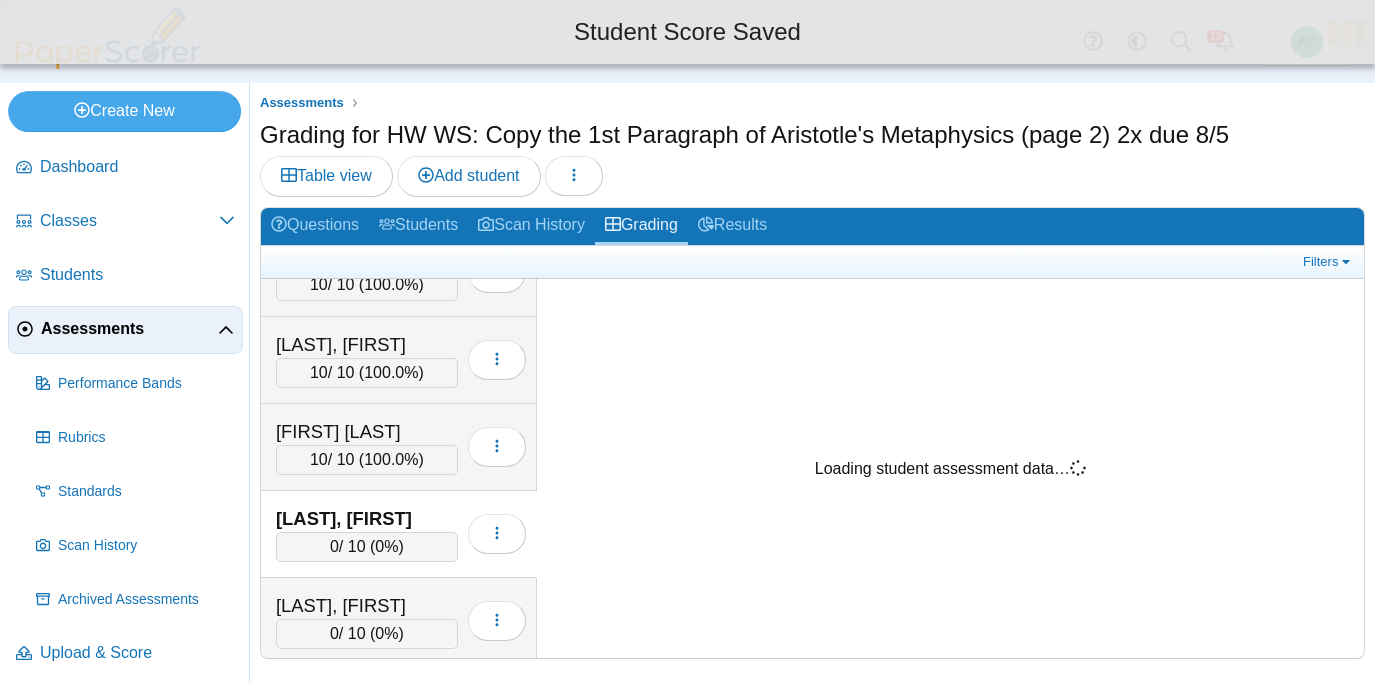 scroll, scrollTop: 0, scrollLeft: 0, axis: both 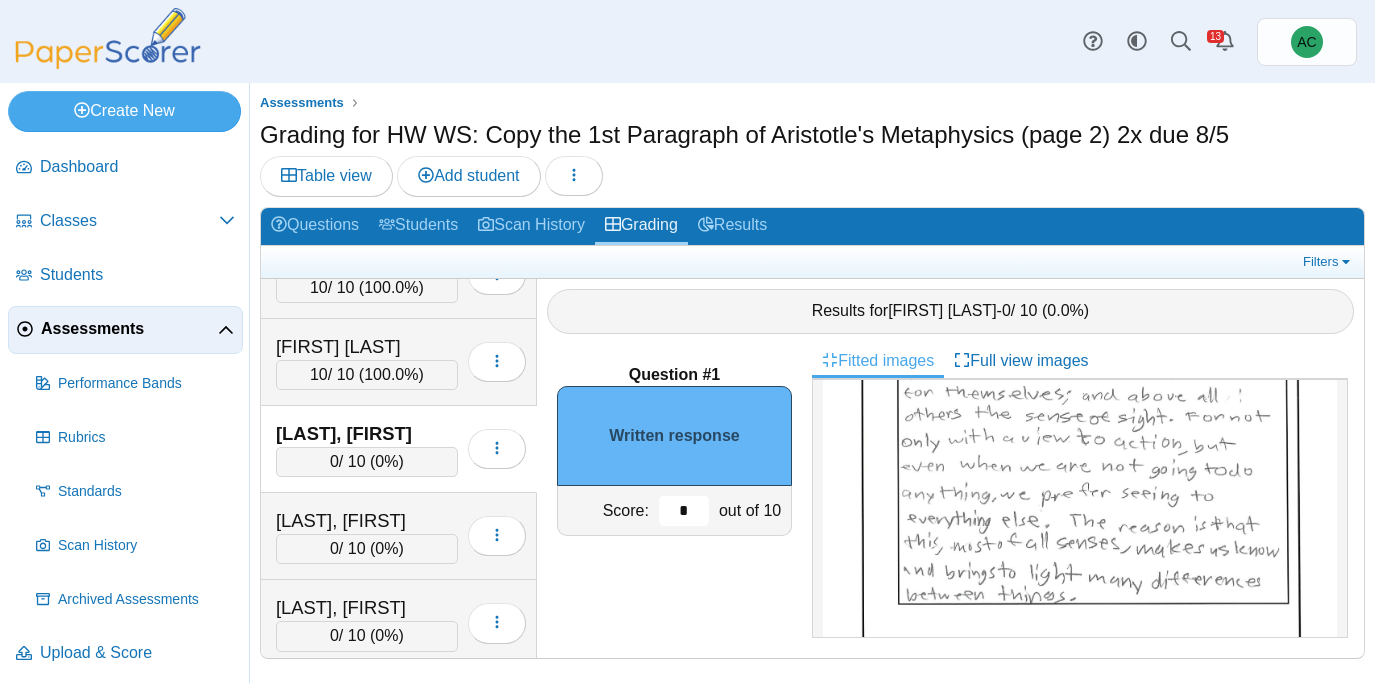 click on "*" at bounding box center (684, 511) 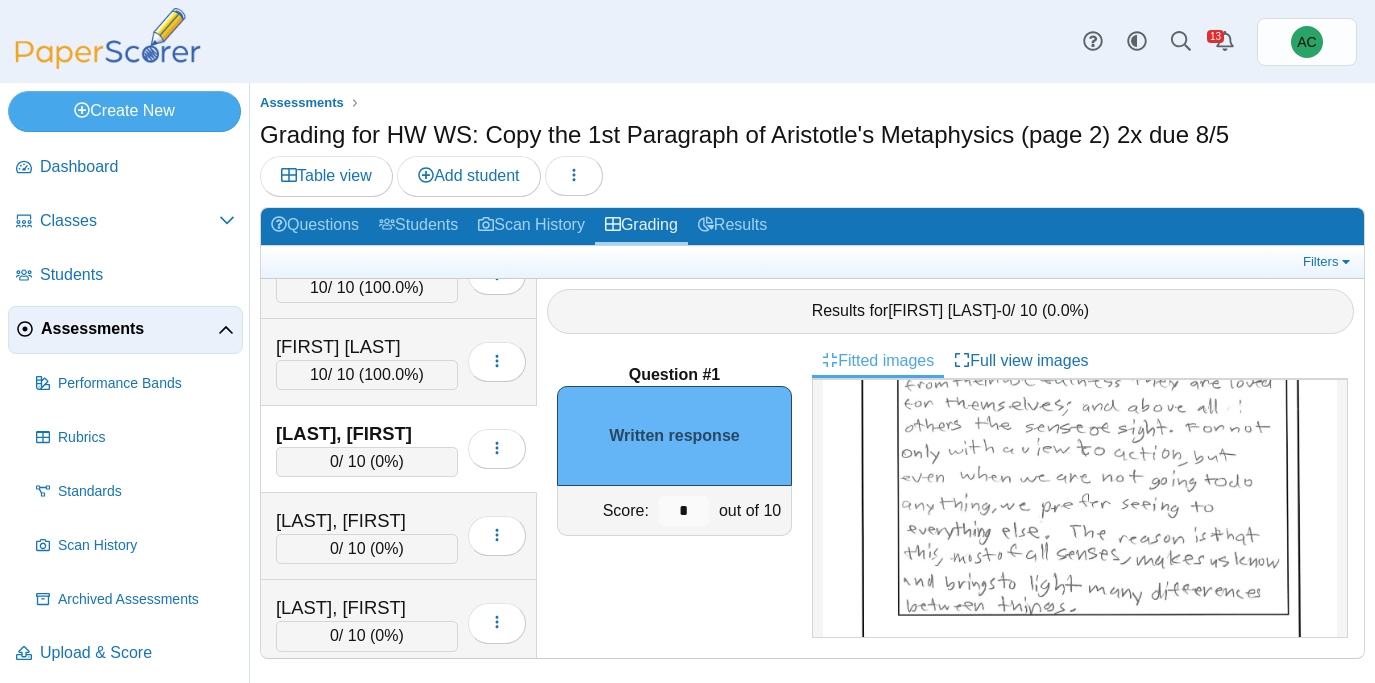 scroll, scrollTop: 236, scrollLeft: 0, axis: vertical 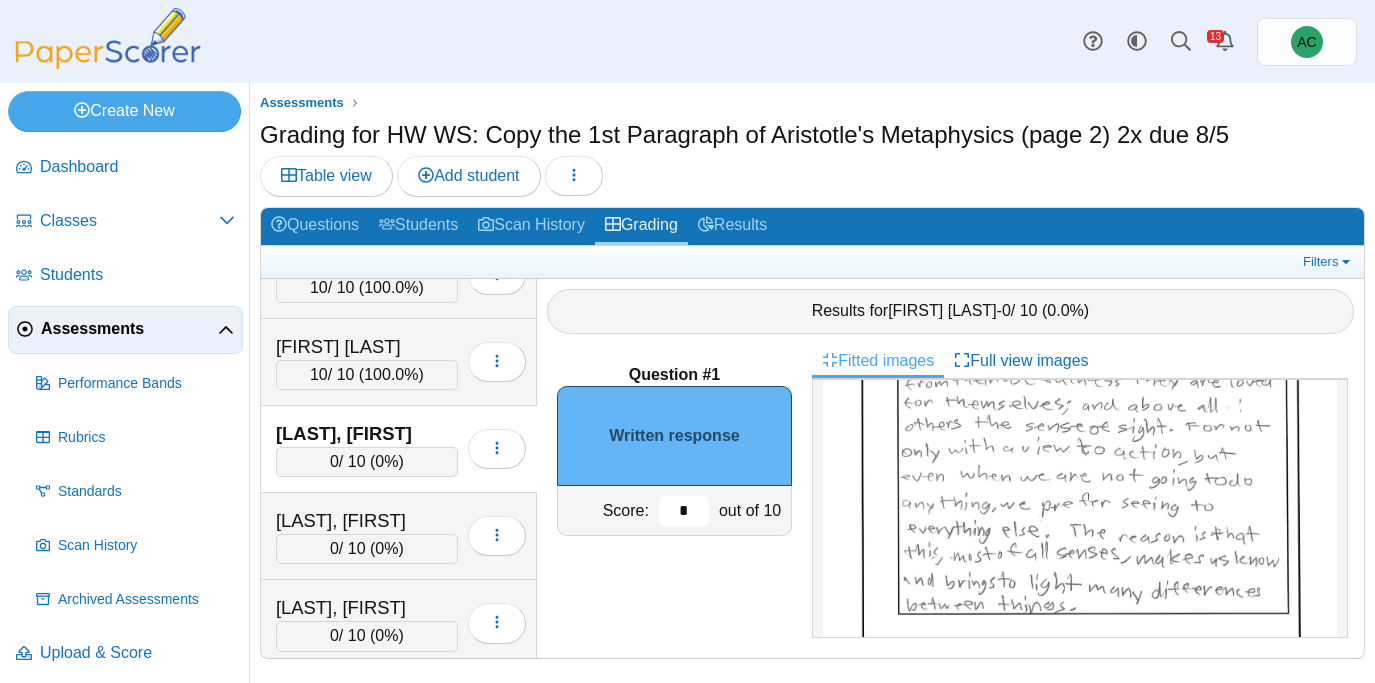 click on "*" at bounding box center [684, 511] 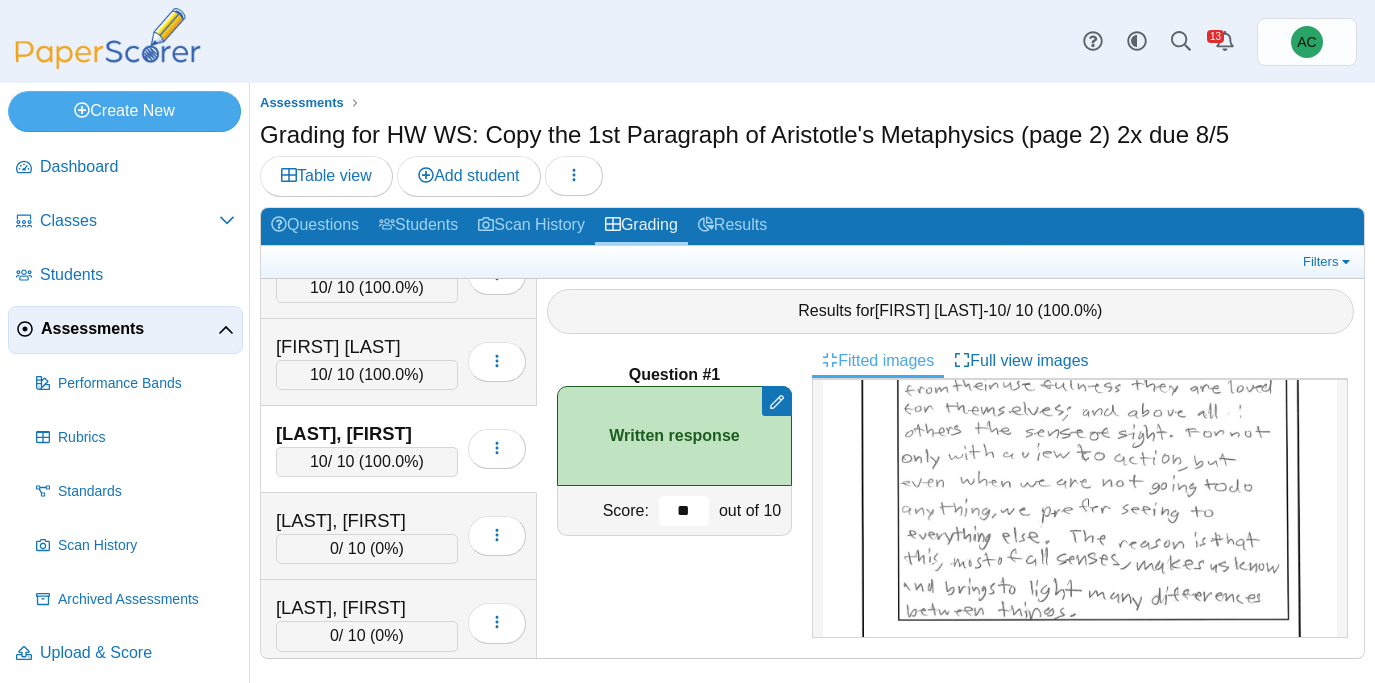 scroll, scrollTop: 229, scrollLeft: 0, axis: vertical 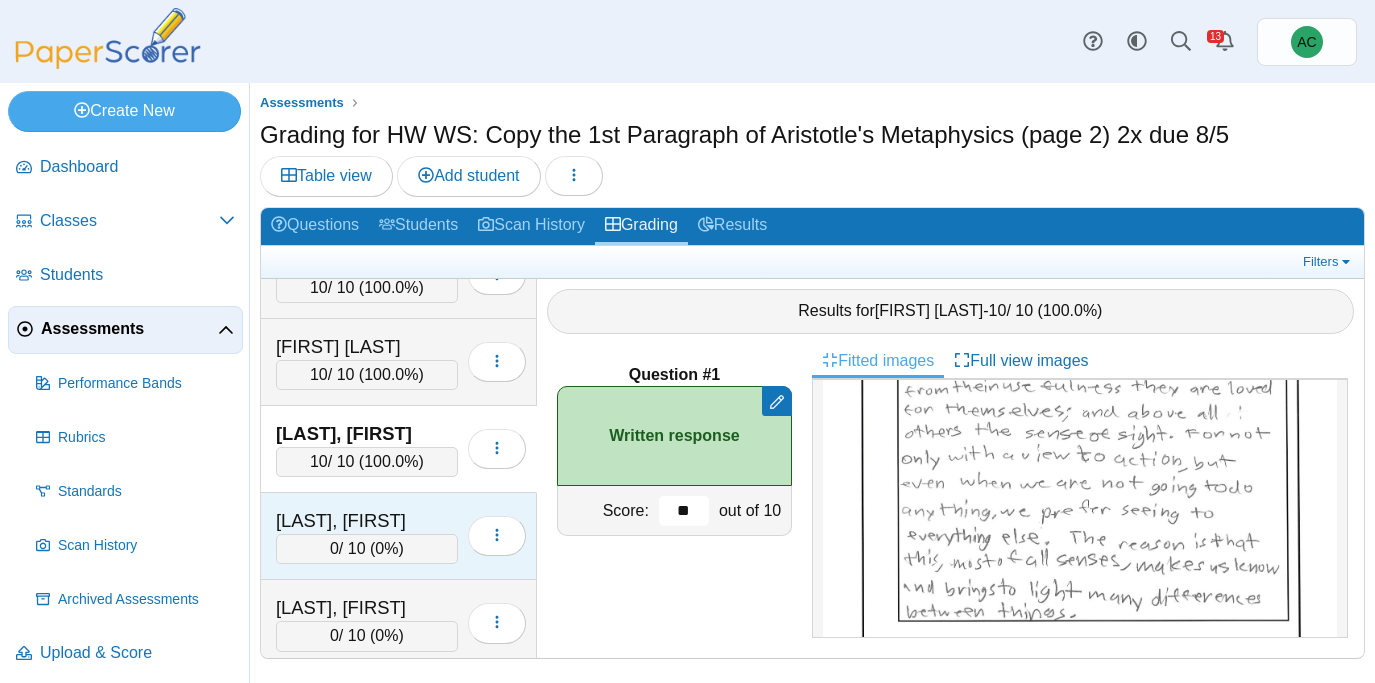 type on "**" 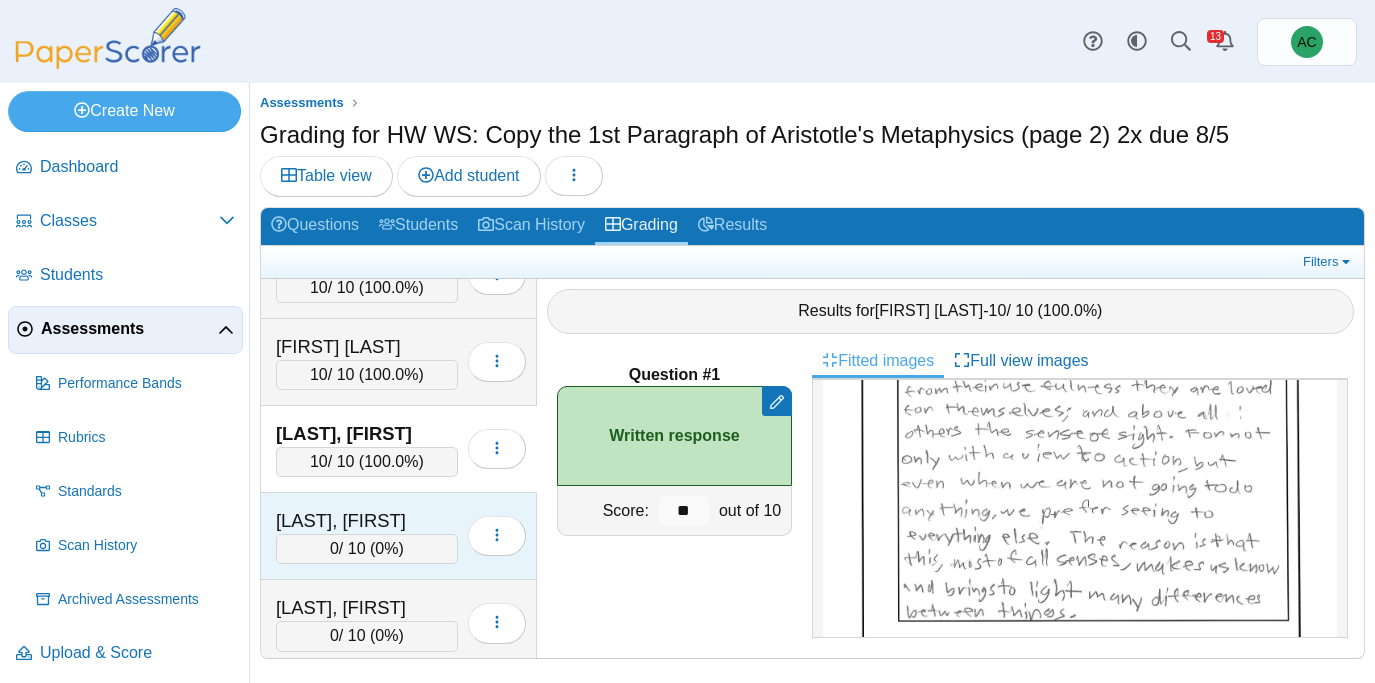 click on "Trojan, Ethan" at bounding box center (367, 521) 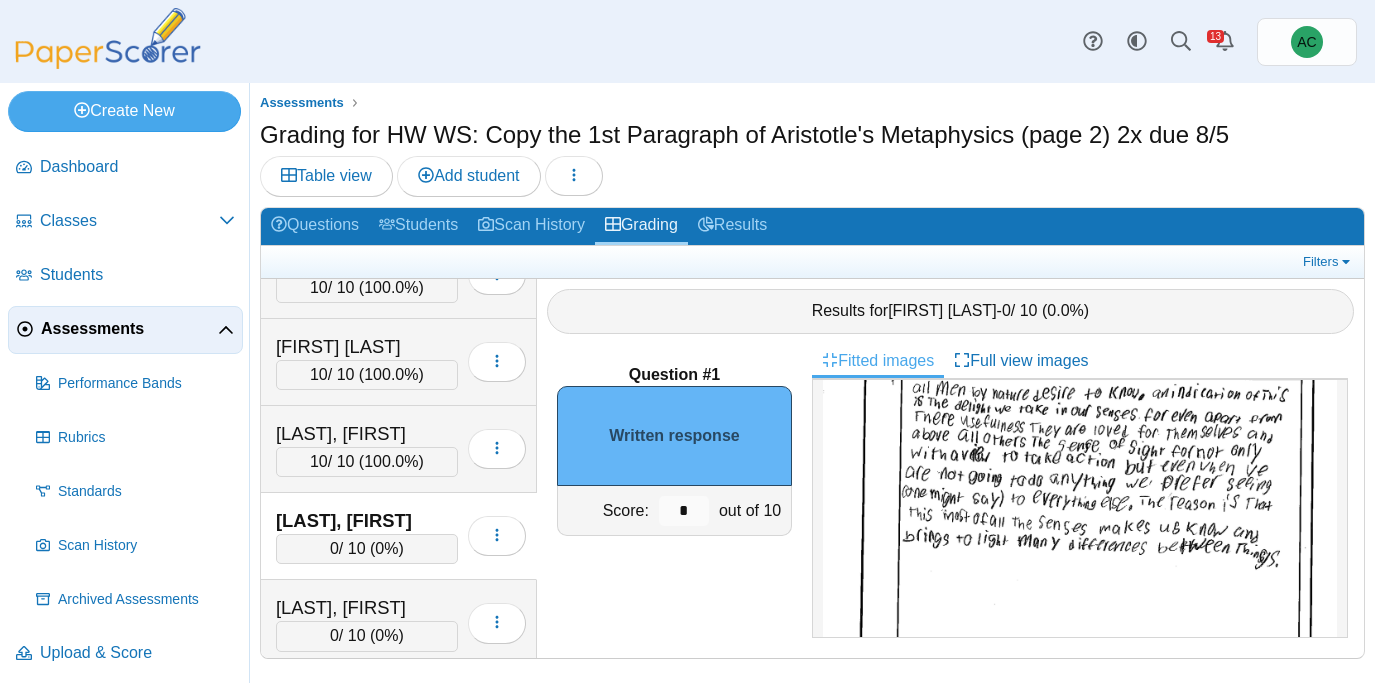 scroll, scrollTop: 179, scrollLeft: 0, axis: vertical 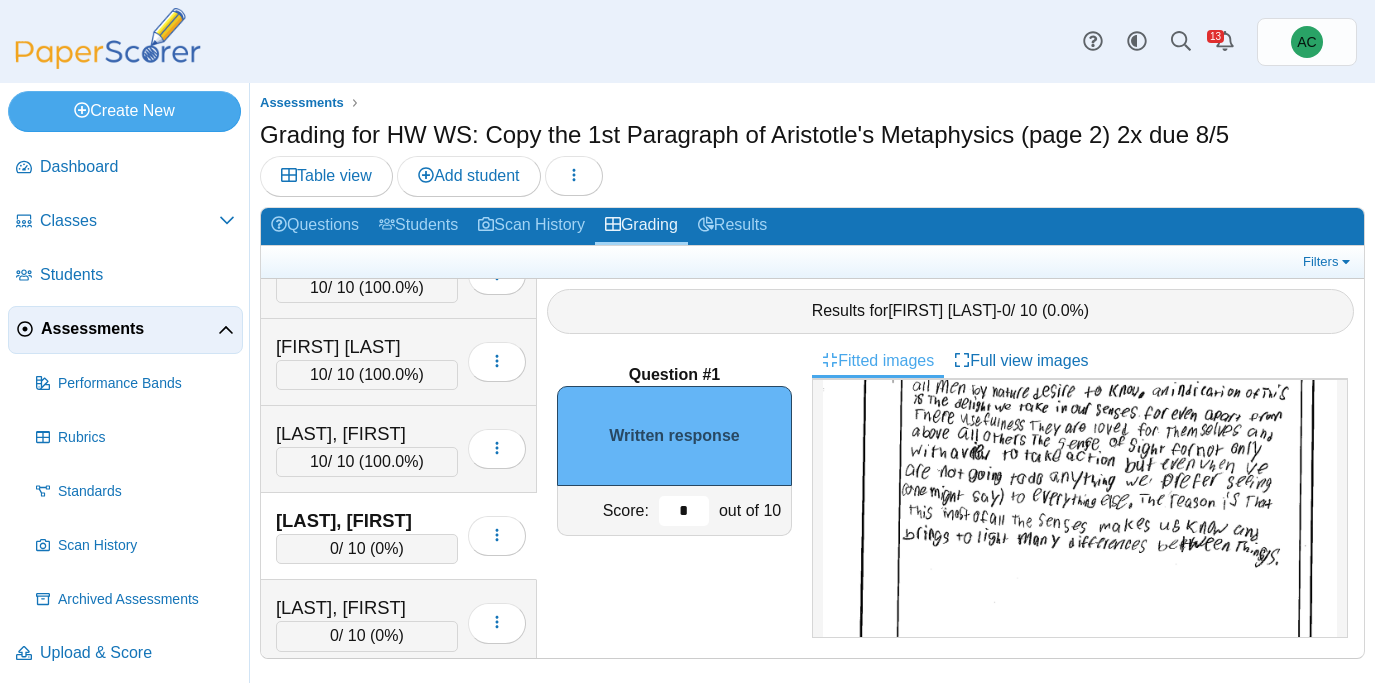 click on "*" at bounding box center (684, 511) 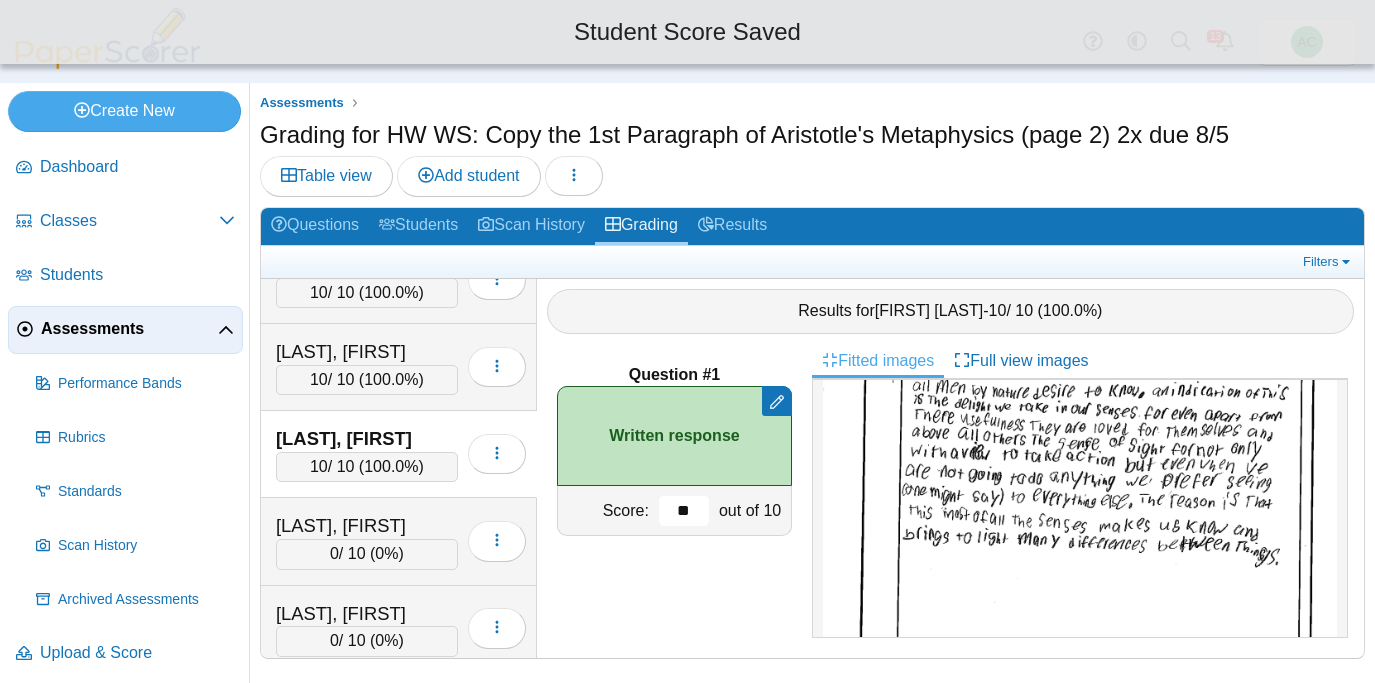 scroll, scrollTop: 7106, scrollLeft: 0, axis: vertical 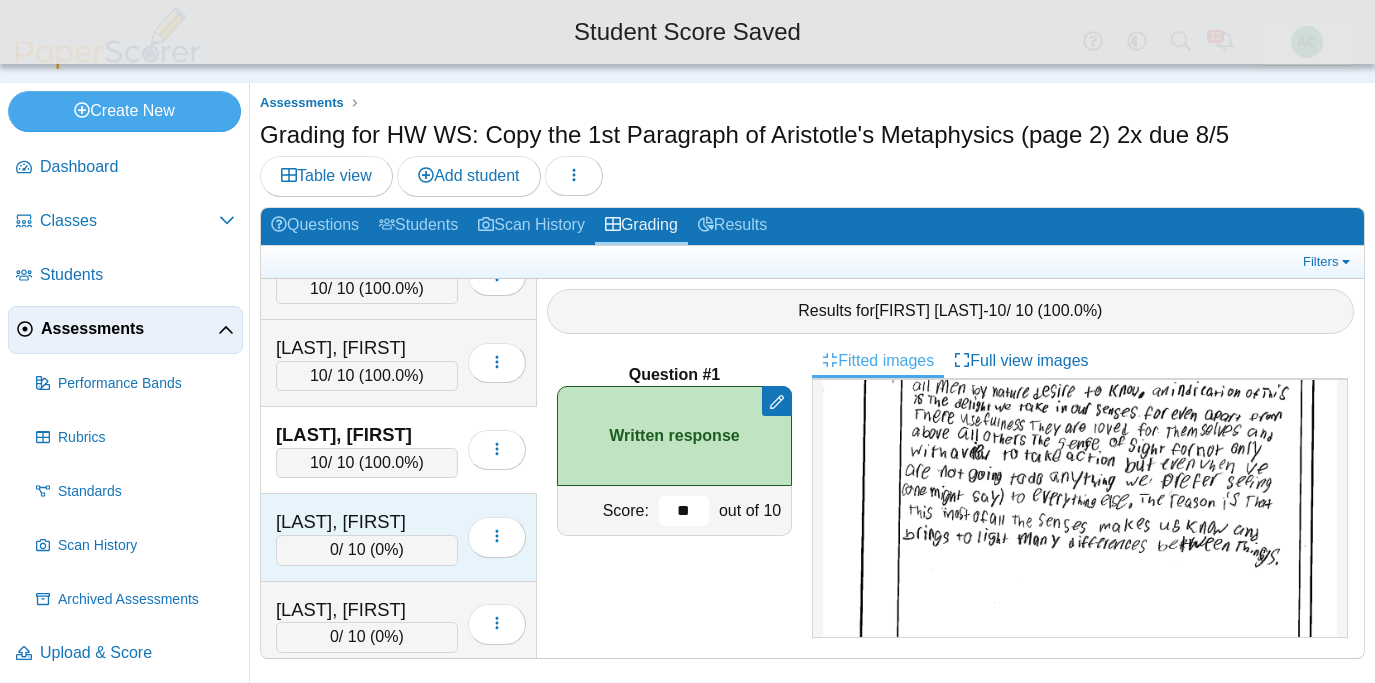 type on "**" 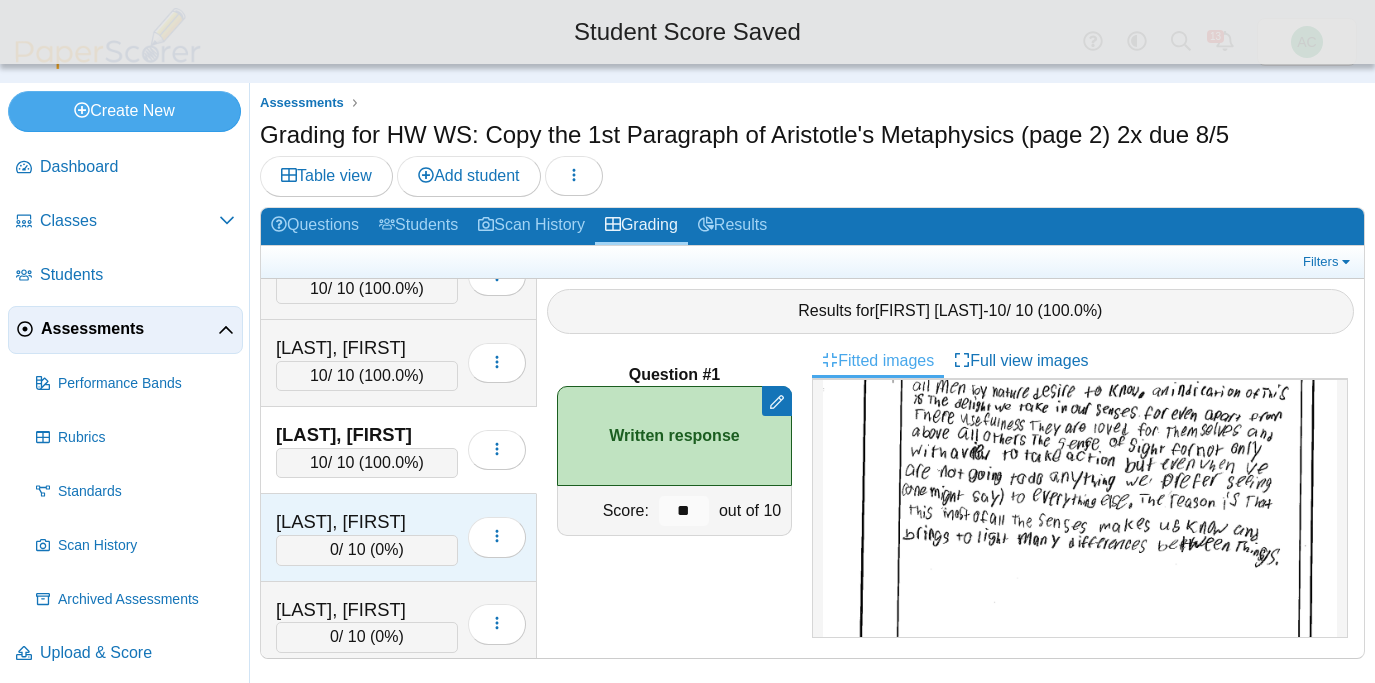 click on "Ulloa, Aiyana" at bounding box center (367, 522) 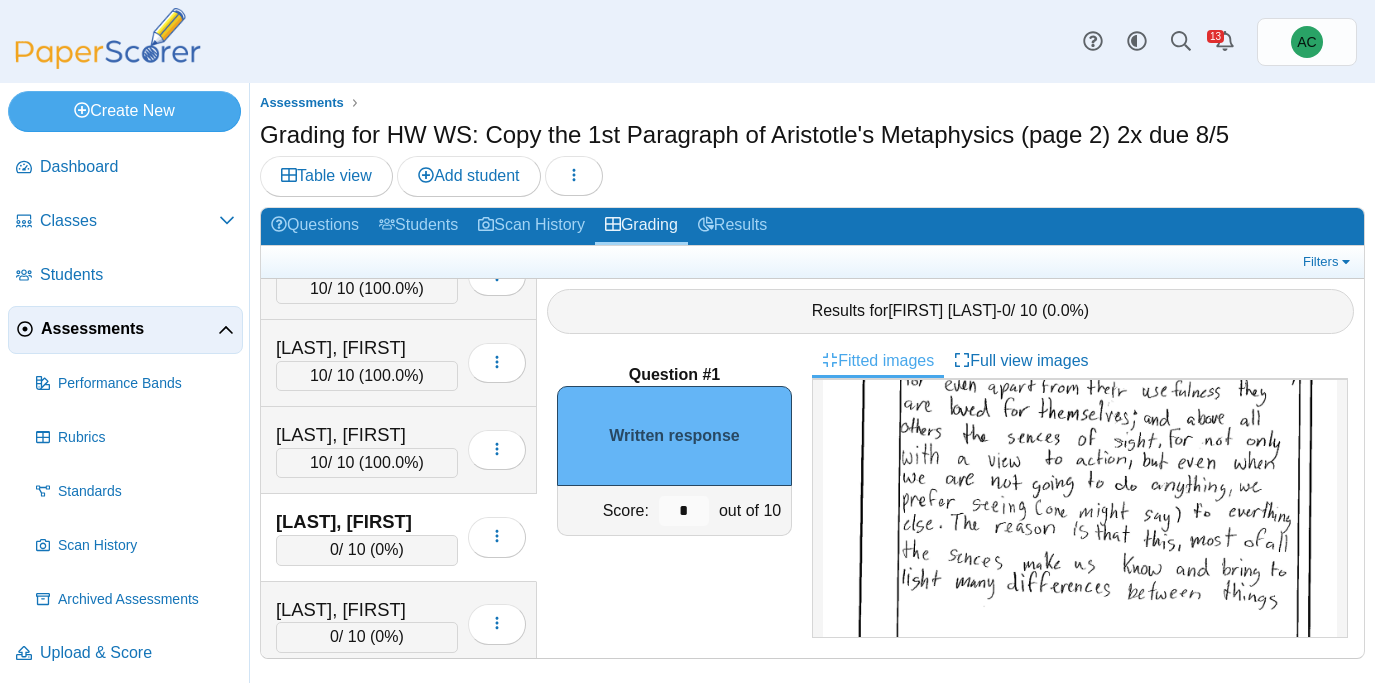 scroll, scrollTop: 246, scrollLeft: 0, axis: vertical 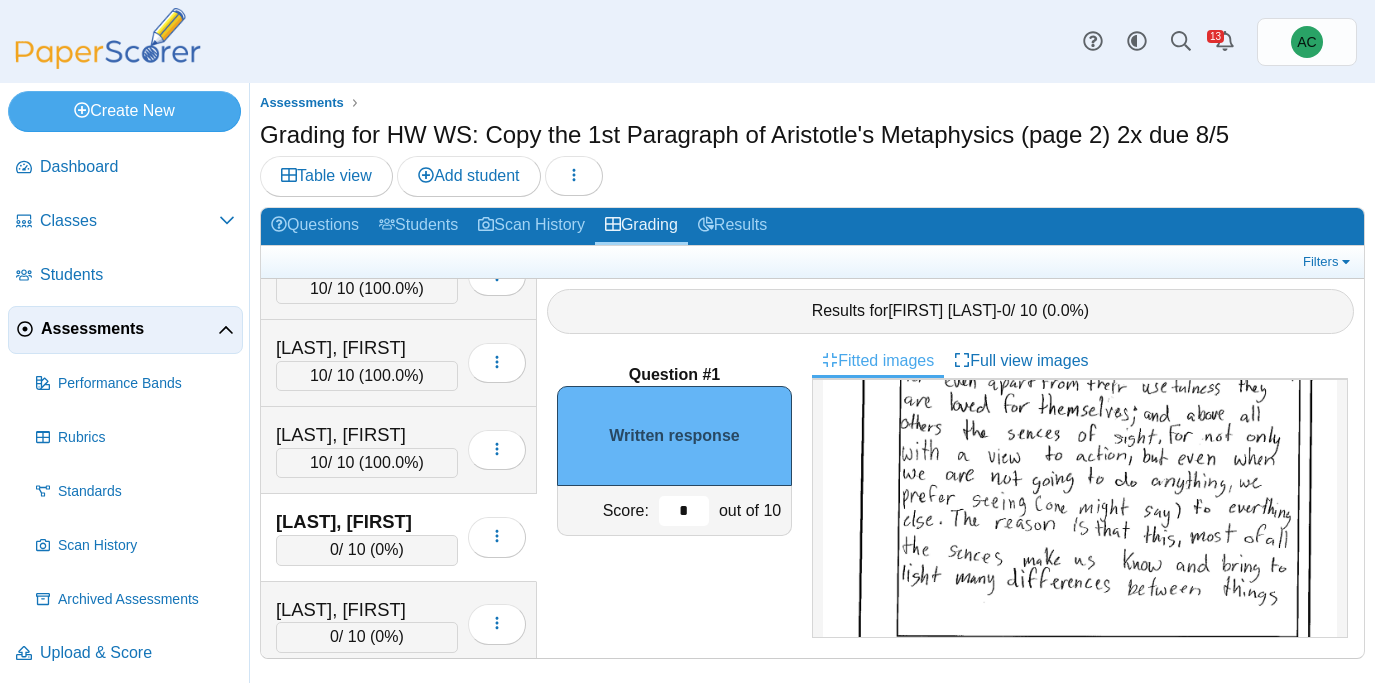 click on "*" at bounding box center [684, 511] 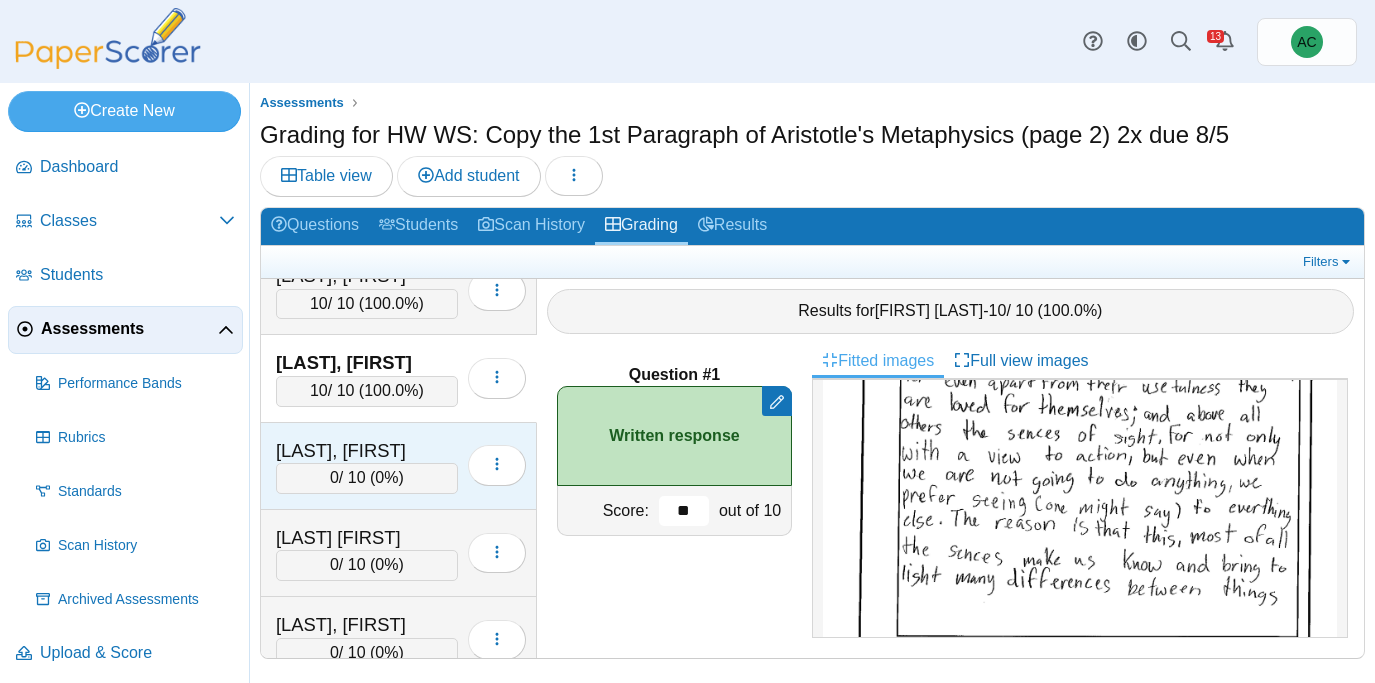 scroll, scrollTop: 7264, scrollLeft: 0, axis: vertical 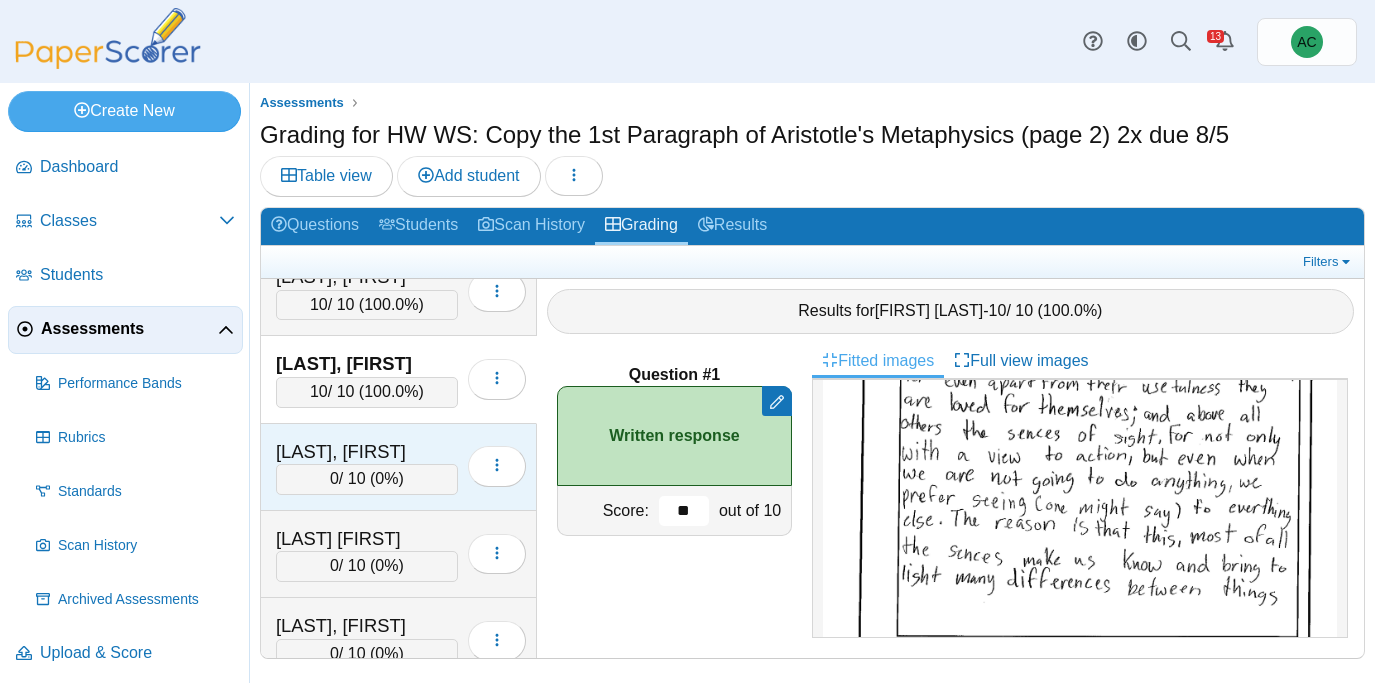 type on "**" 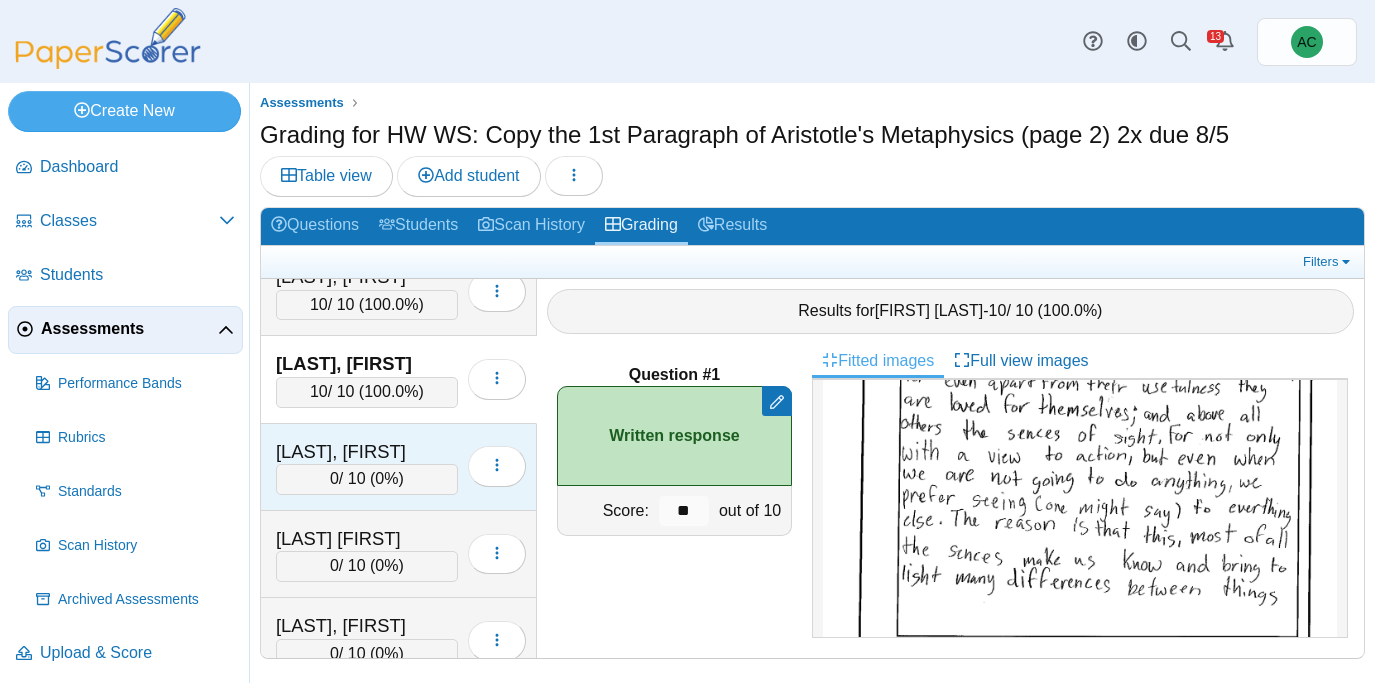 click on "Unsworth, Parker" at bounding box center [367, 452] 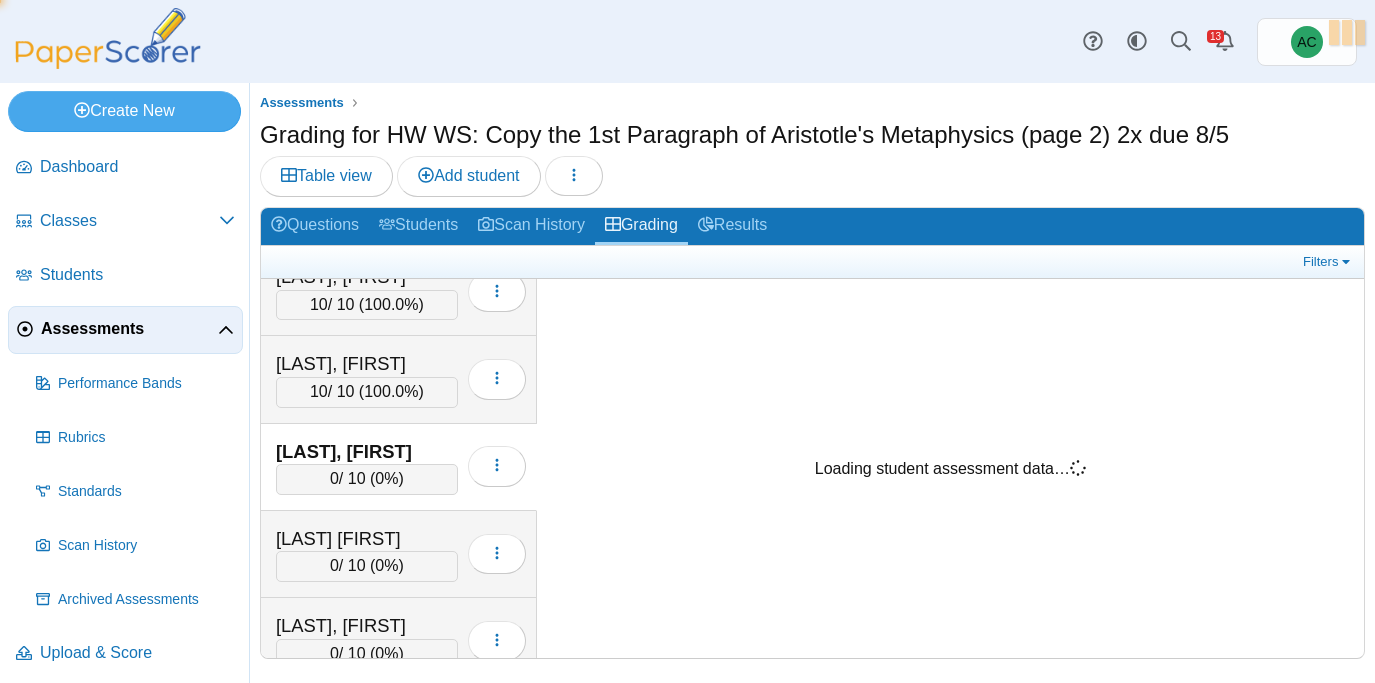 scroll, scrollTop: 0, scrollLeft: 0, axis: both 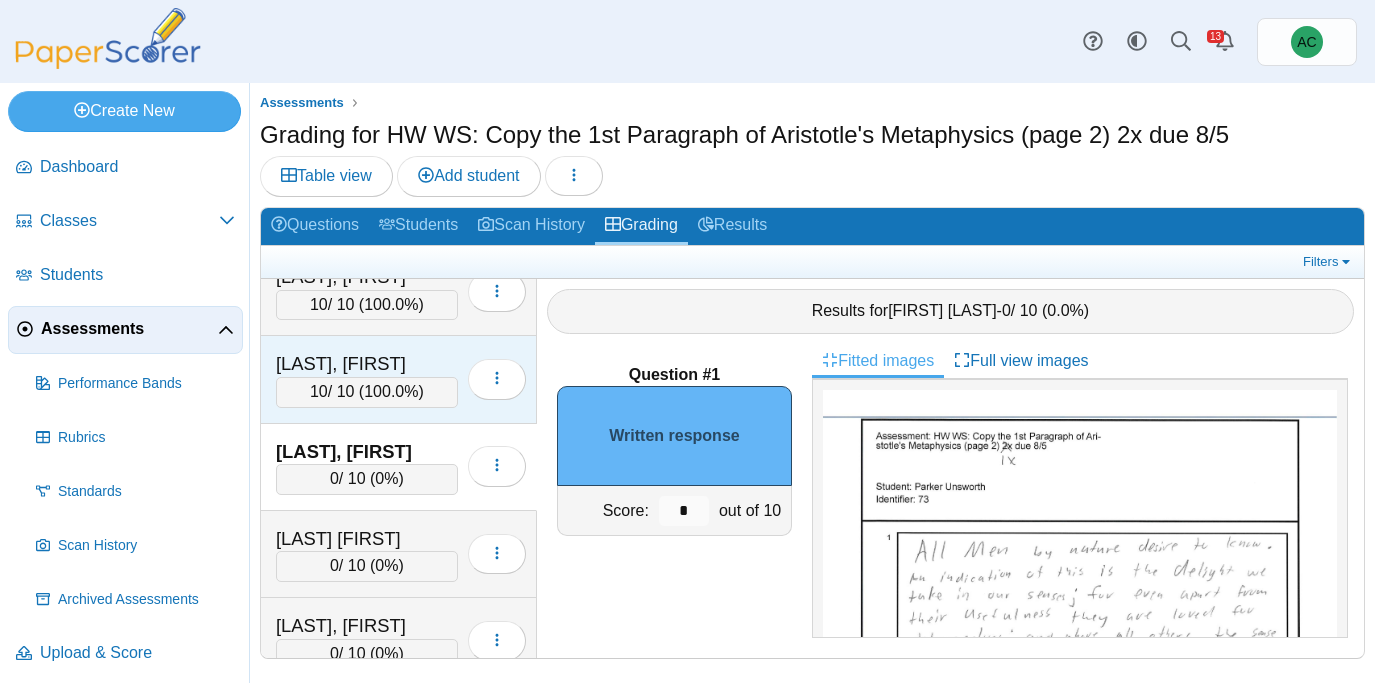 click on "Ulloa, Aiyana" at bounding box center [367, 364] 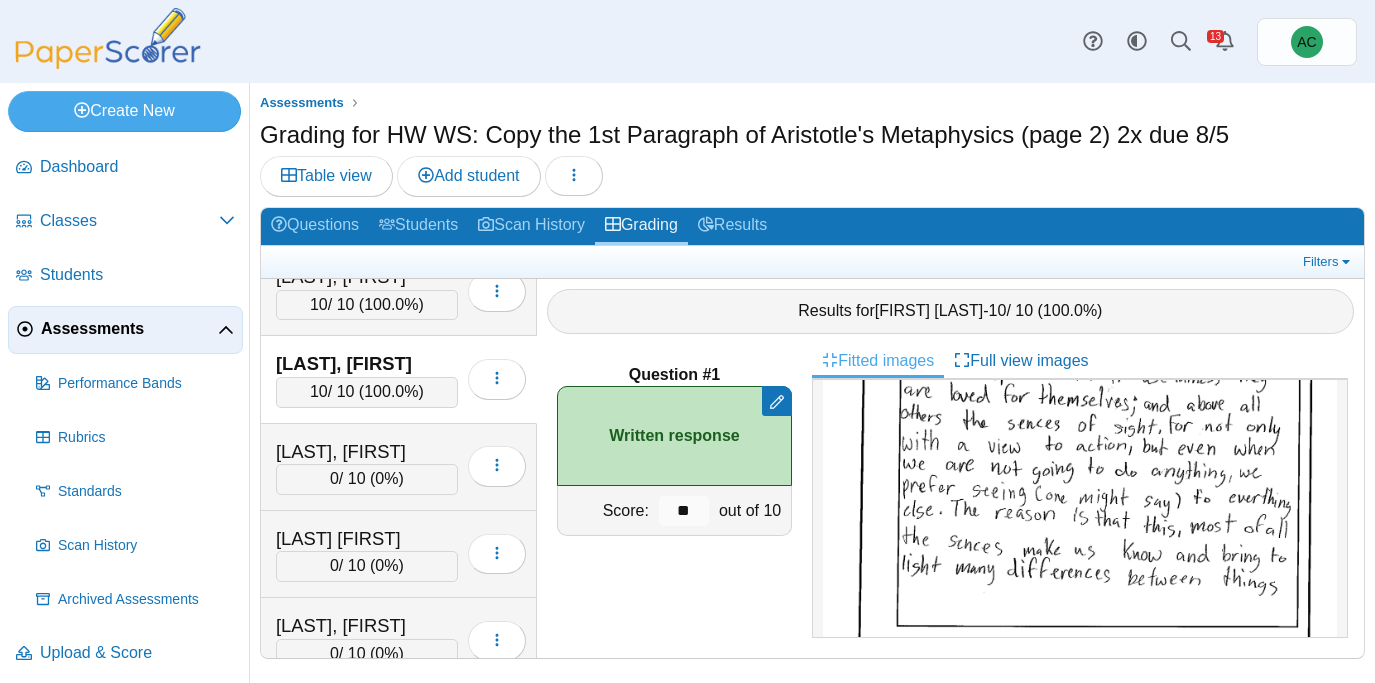 scroll, scrollTop: 269, scrollLeft: 0, axis: vertical 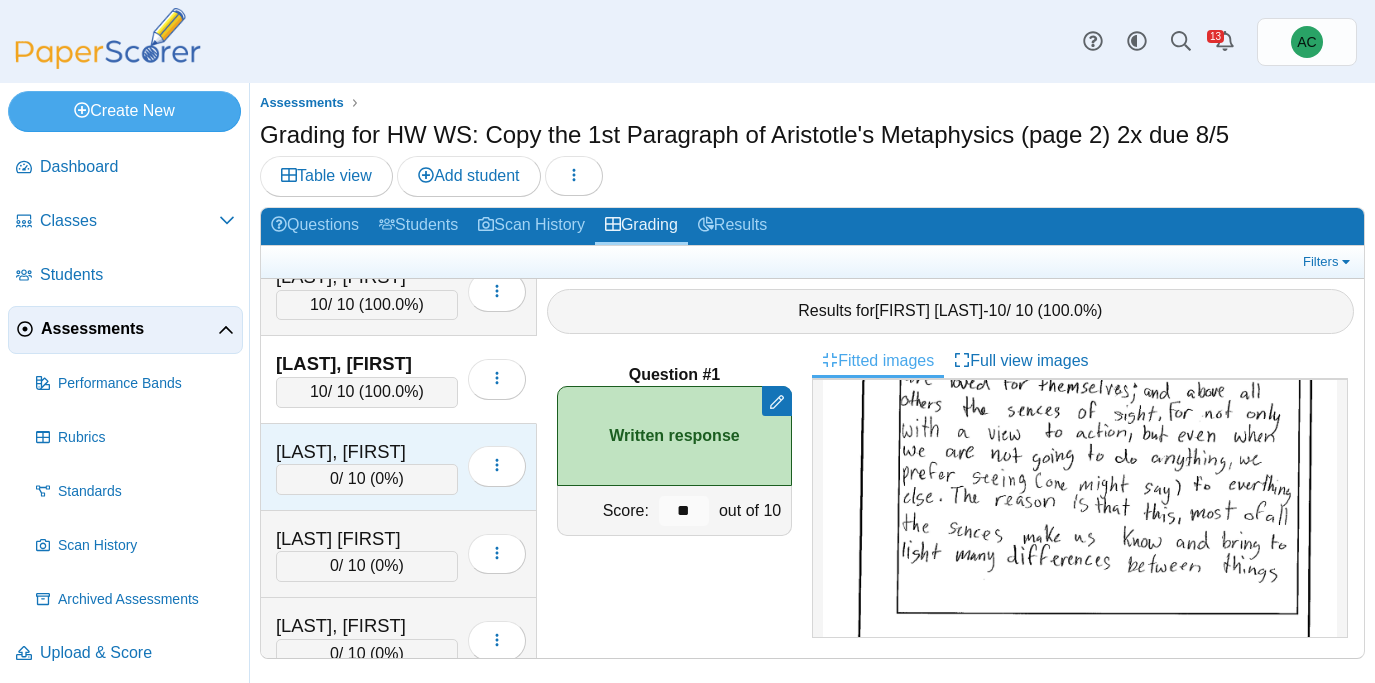 click on "Unsworth, Parker" at bounding box center (367, 452) 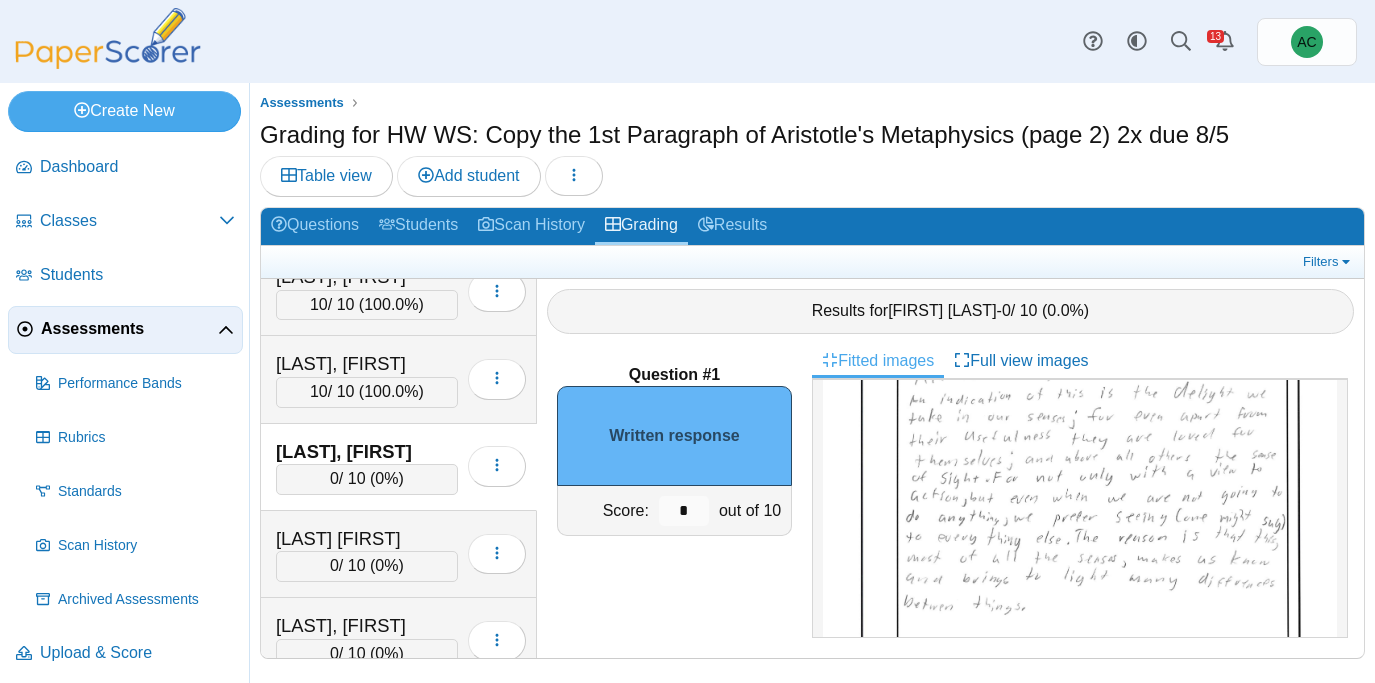 scroll, scrollTop: 184, scrollLeft: 0, axis: vertical 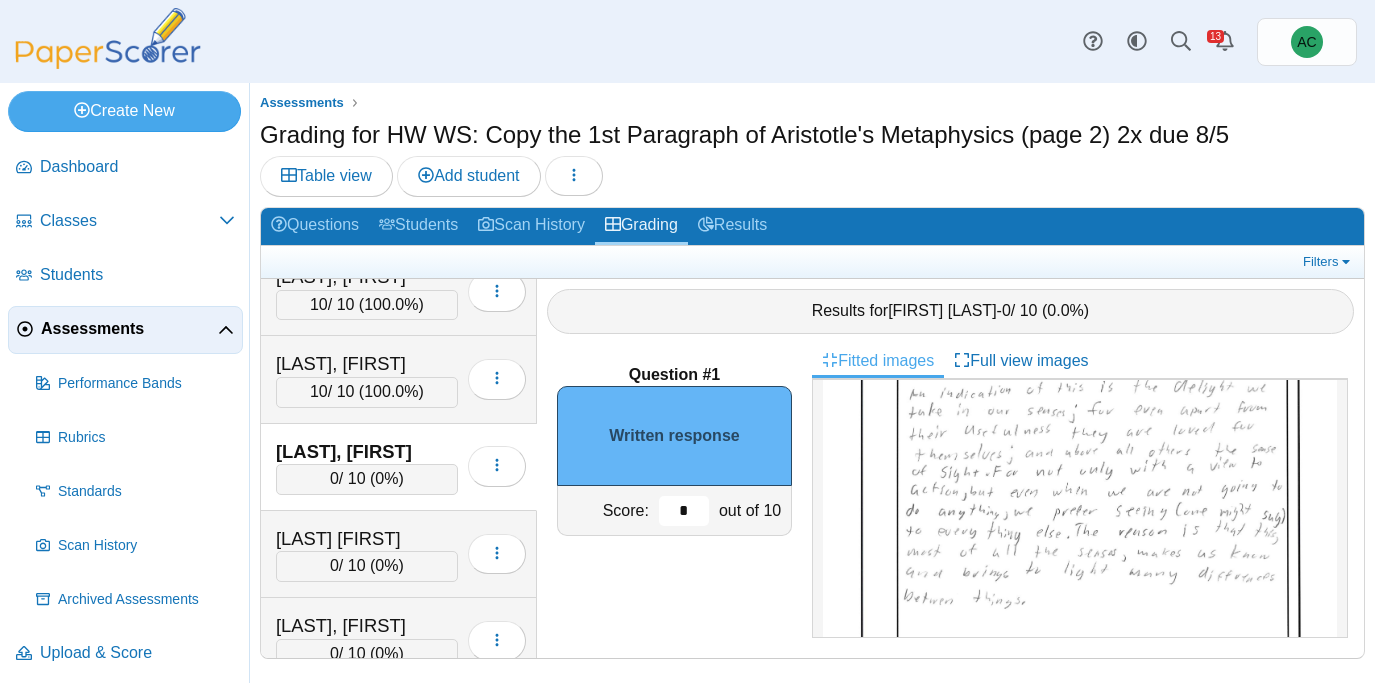 click on "*" at bounding box center (684, 511) 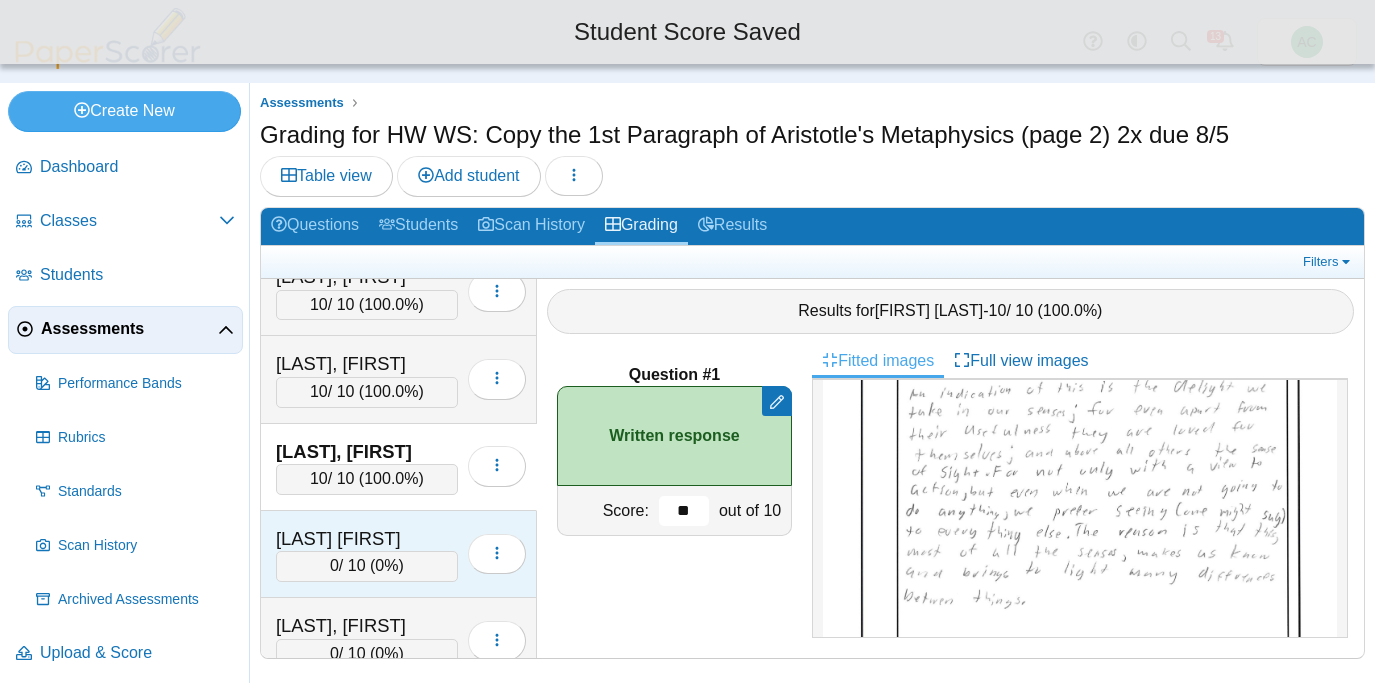 type on "**" 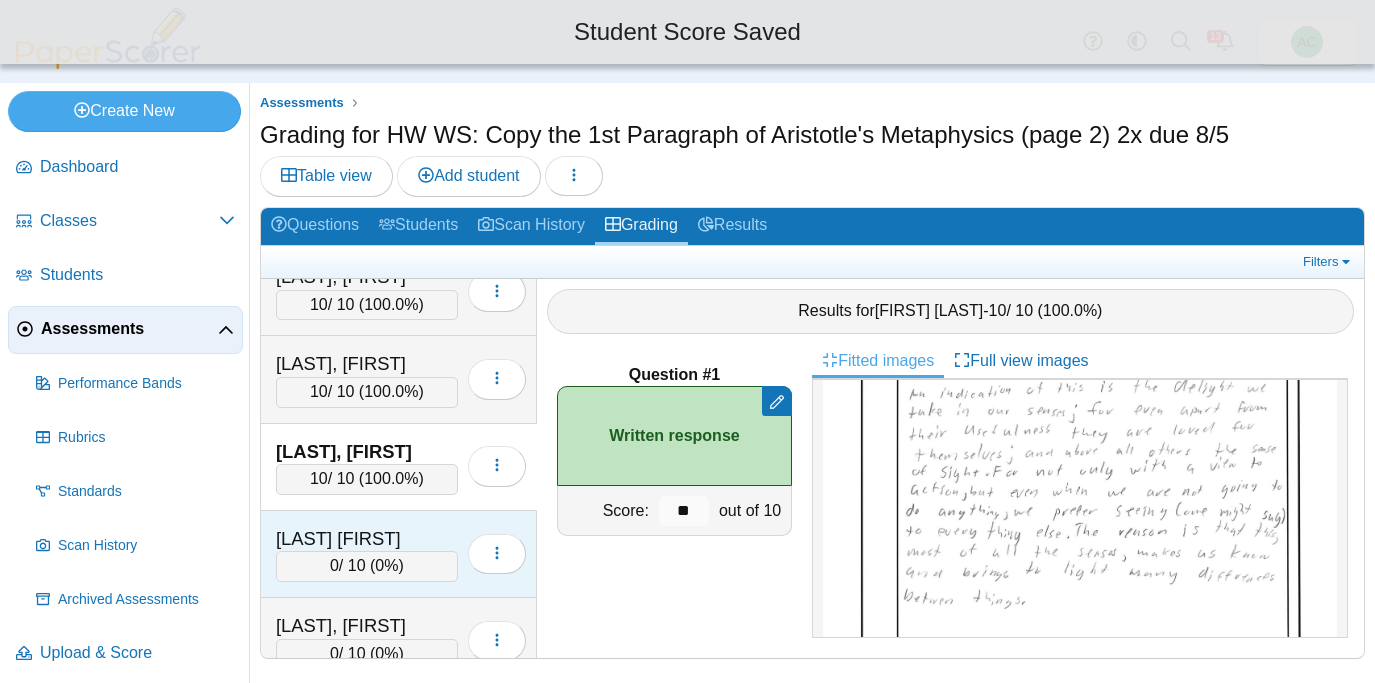 click on "Vemagiri, Rakshaanth
0  / 10
( 0% )
Loading…" at bounding box center [399, 554] 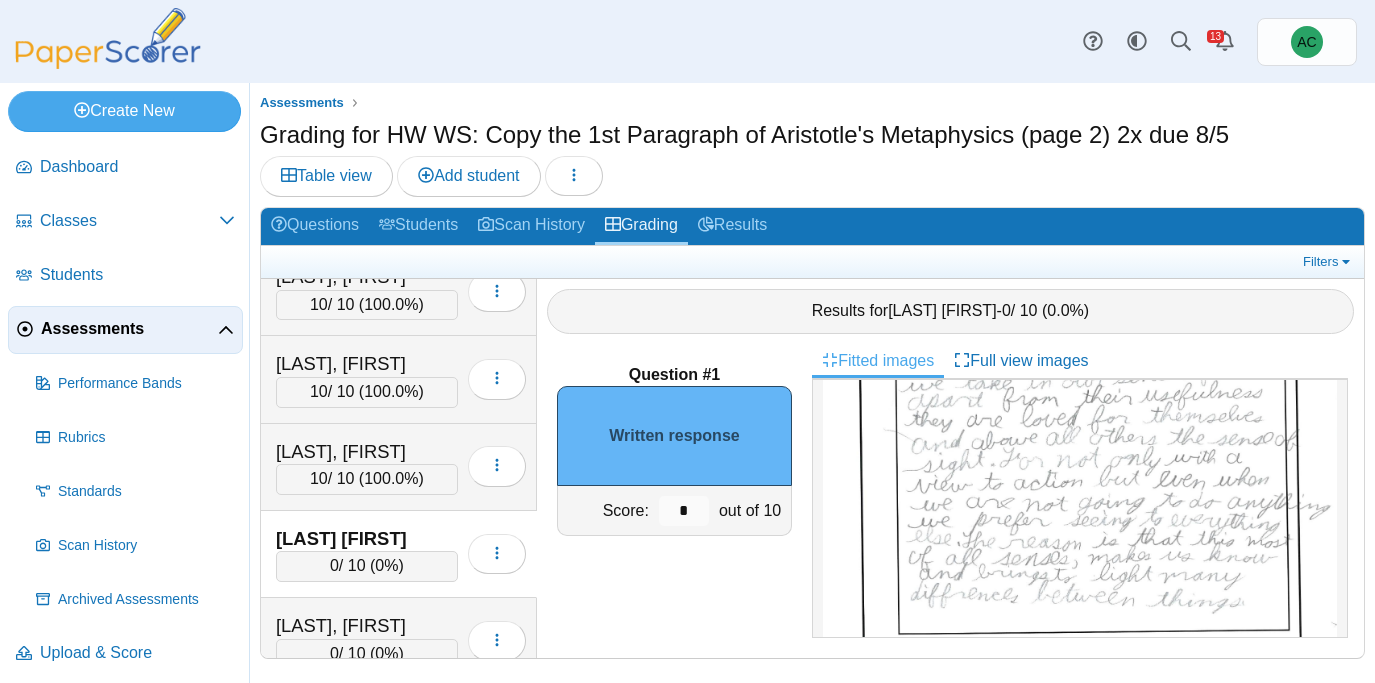 scroll, scrollTop: 226, scrollLeft: 0, axis: vertical 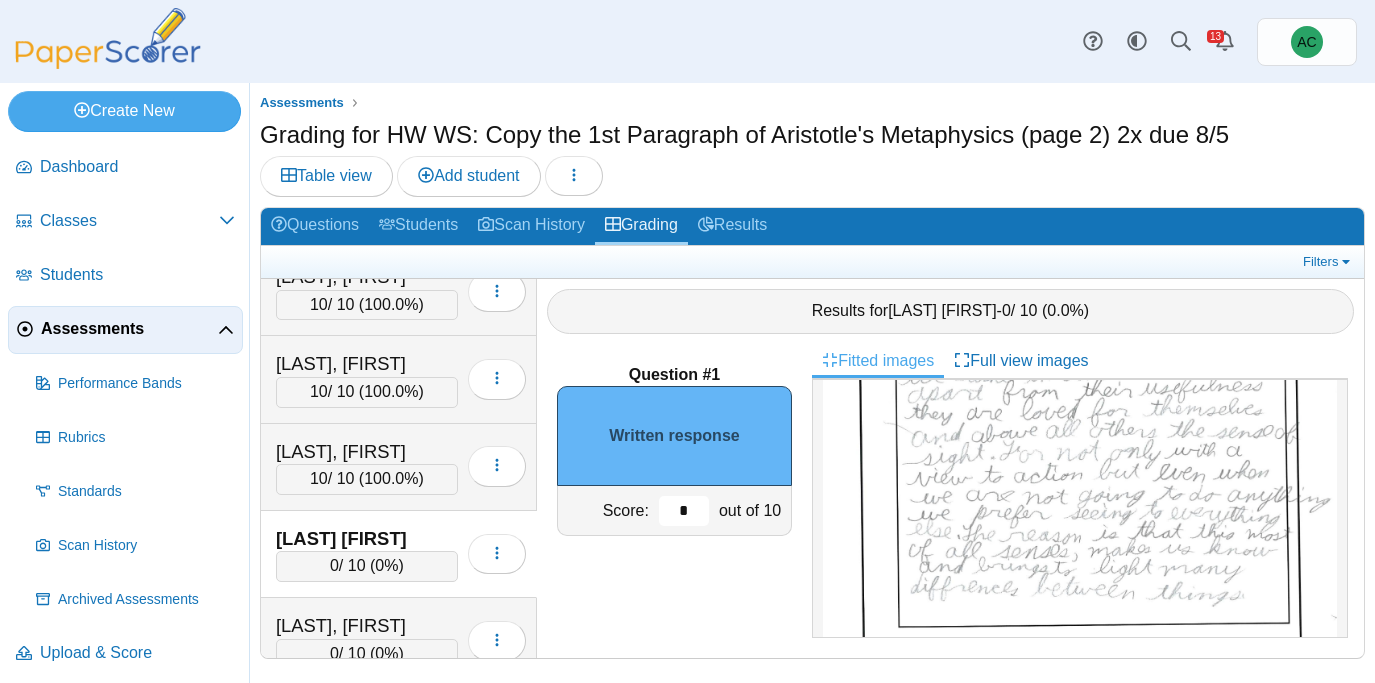 click on "*" at bounding box center [684, 511] 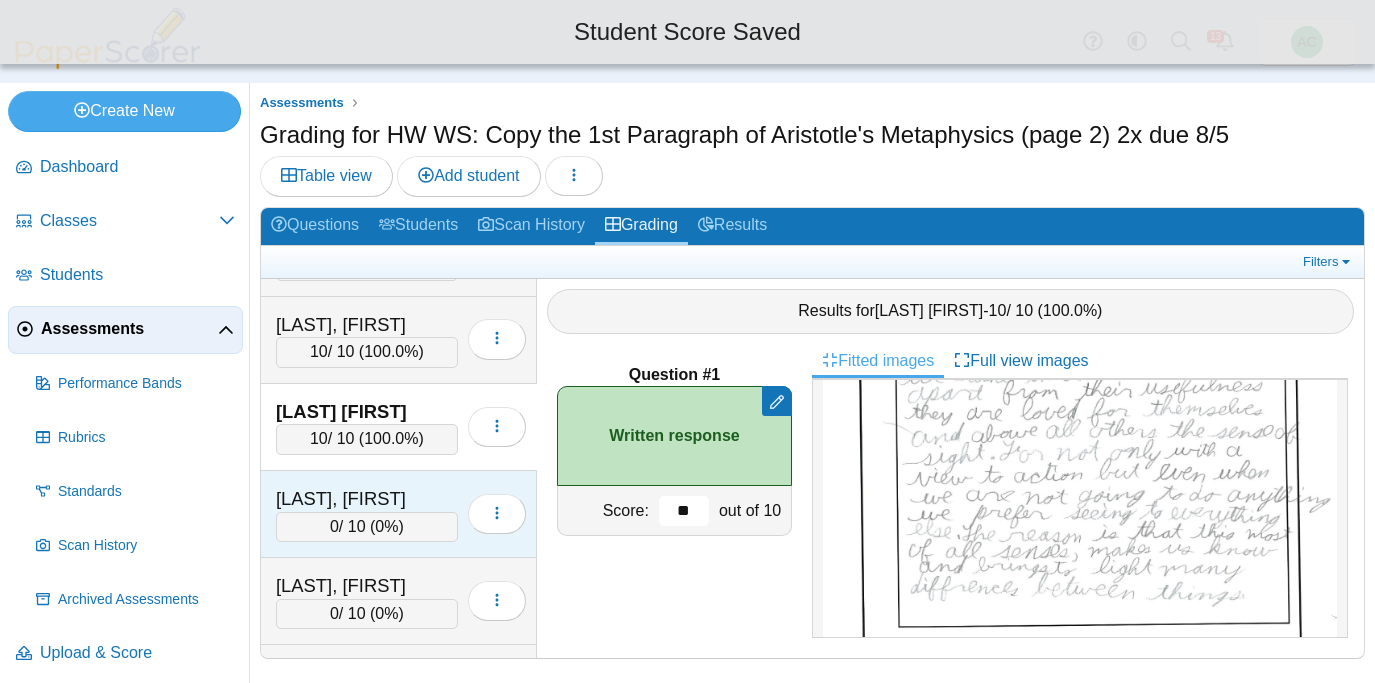 scroll, scrollTop: 7393, scrollLeft: 0, axis: vertical 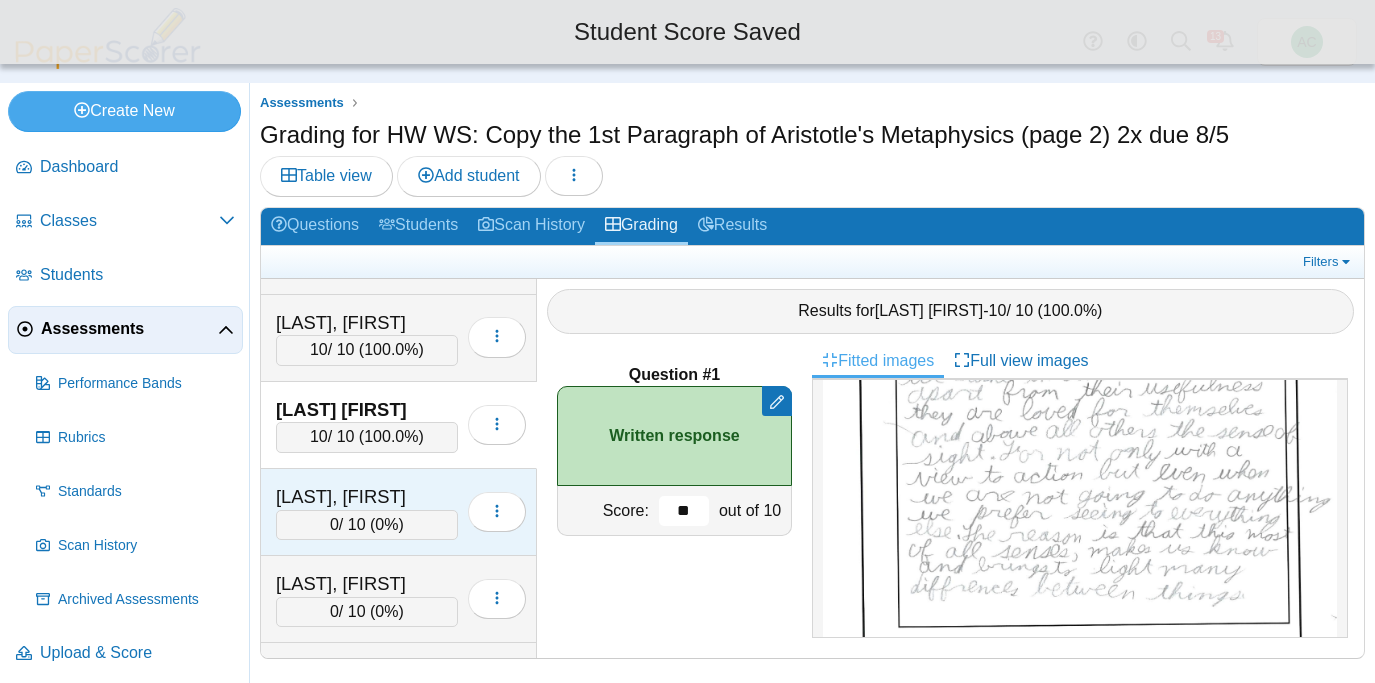 type on "**" 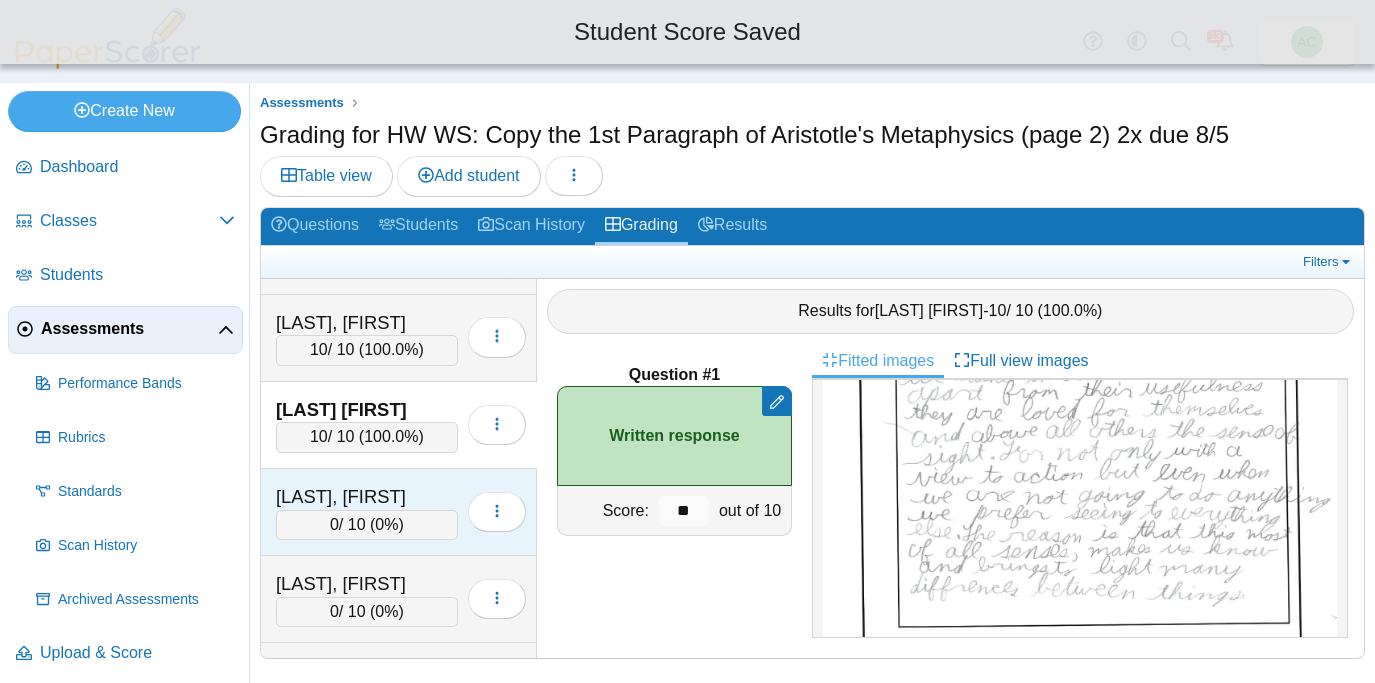 click on "Villegas, Lorenzo" at bounding box center (367, 497) 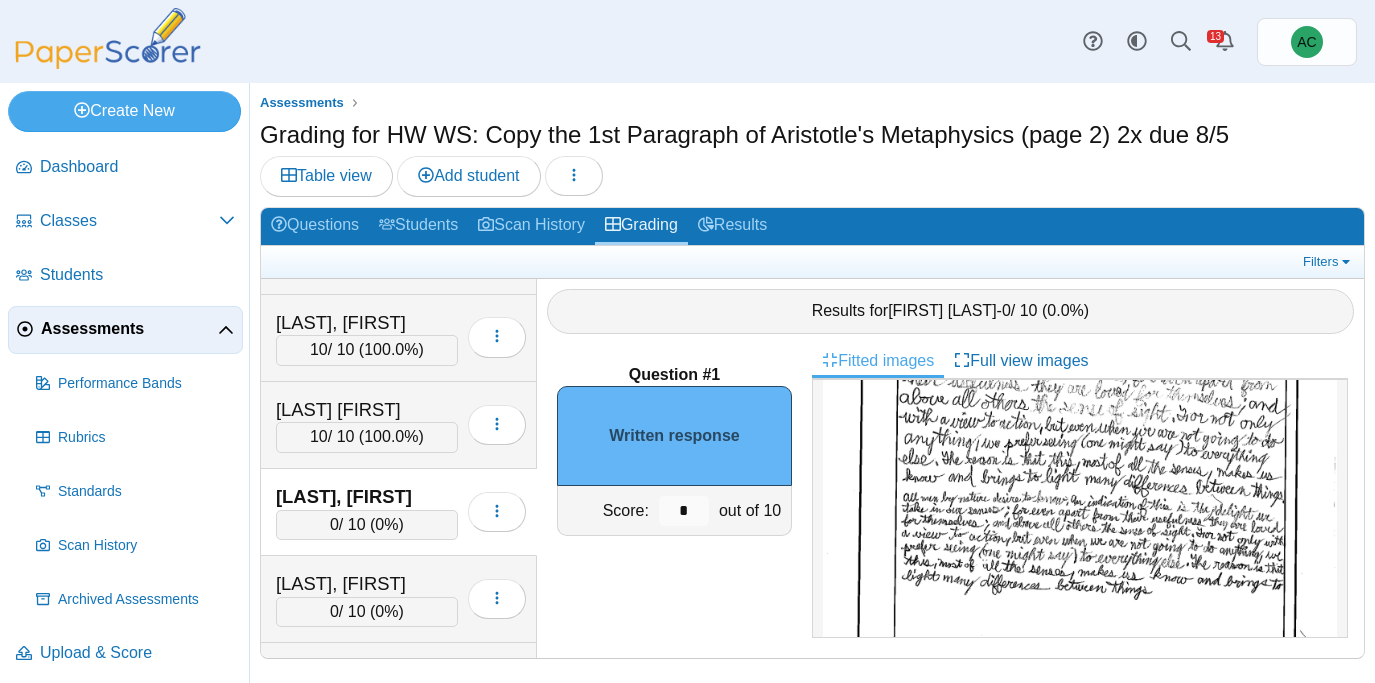 scroll, scrollTop: 197, scrollLeft: 0, axis: vertical 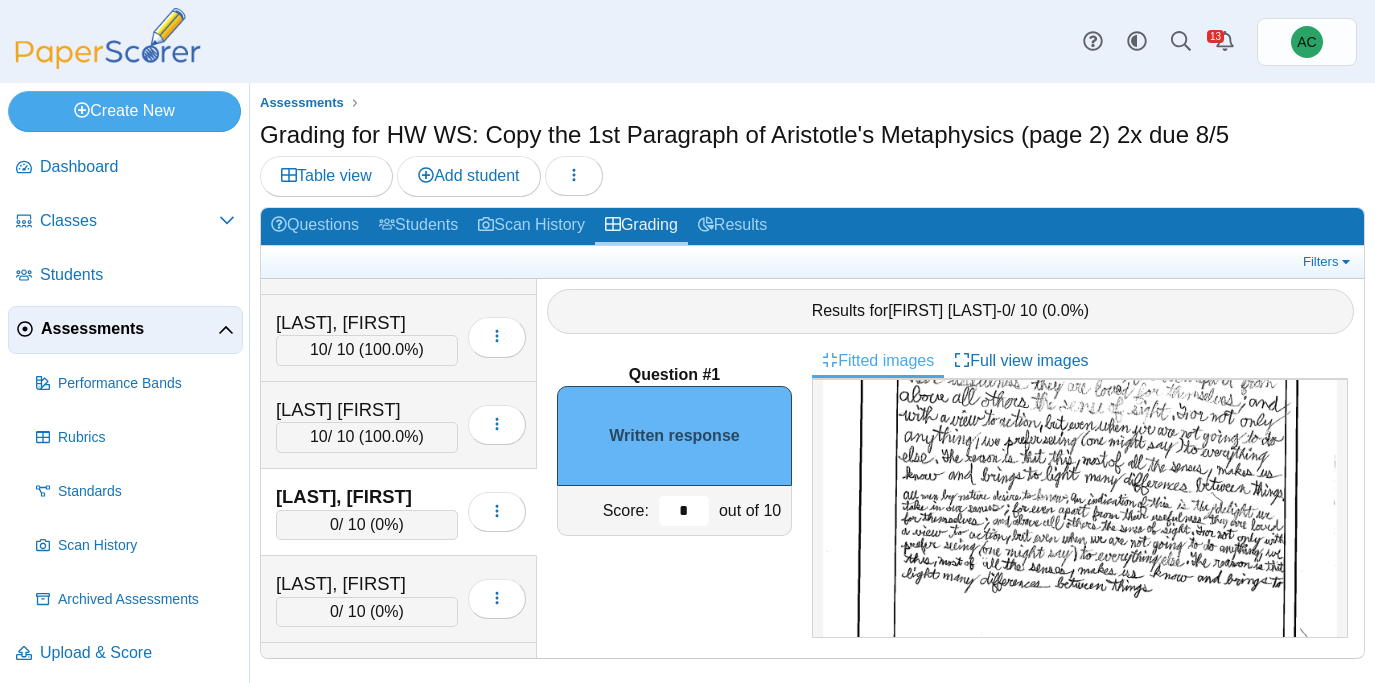 click on "*" at bounding box center (684, 511) 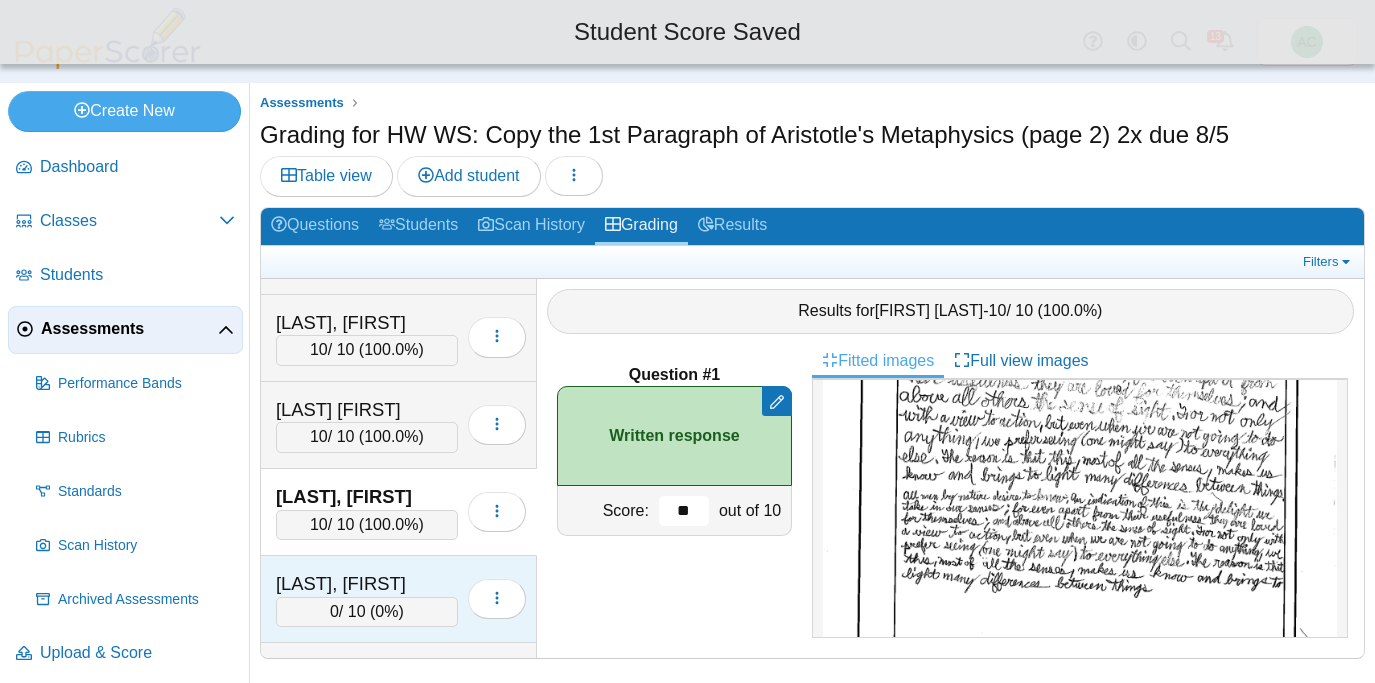 type on "**" 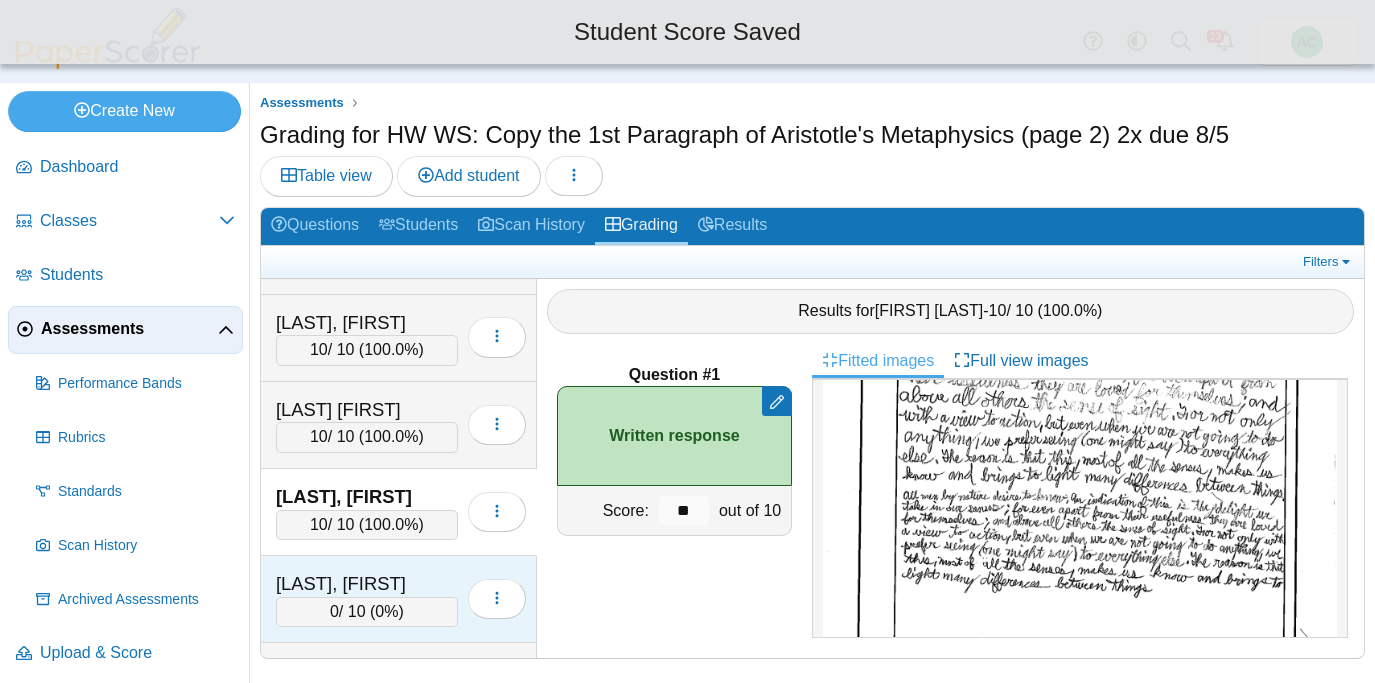 click on "Walecka, Helena" at bounding box center (367, 584) 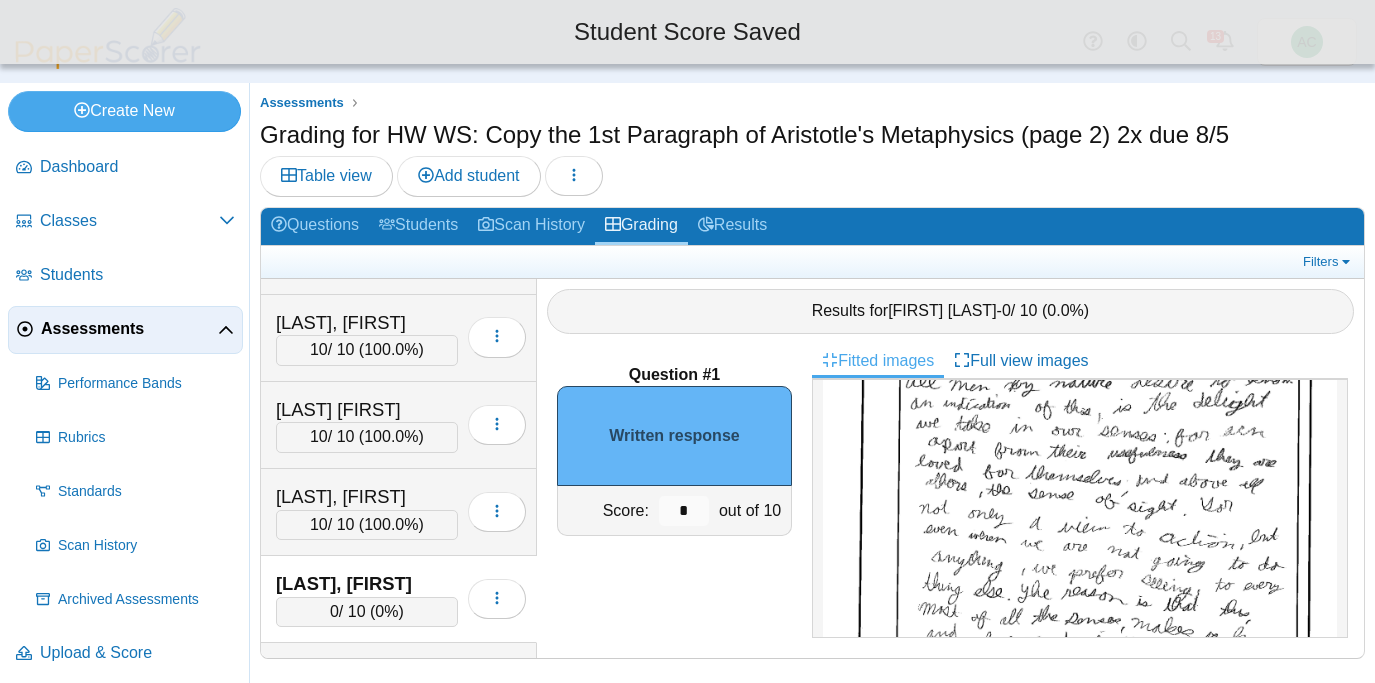 scroll, scrollTop: 0, scrollLeft: 0, axis: both 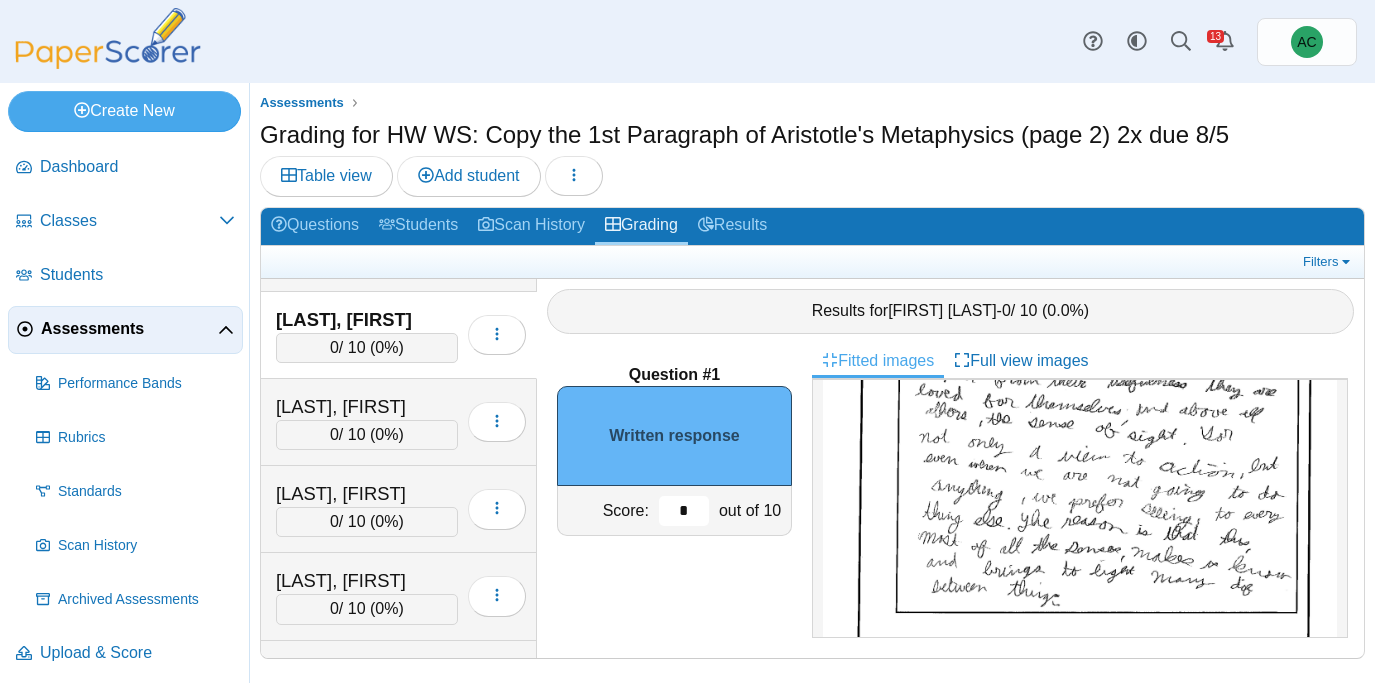 click on "*" at bounding box center (684, 511) 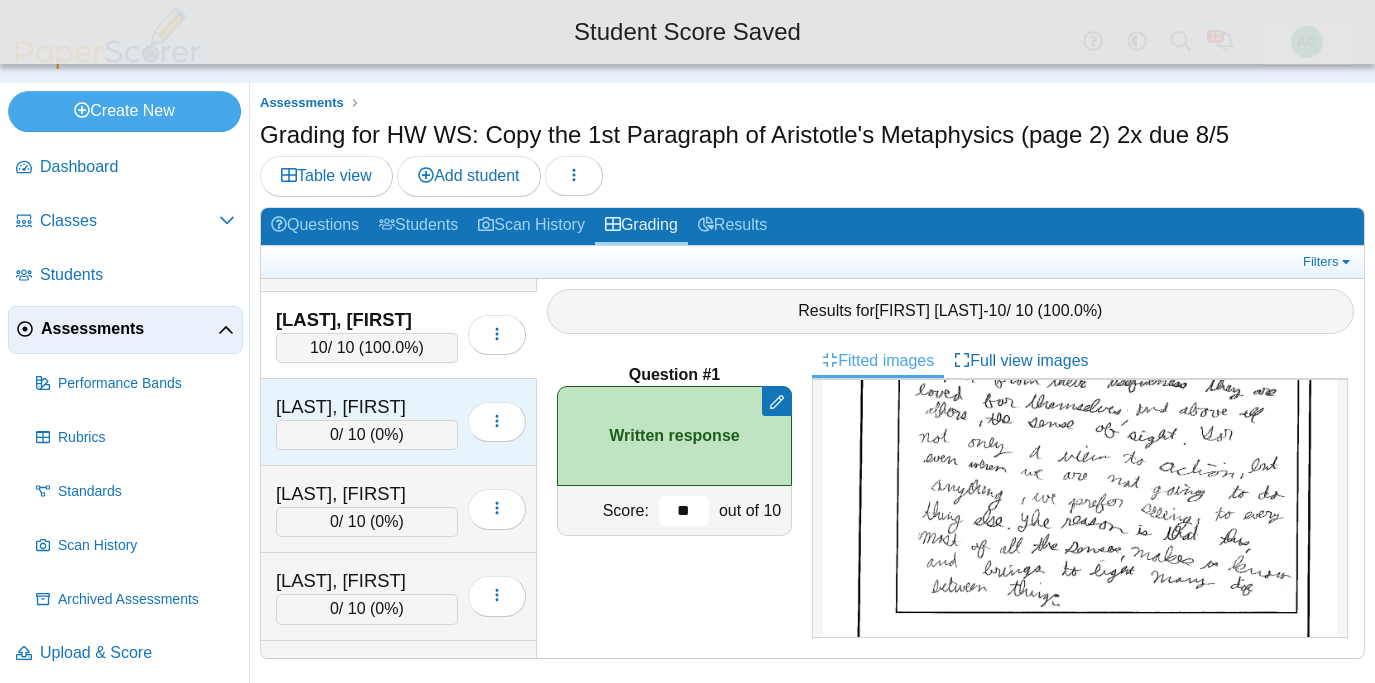type on "**" 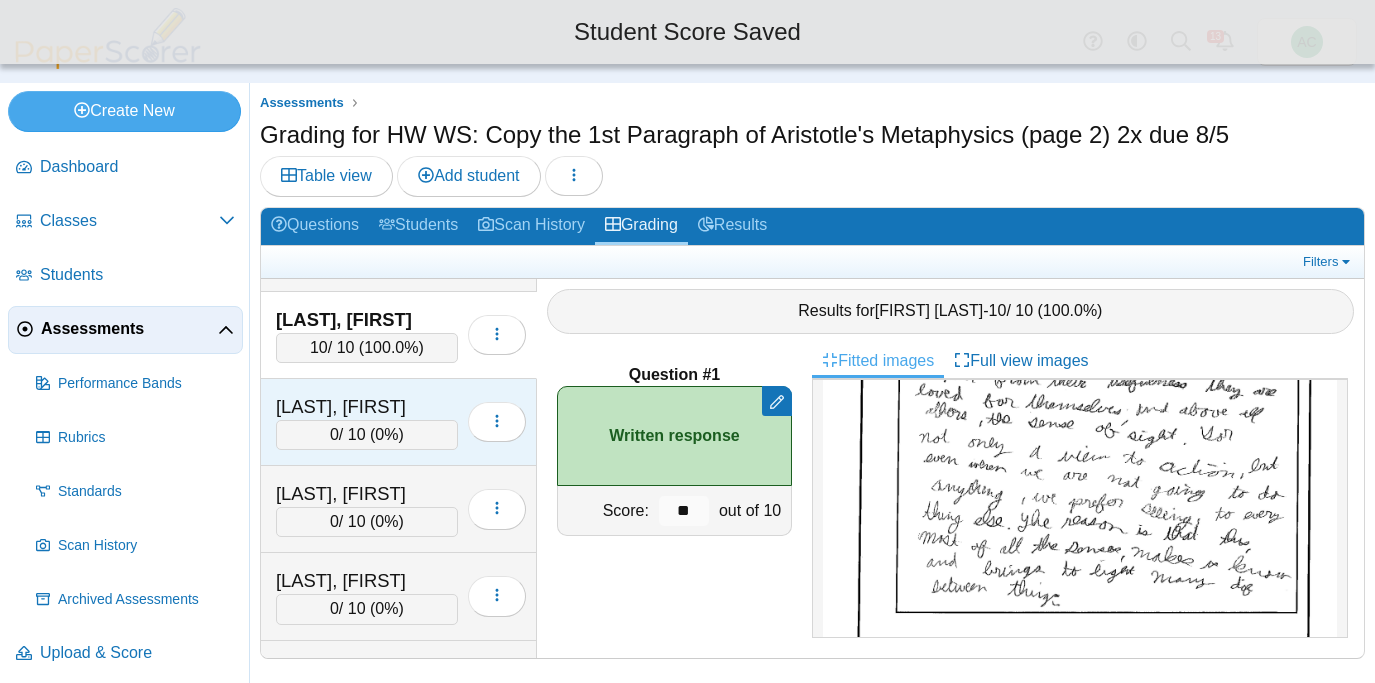 click on "Warda, Gabriel" at bounding box center (367, 407) 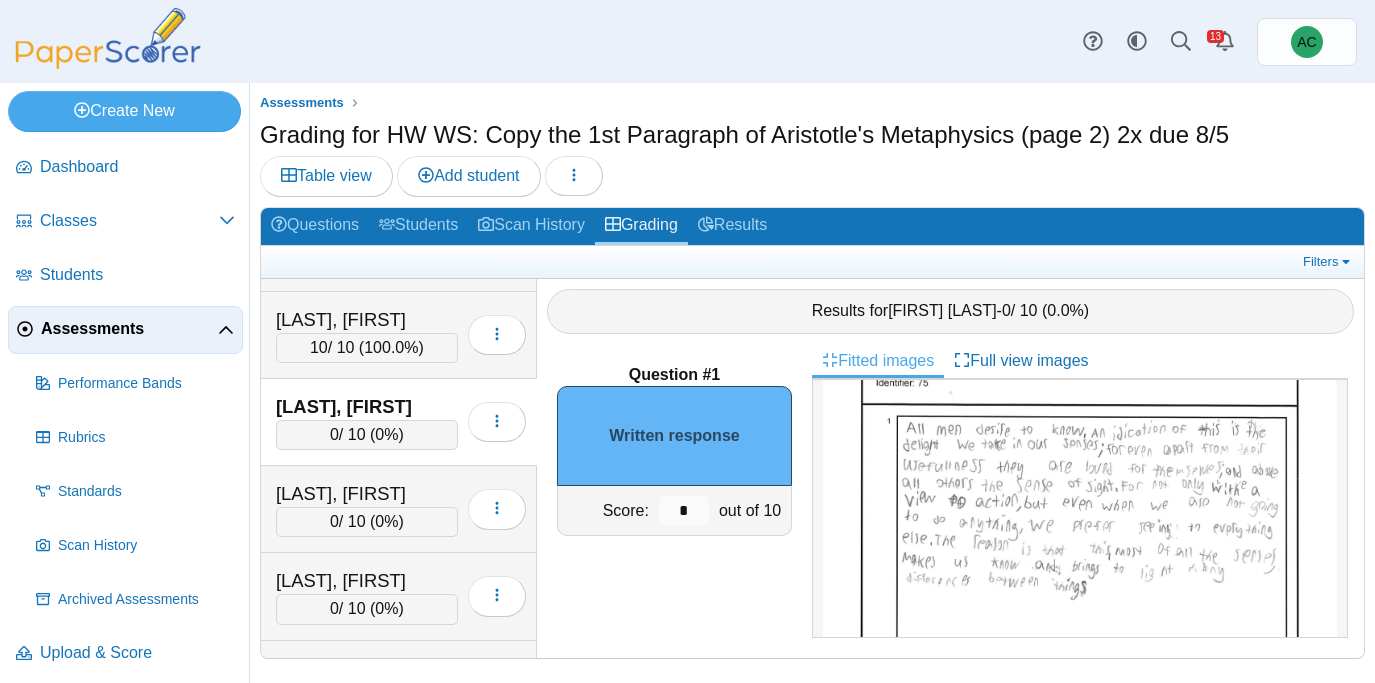 scroll, scrollTop: 128, scrollLeft: 0, axis: vertical 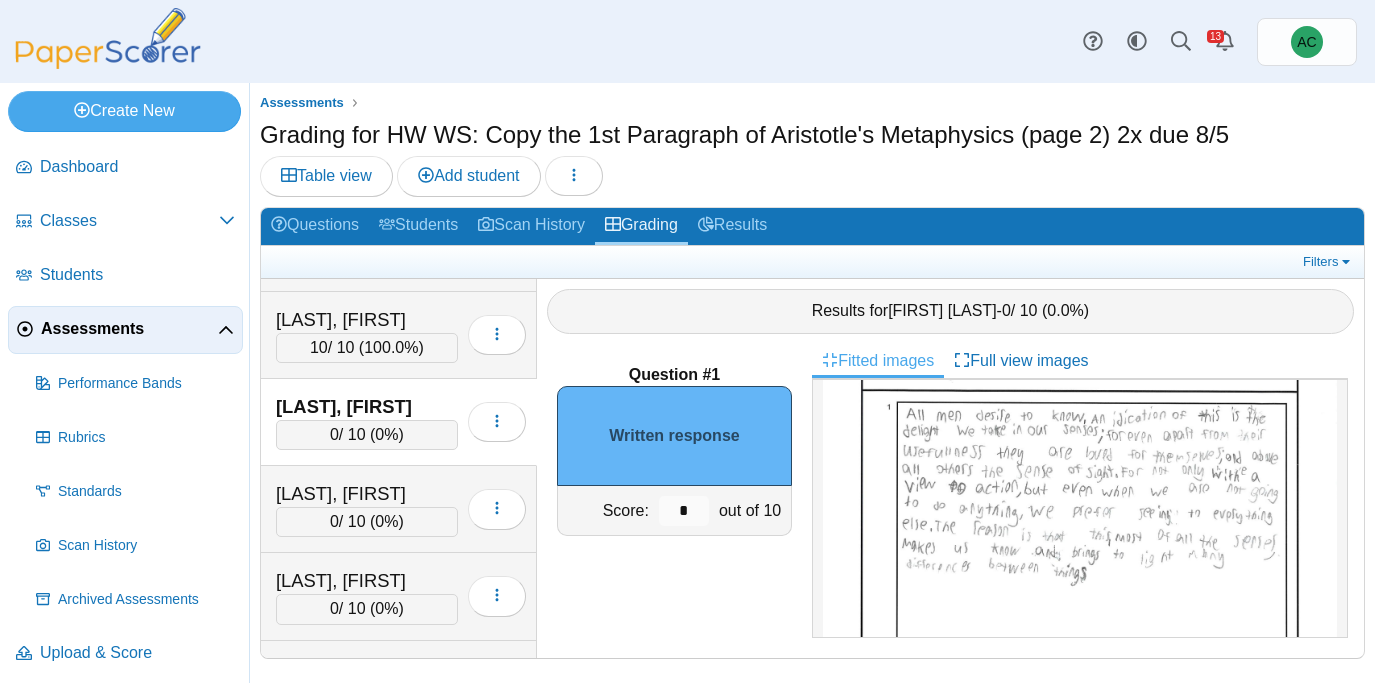 click on "*" at bounding box center [684, 510] 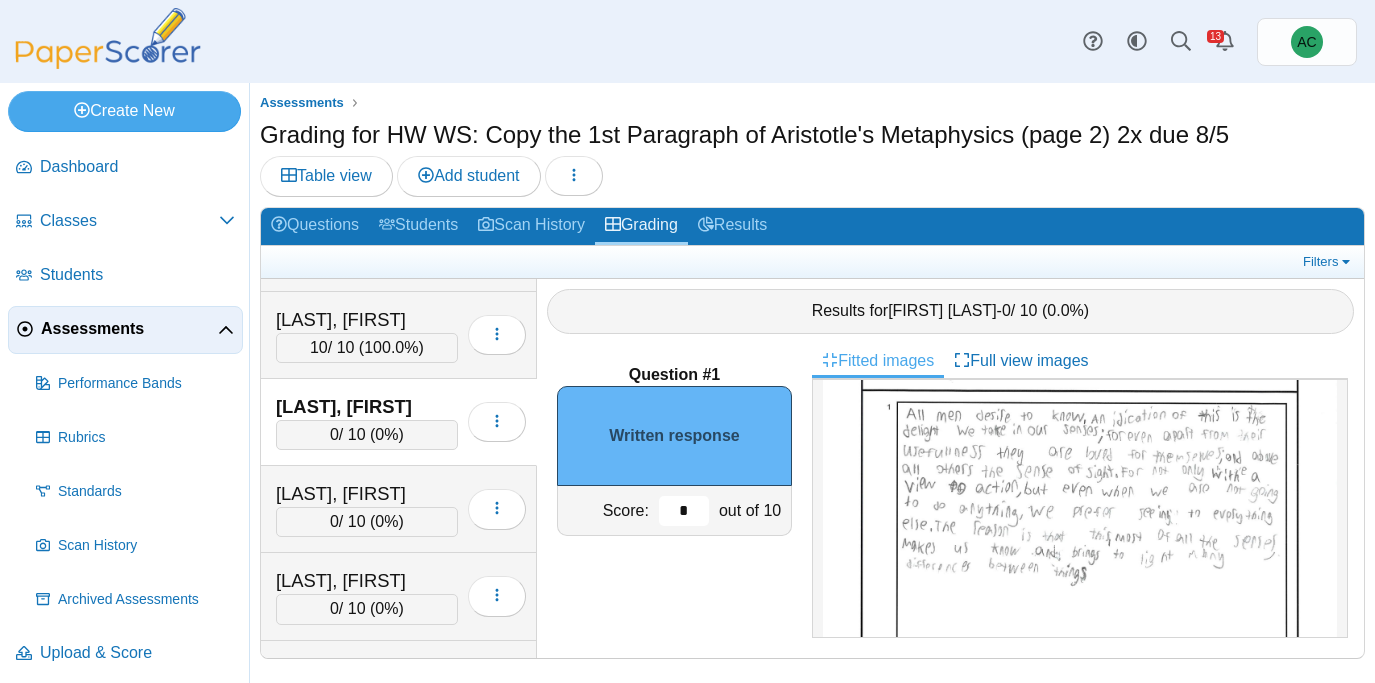 click on "*" at bounding box center (684, 511) 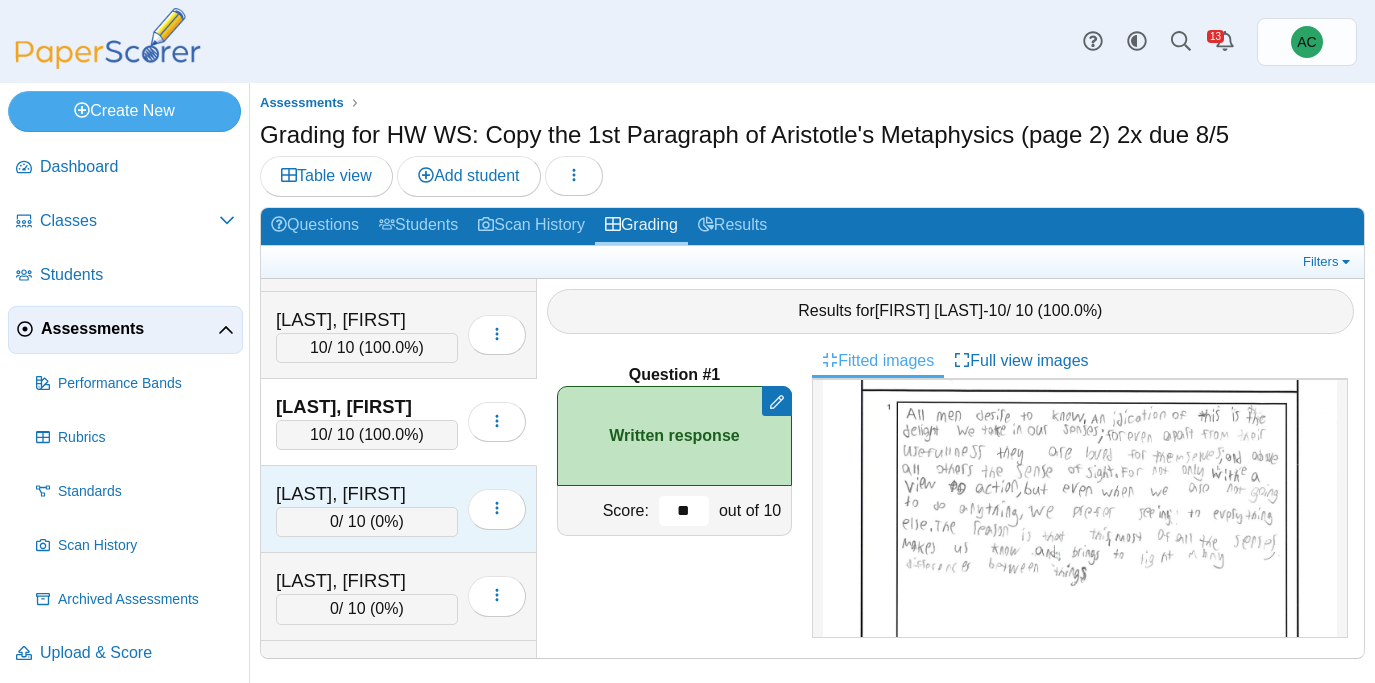 type on "**" 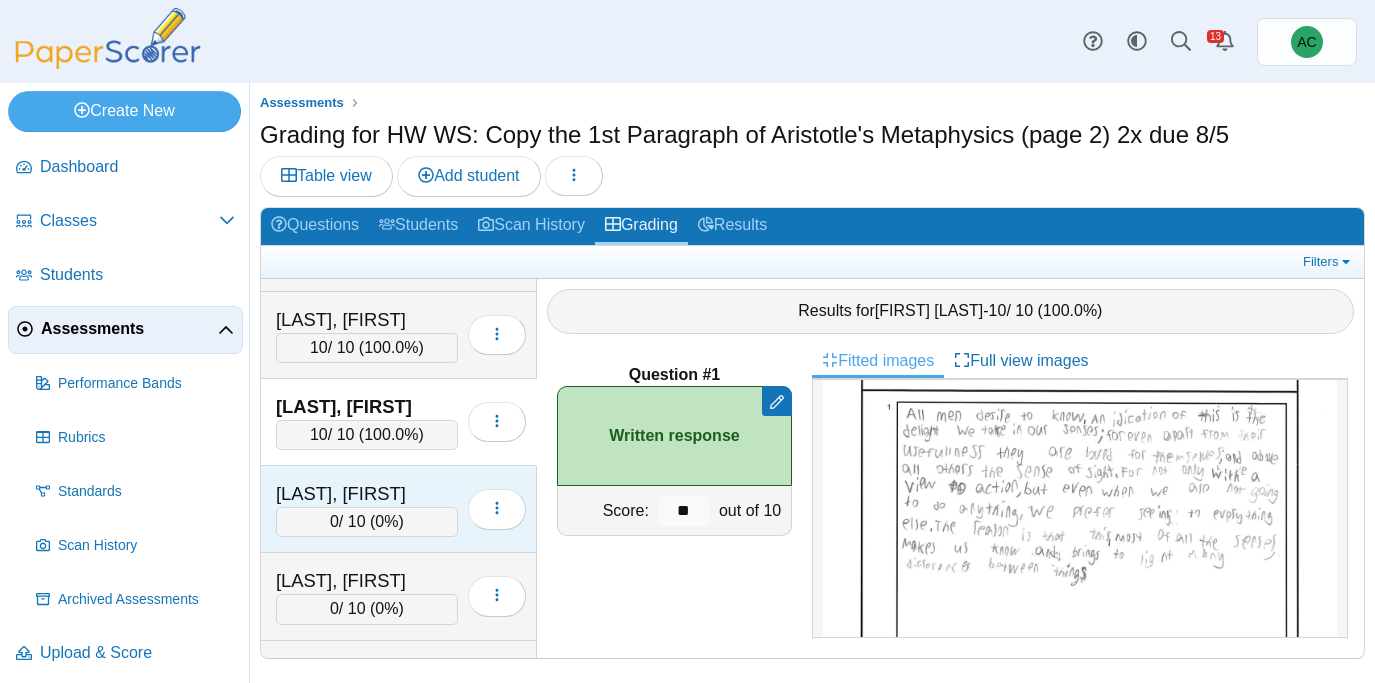 click on "Wasmundt, Ireland
0  / 10
( 0% )
Loading…" at bounding box center [399, 509] 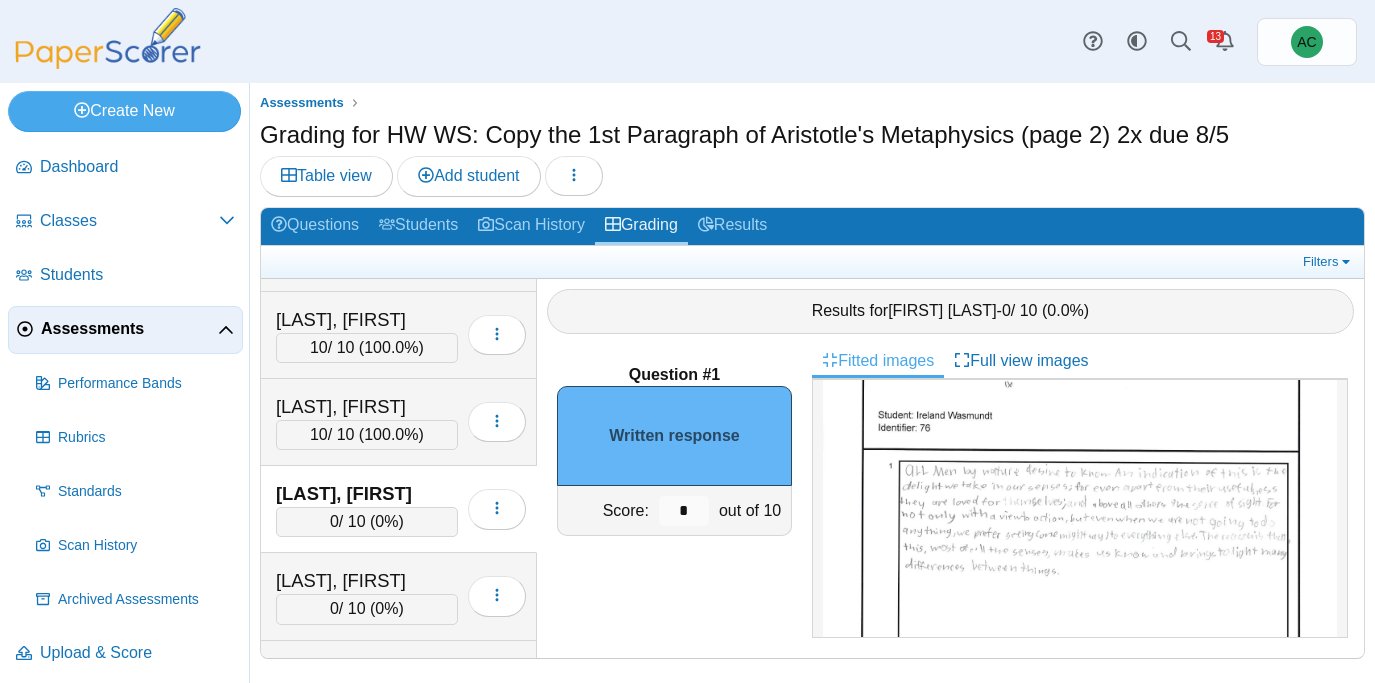 scroll, scrollTop: 74, scrollLeft: 0, axis: vertical 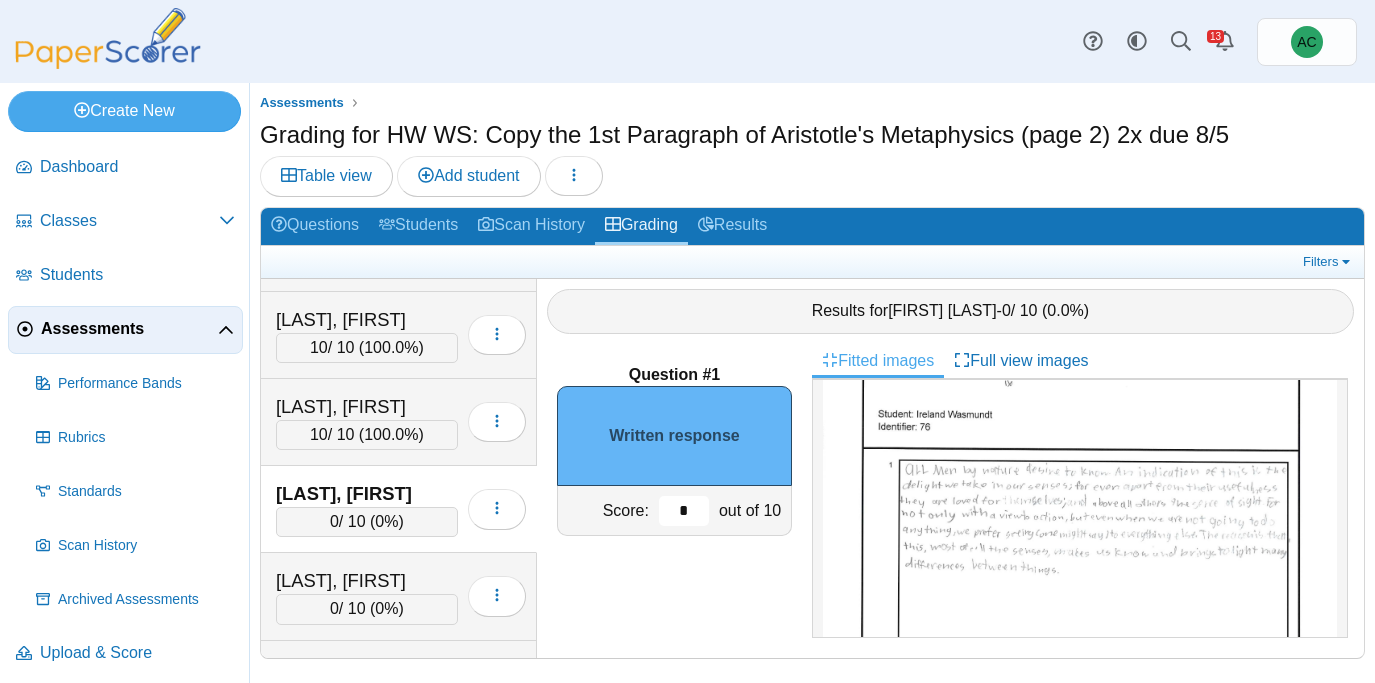 click on "*" at bounding box center [684, 511] 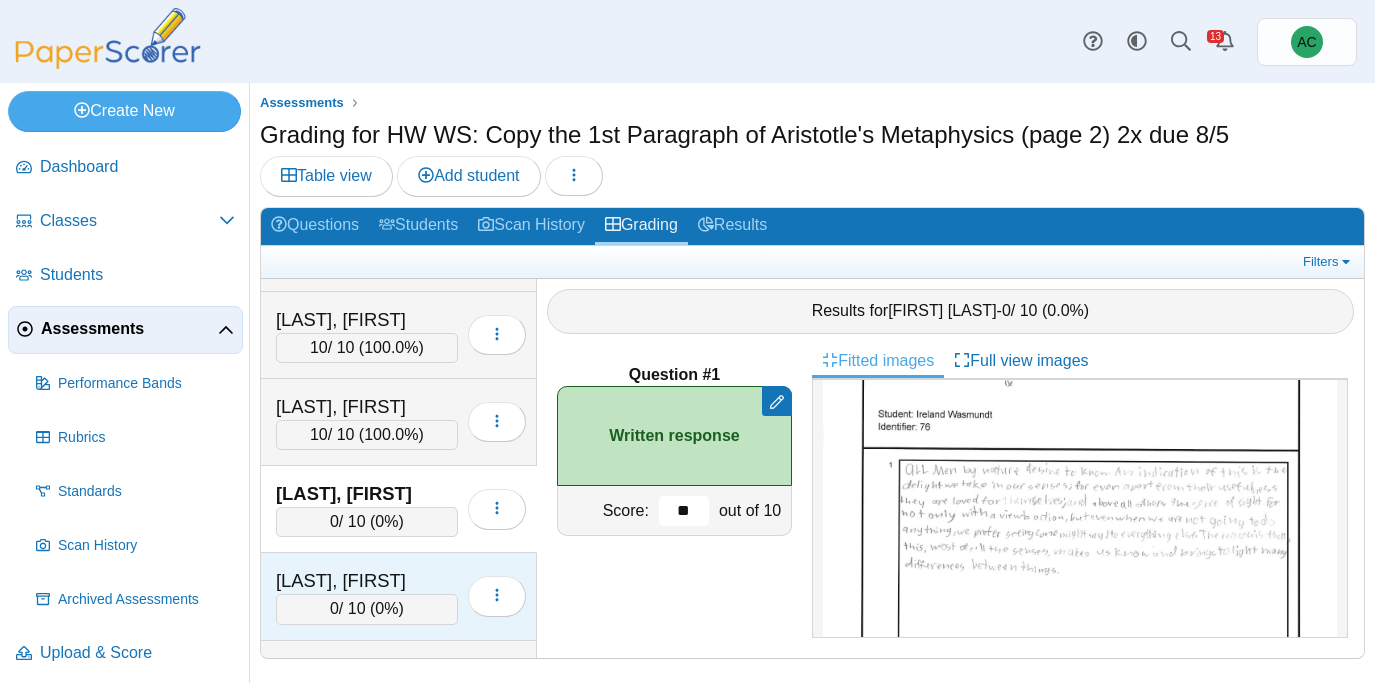 type on "**" 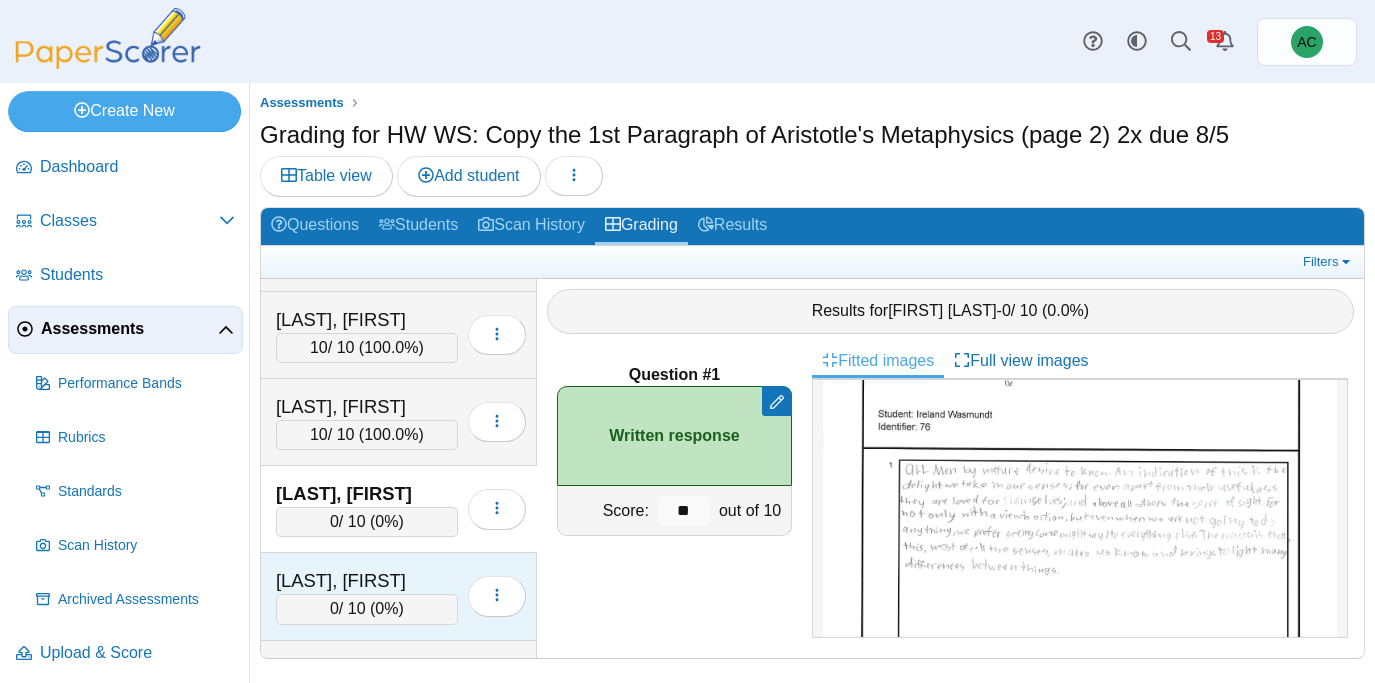 click on "Welintukonis, Analicia
0  / 10
( 0% )
Loading…" at bounding box center [399, 596] 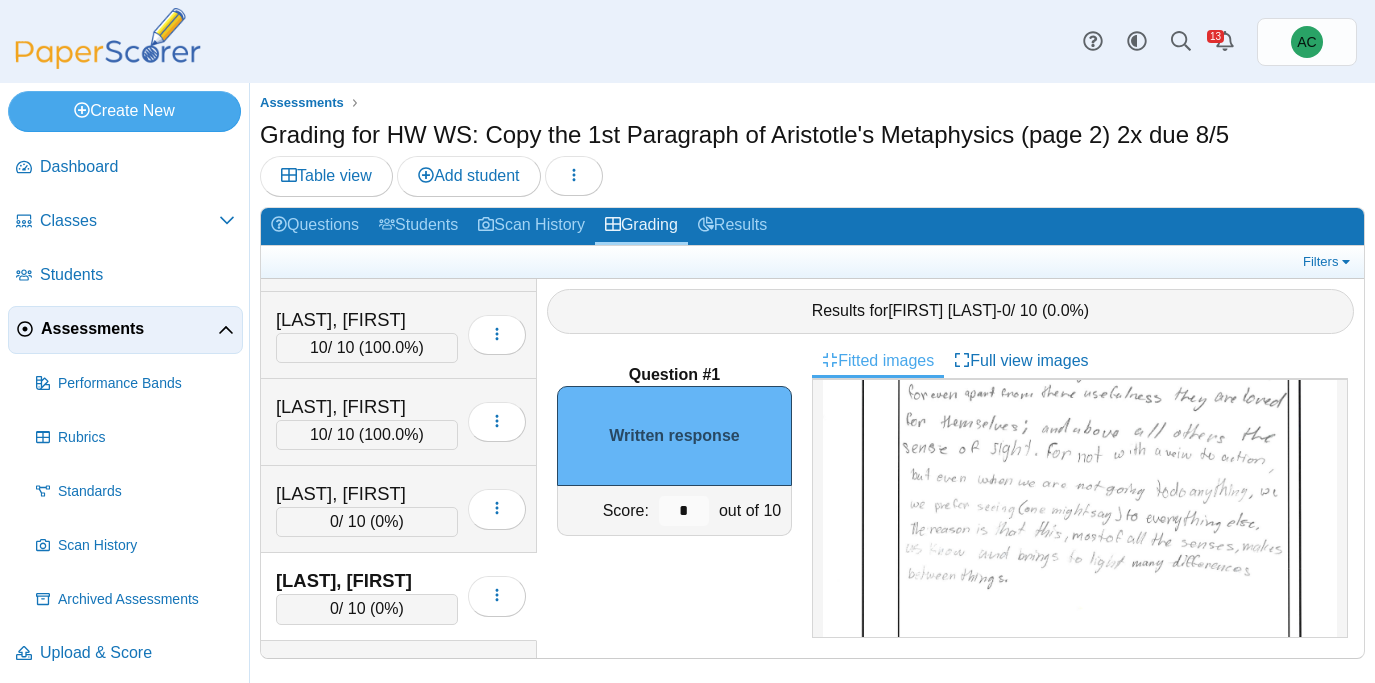 scroll, scrollTop: 207, scrollLeft: 0, axis: vertical 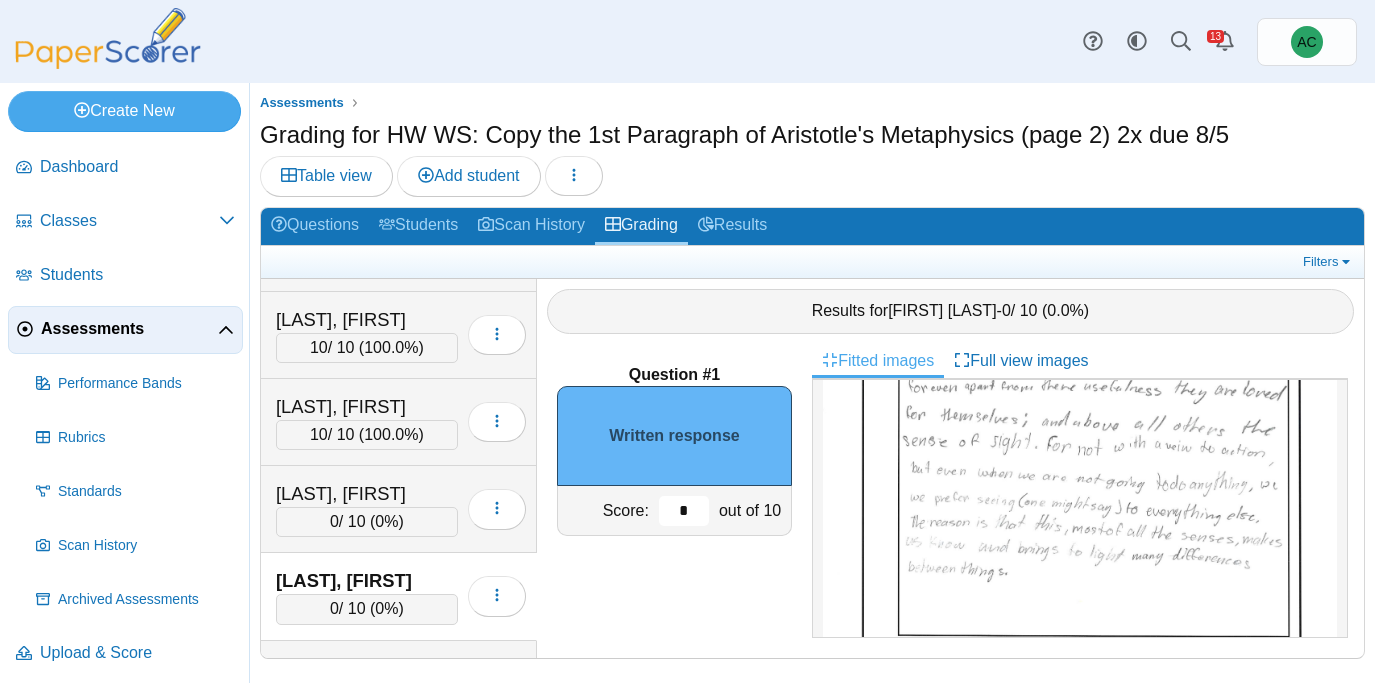 click on "*" at bounding box center [684, 511] 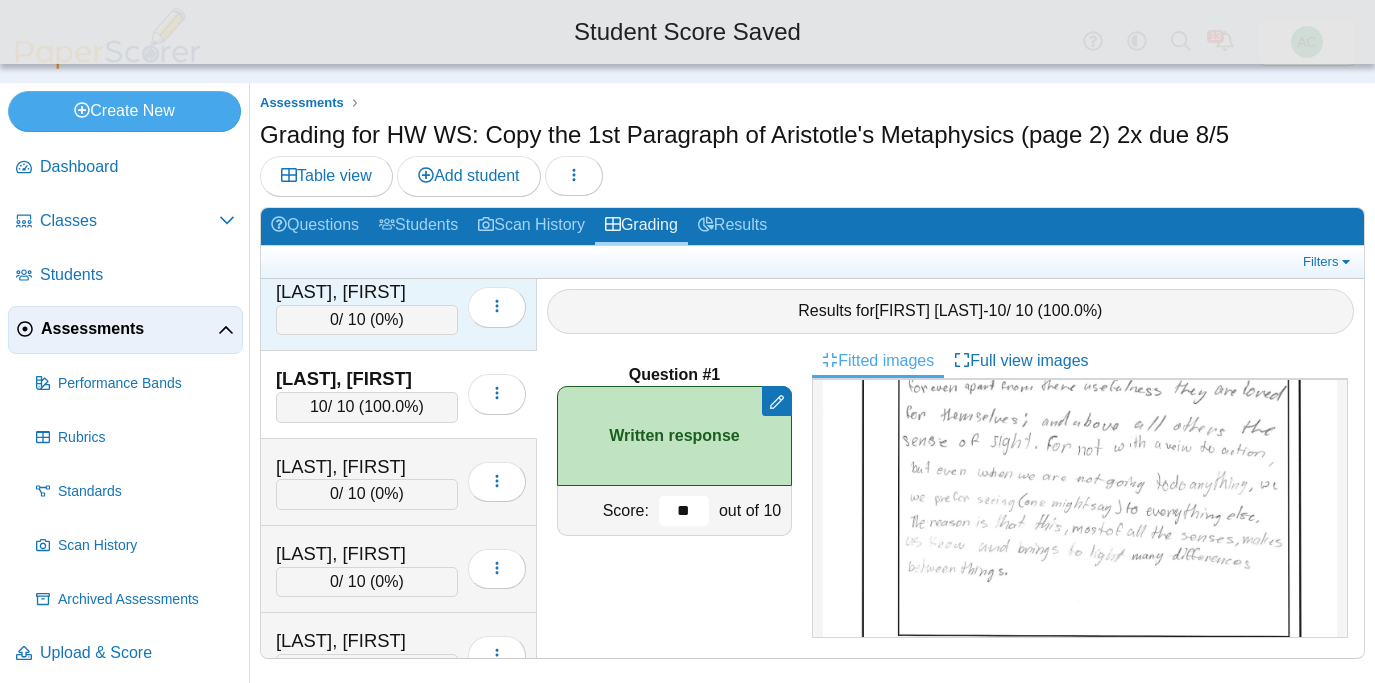 scroll, scrollTop: 7882, scrollLeft: 0, axis: vertical 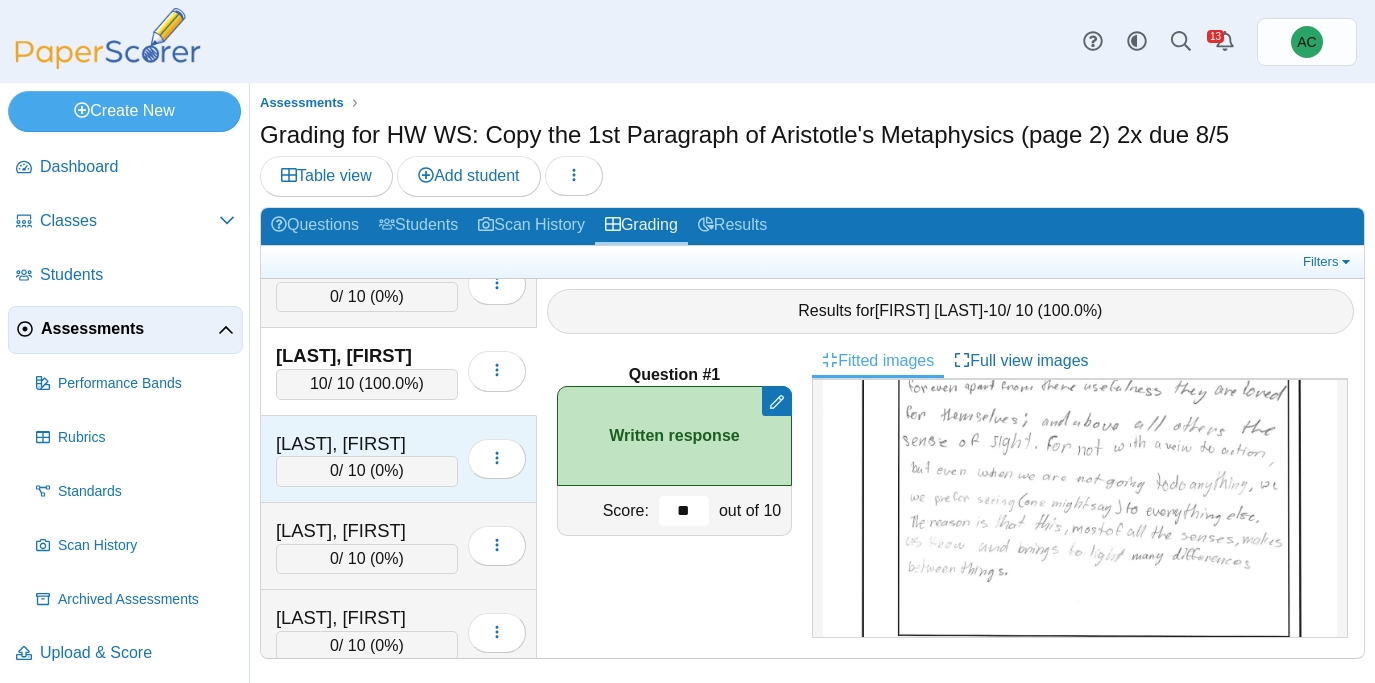 type on "**" 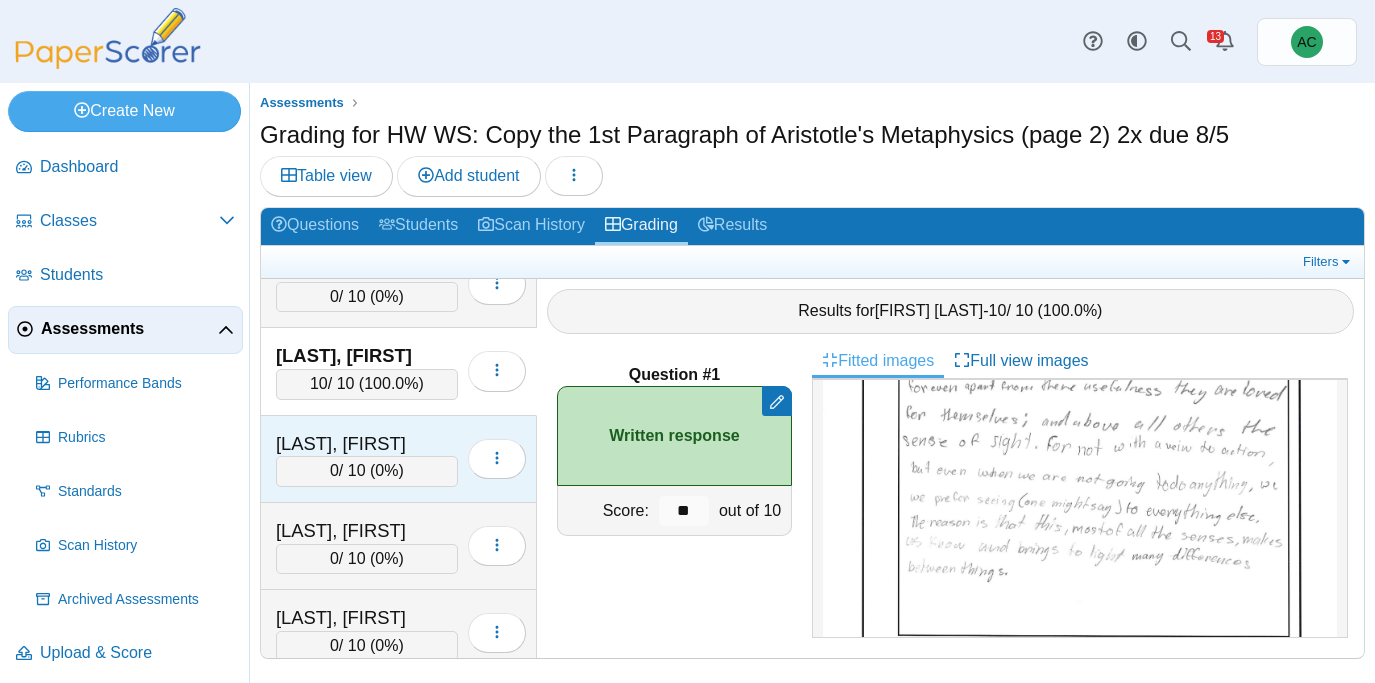 click on "Welintukonis, Ariella" at bounding box center (367, 444) 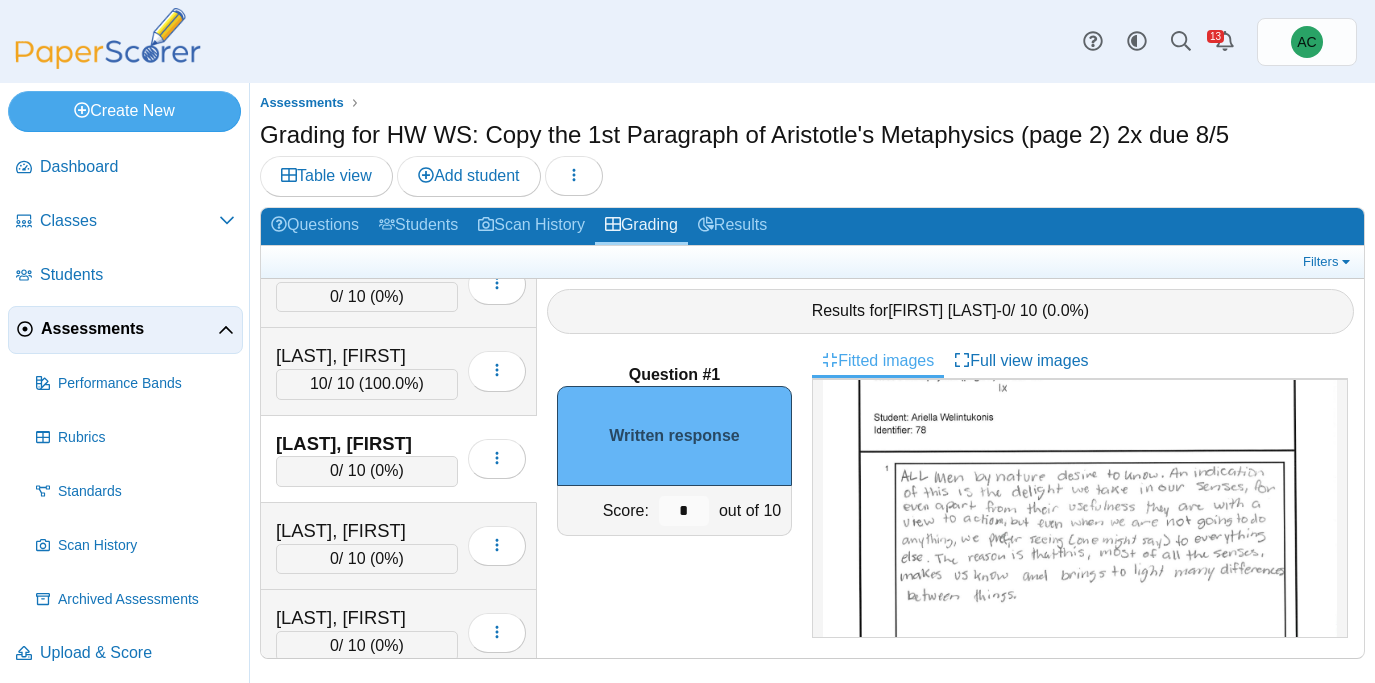 scroll, scrollTop: 80, scrollLeft: 0, axis: vertical 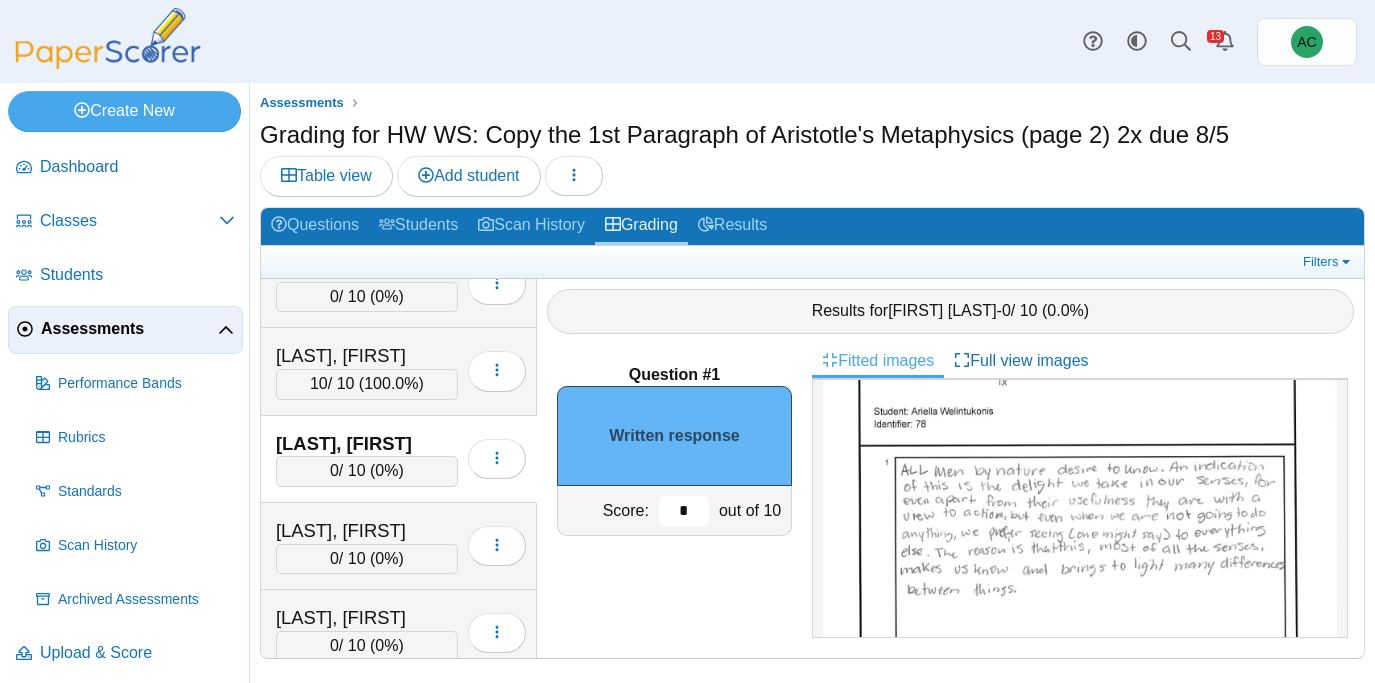 click on "*" at bounding box center [684, 511] 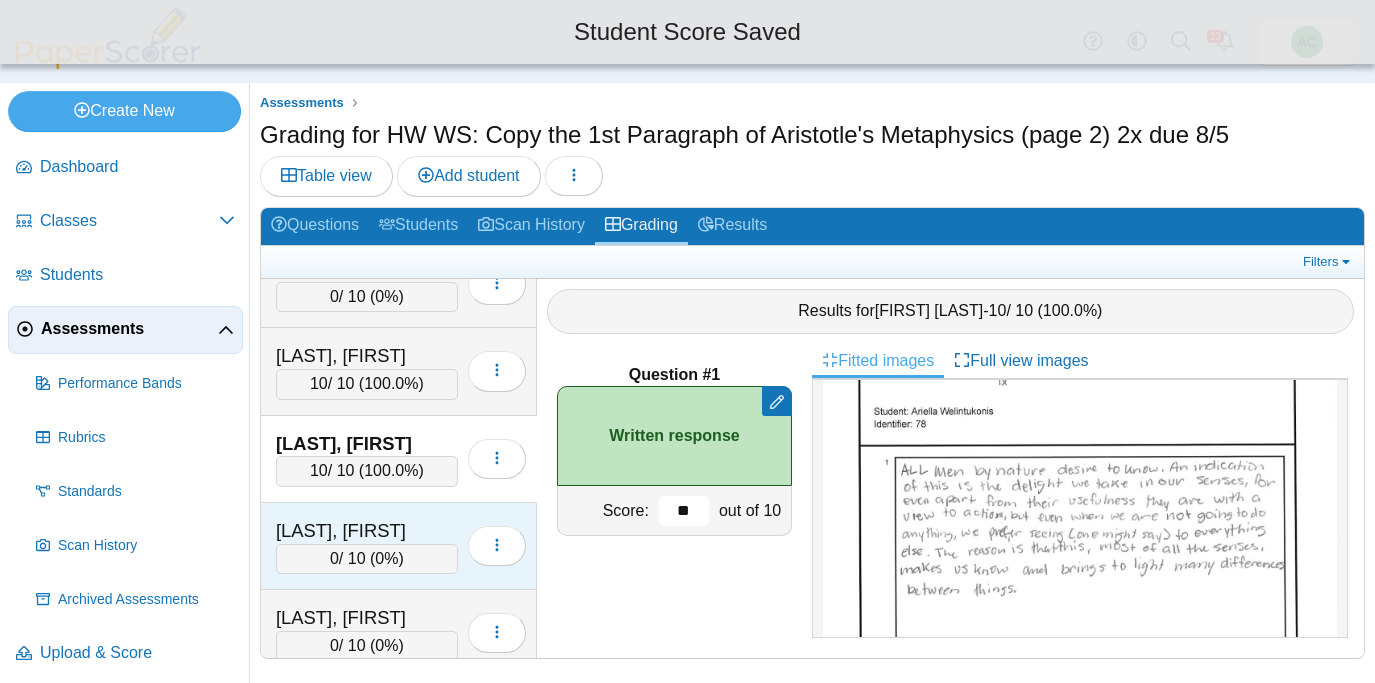type on "**" 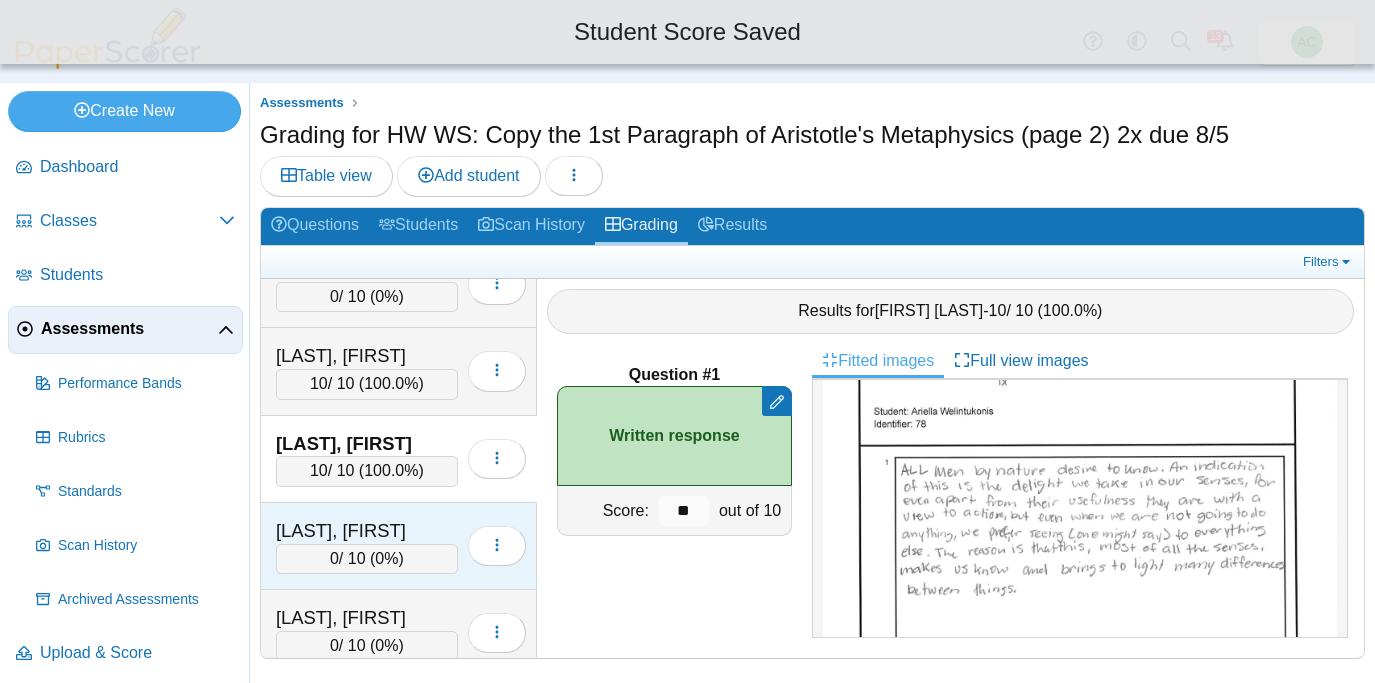 click on "Williams, Loyal" at bounding box center (367, 531) 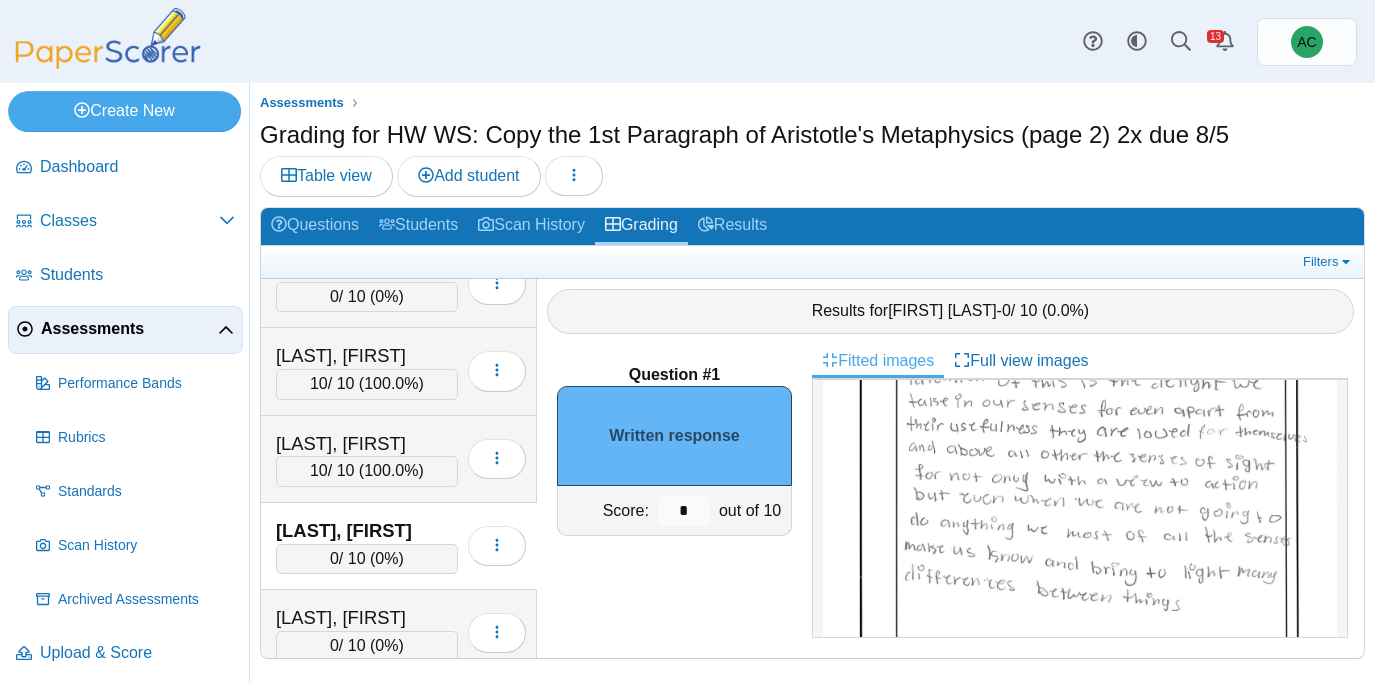 scroll, scrollTop: 208, scrollLeft: 0, axis: vertical 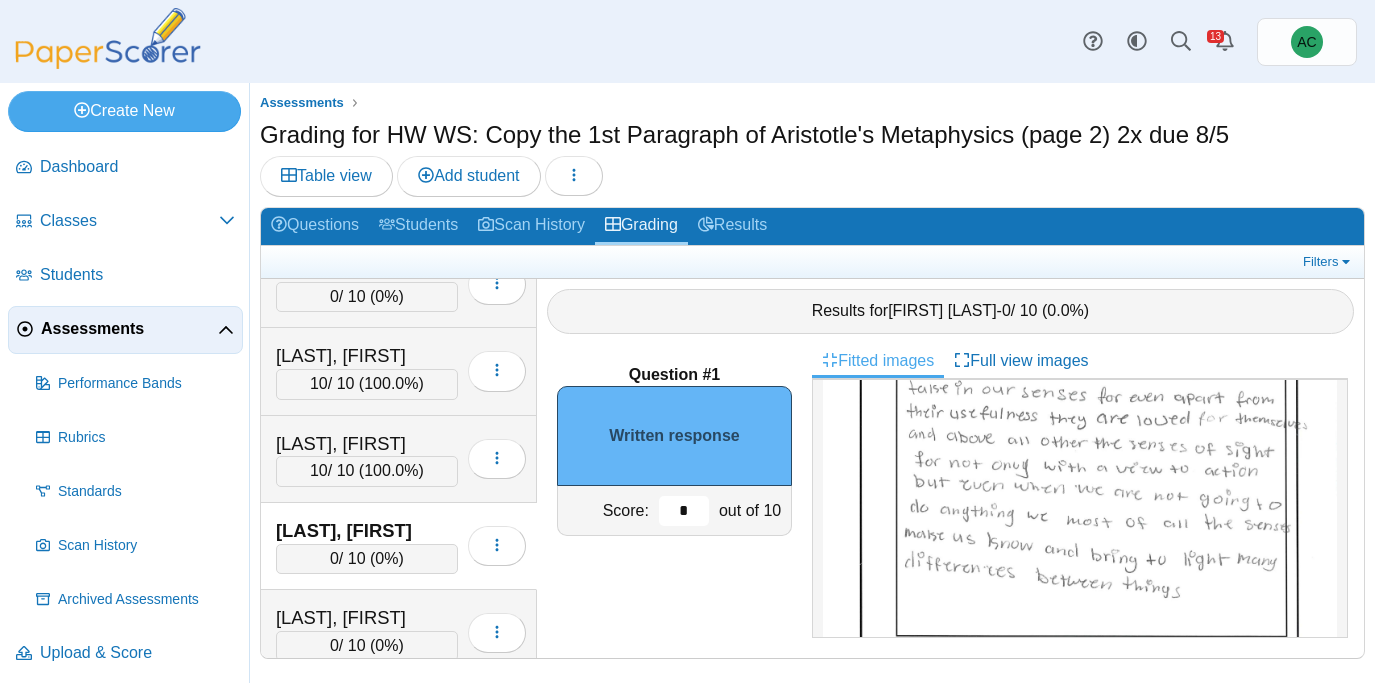 click on "*" at bounding box center [684, 511] 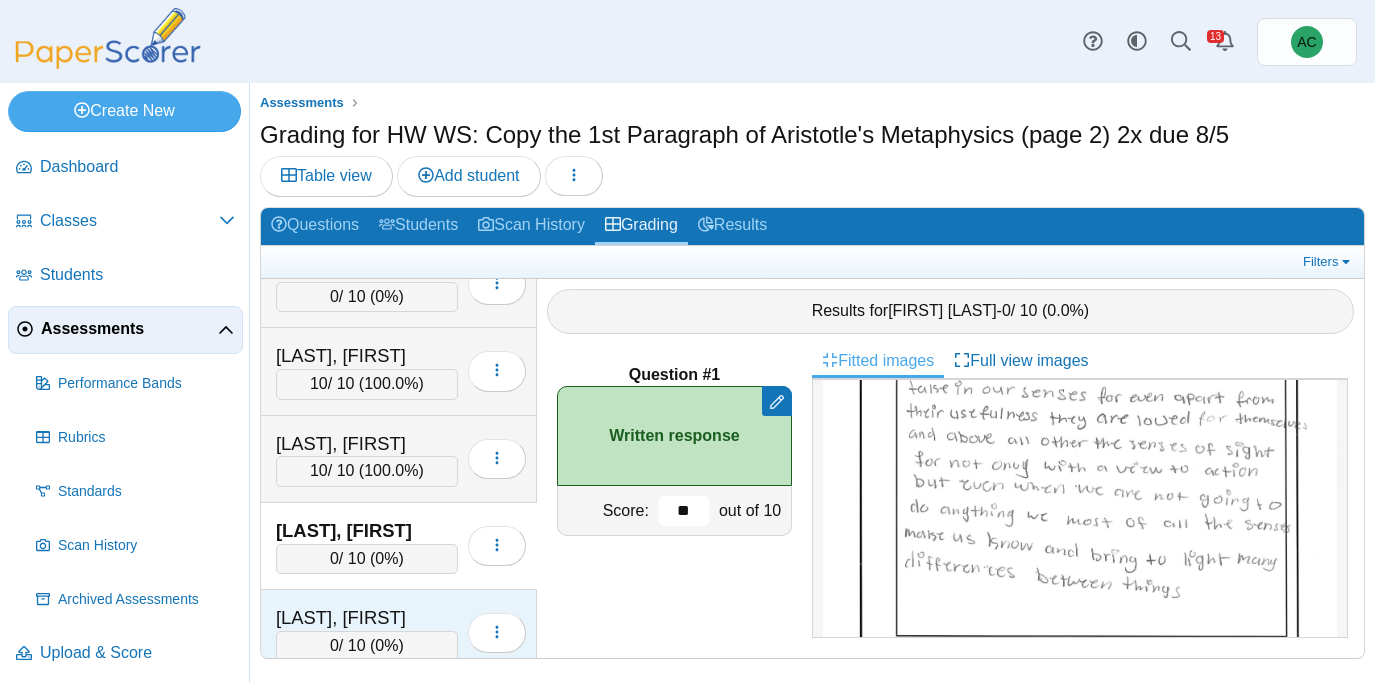 type on "**" 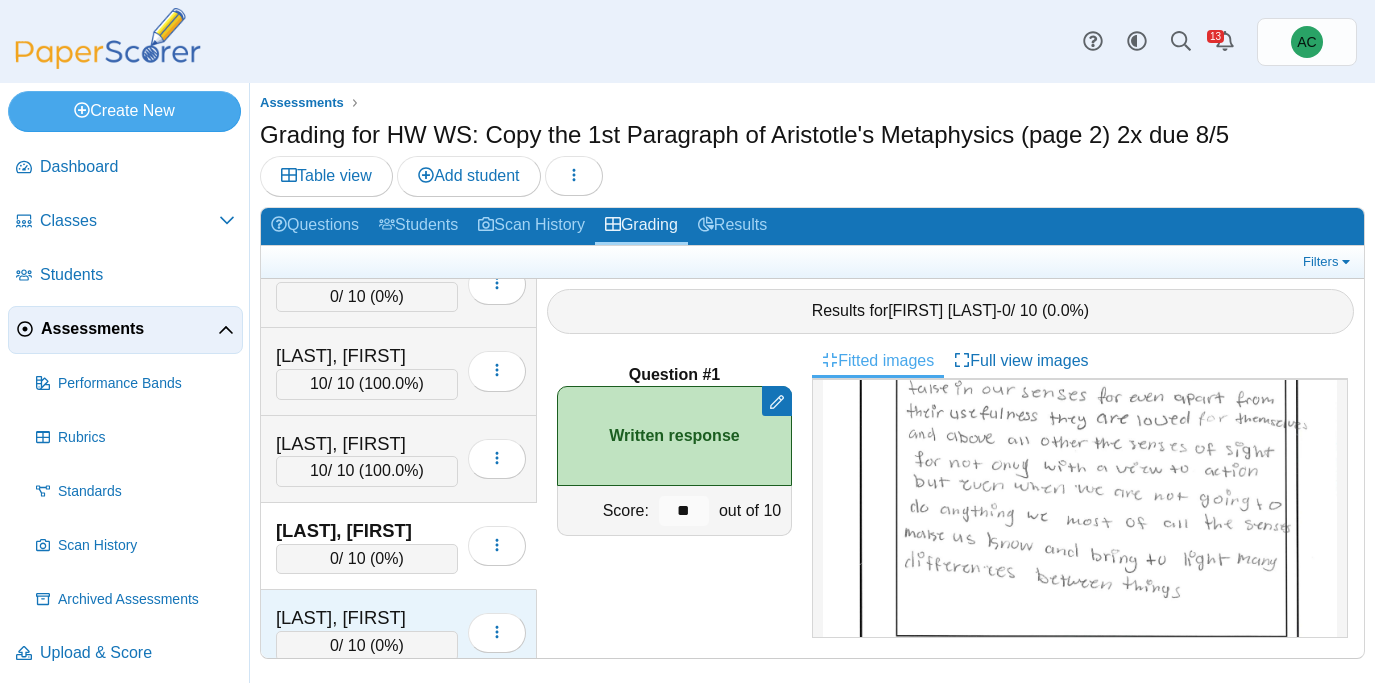 click on "Zuber, Brooklyn" at bounding box center (367, 618) 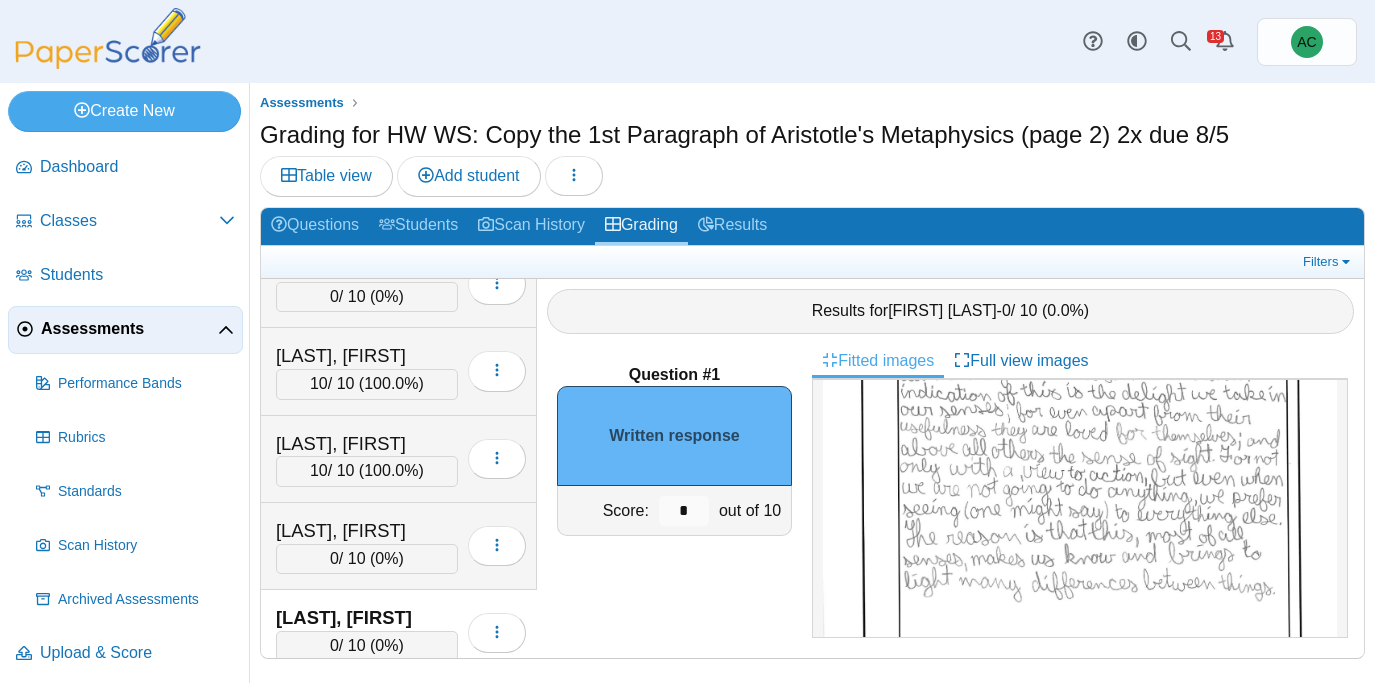 scroll, scrollTop: 174, scrollLeft: 0, axis: vertical 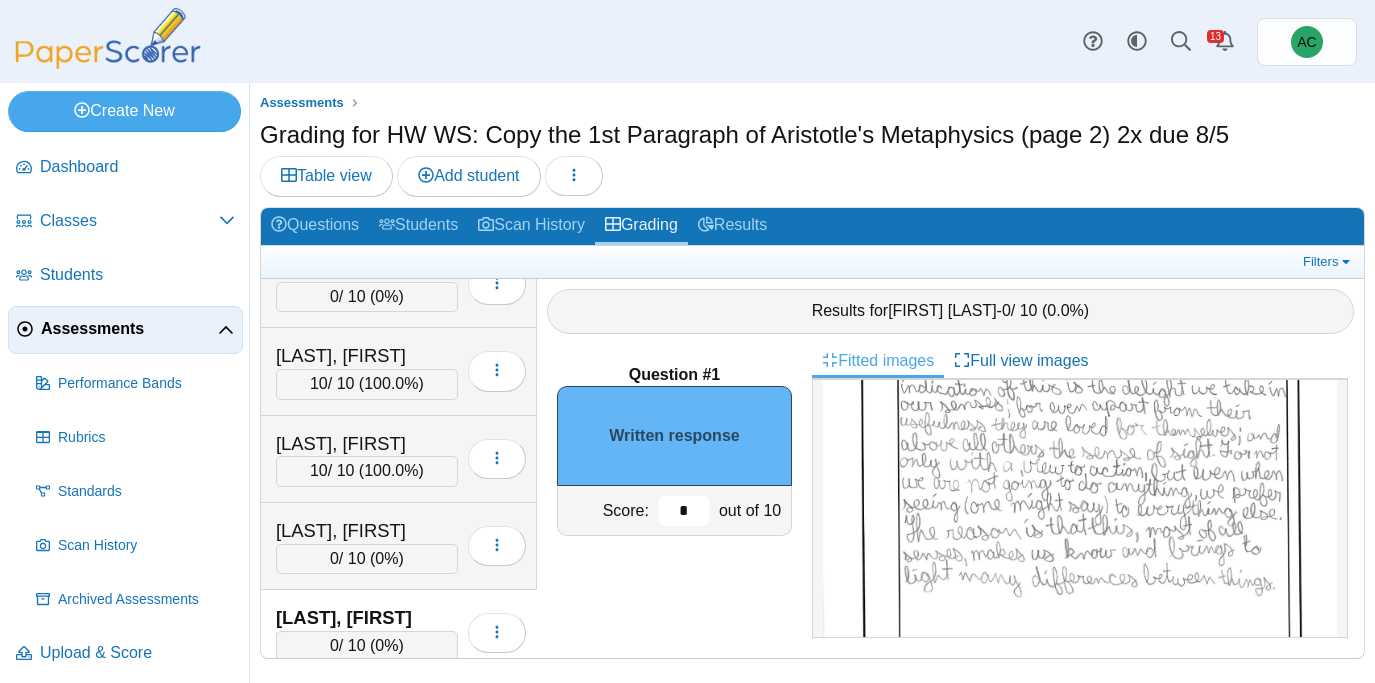 click on "*" at bounding box center [684, 511] 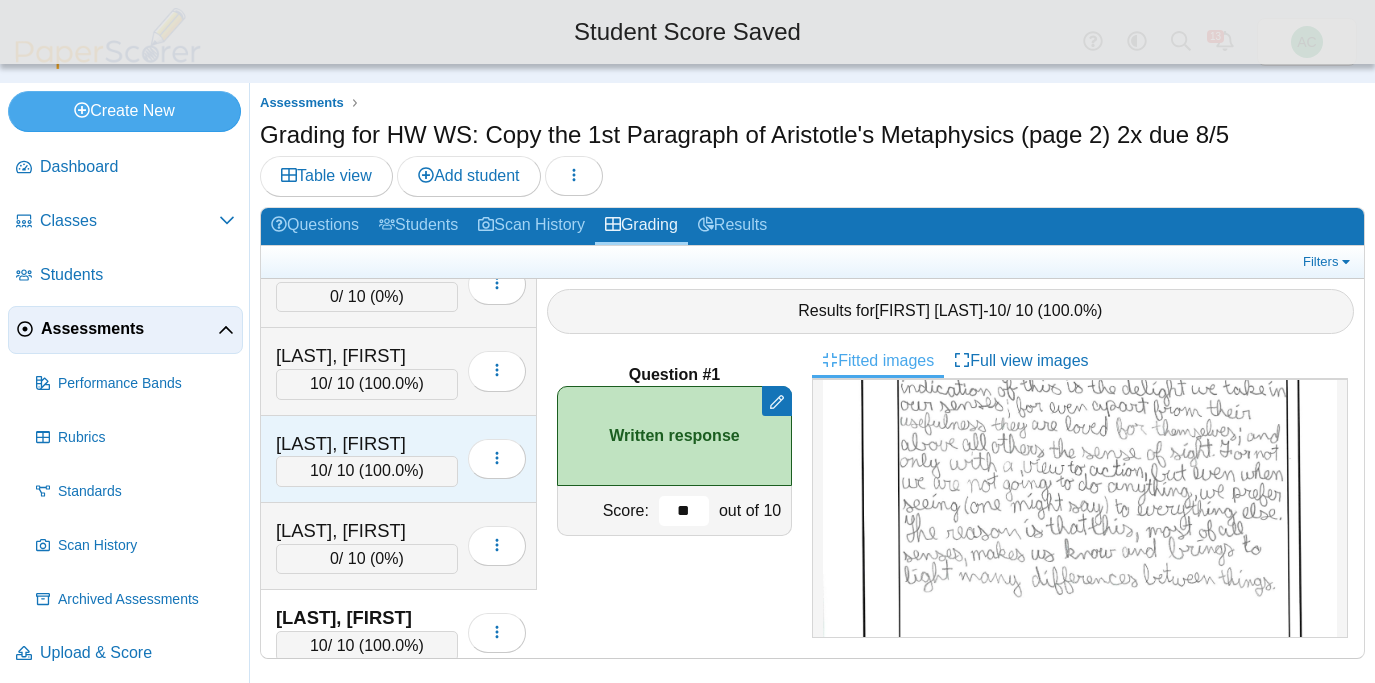 scroll, scrollTop: 7899, scrollLeft: 0, axis: vertical 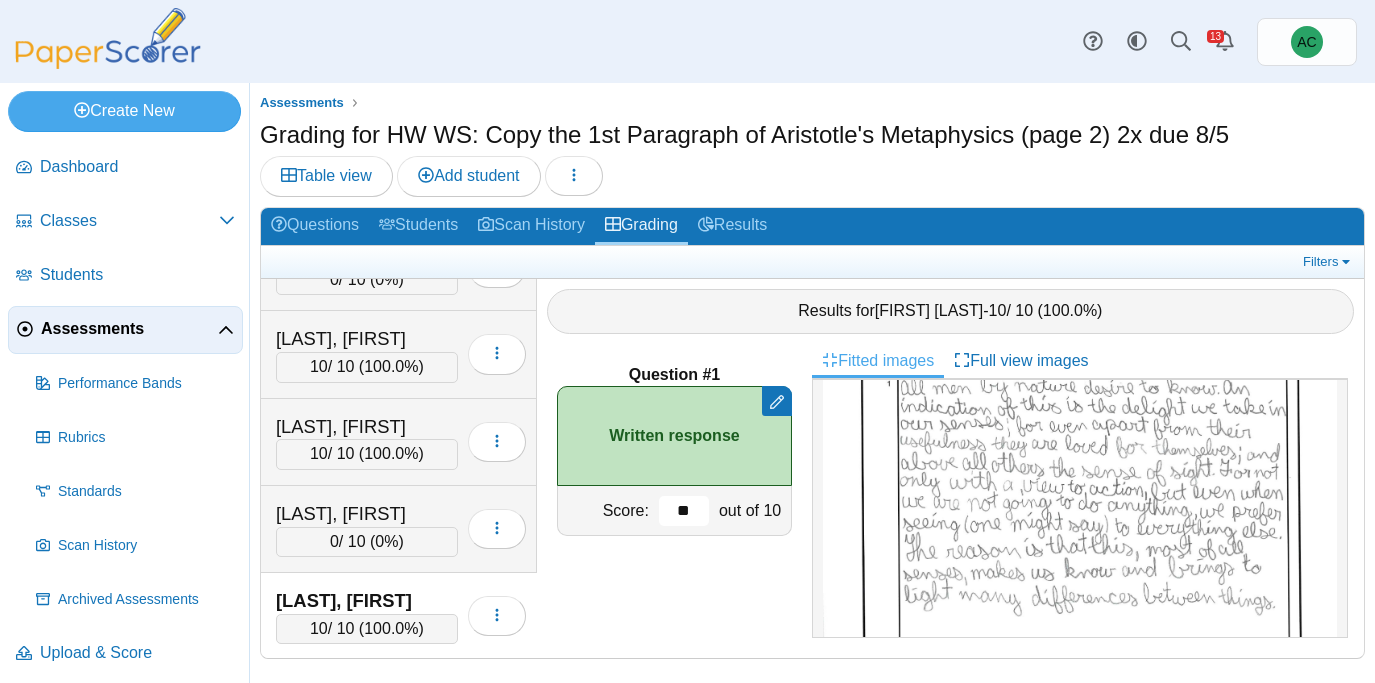 type on "**" 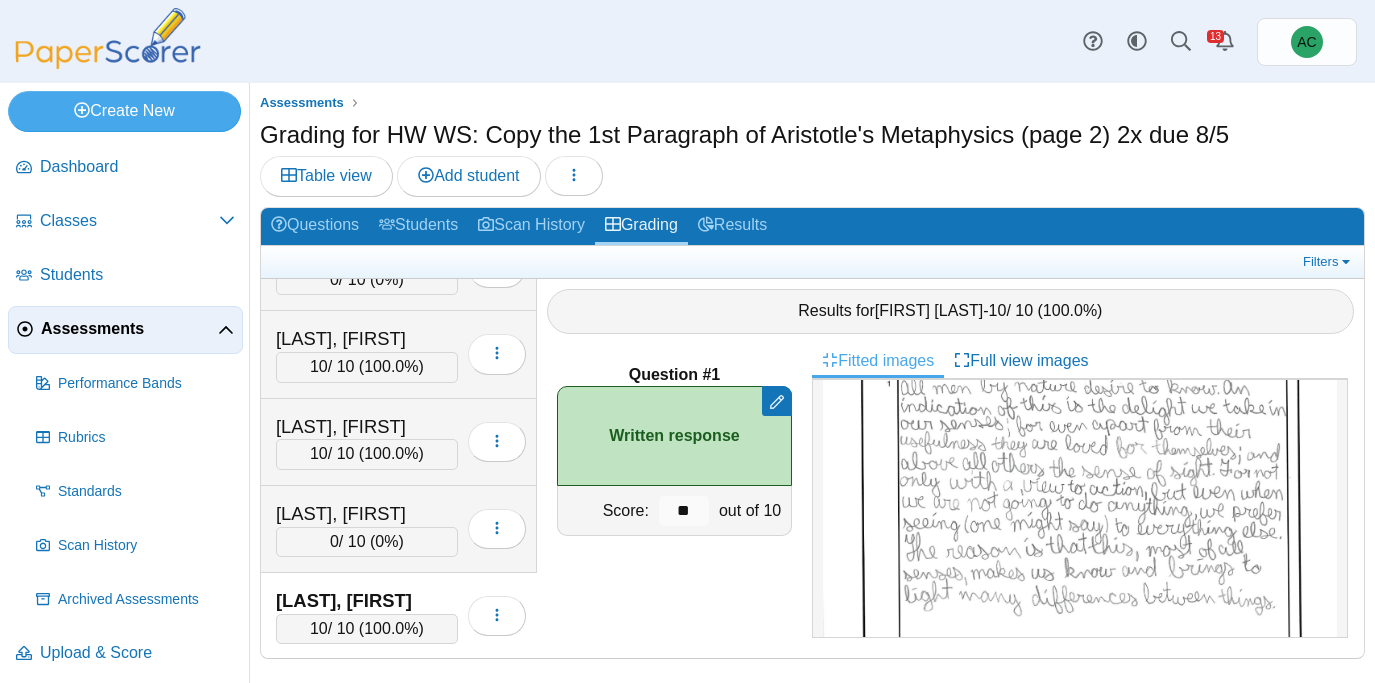 click on "Assessments" at bounding box center (125, 330) 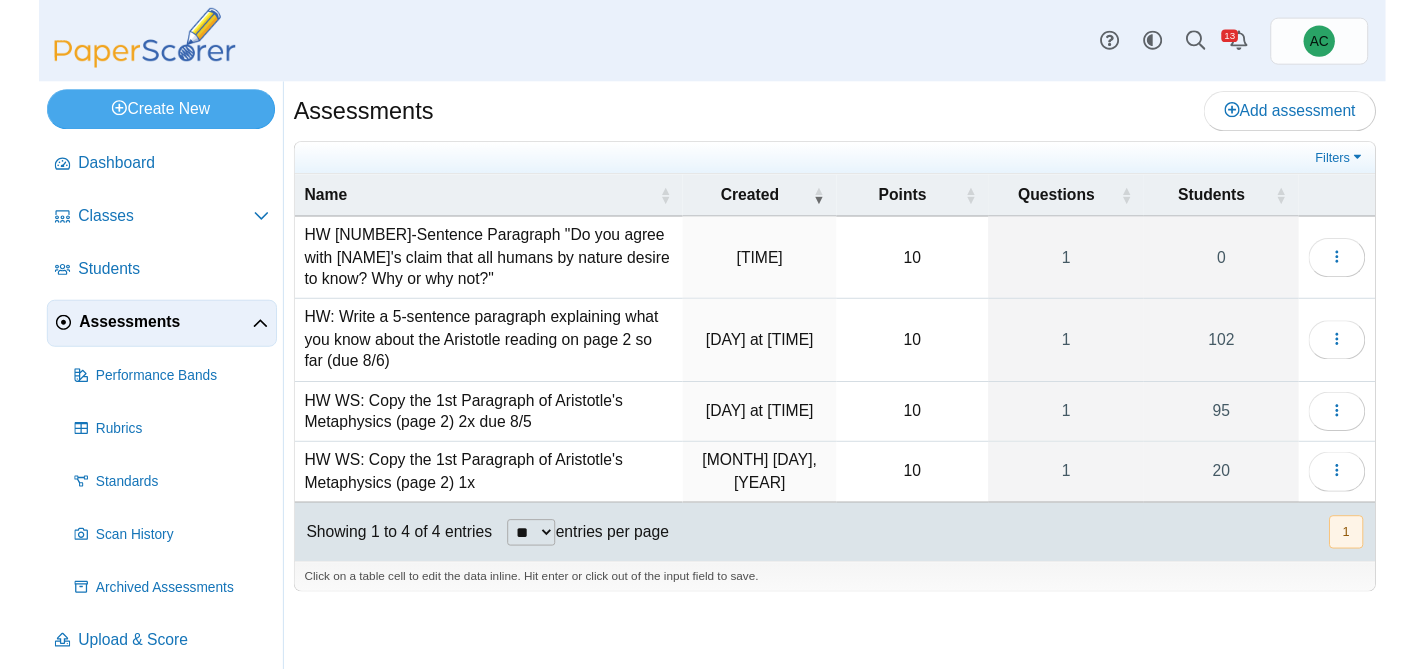 scroll, scrollTop: 0, scrollLeft: 0, axis: both 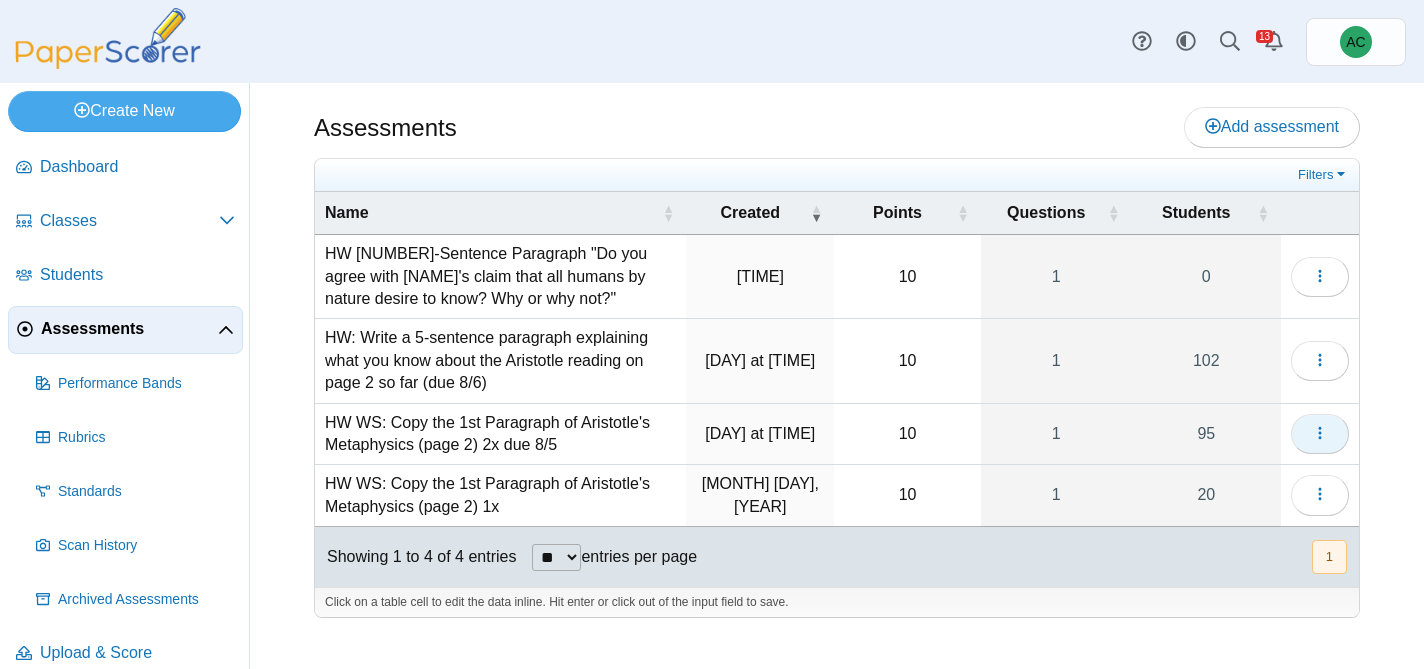 click 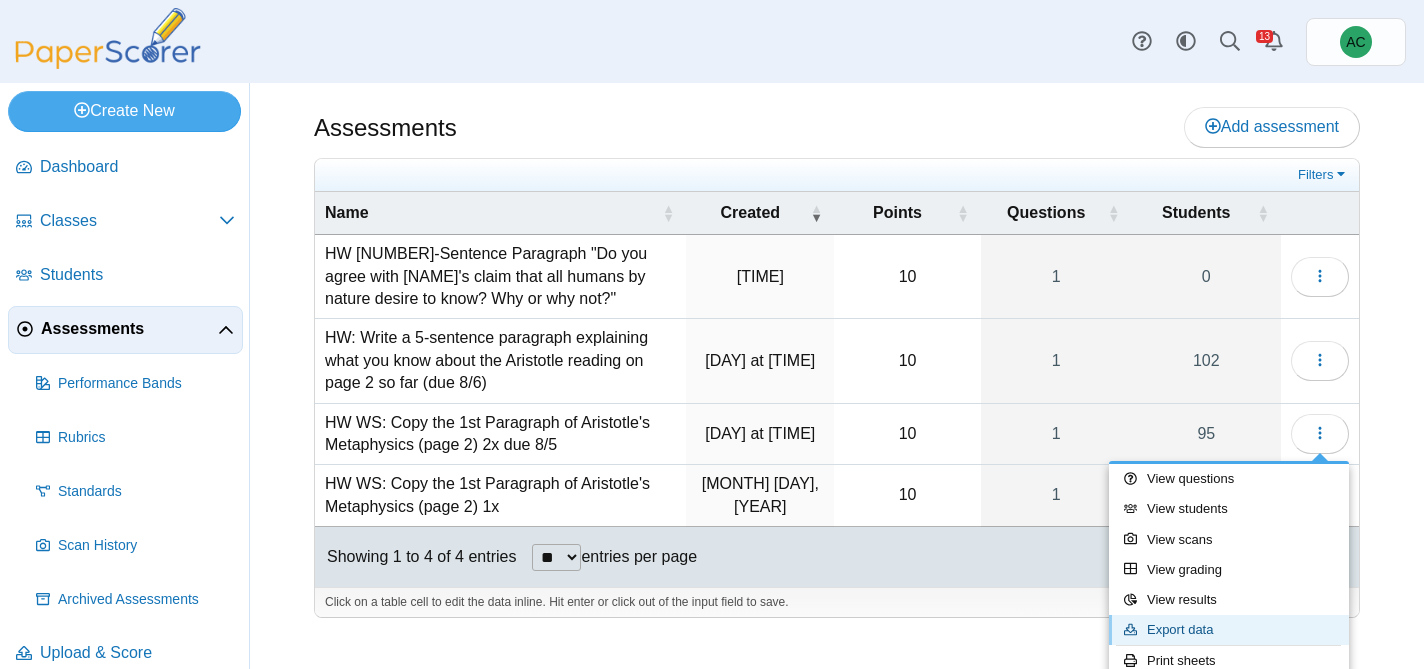 click on "Export data" at bounding box center [1229, 630] 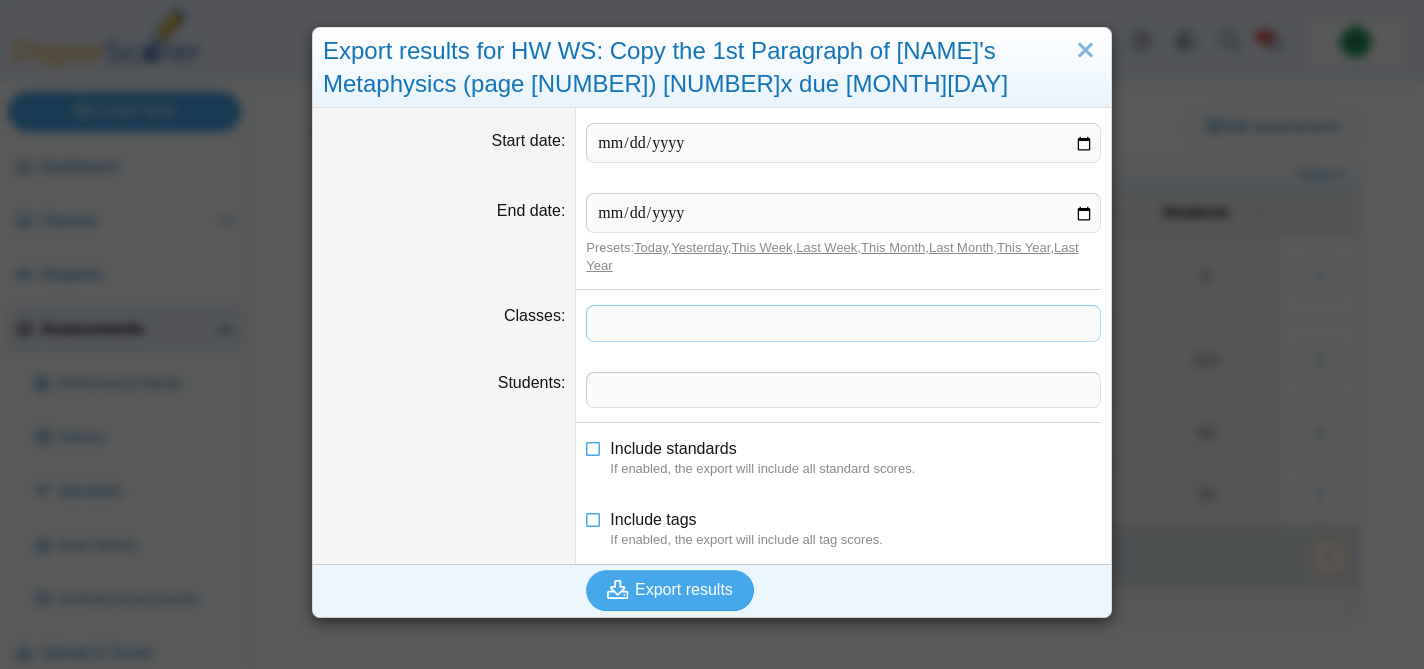 click at bounding box center [843, 323] 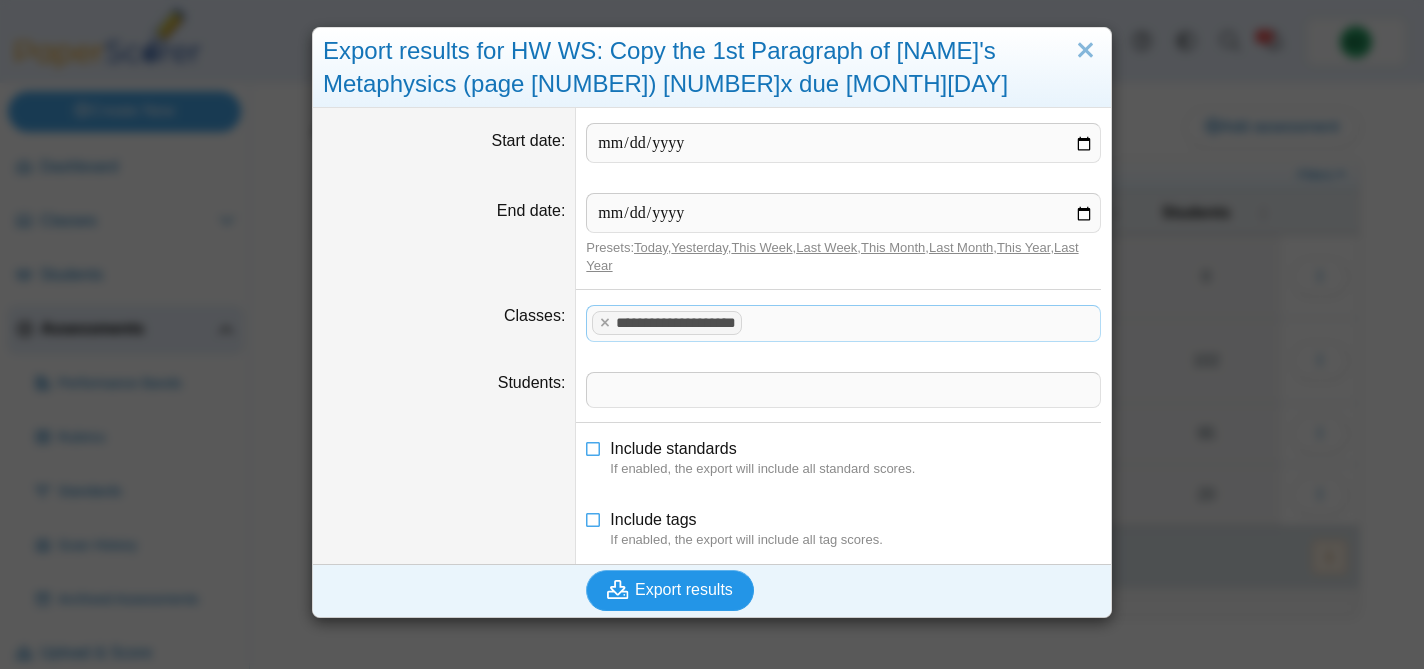 click on "Export results" at bounding box center (684, 589) 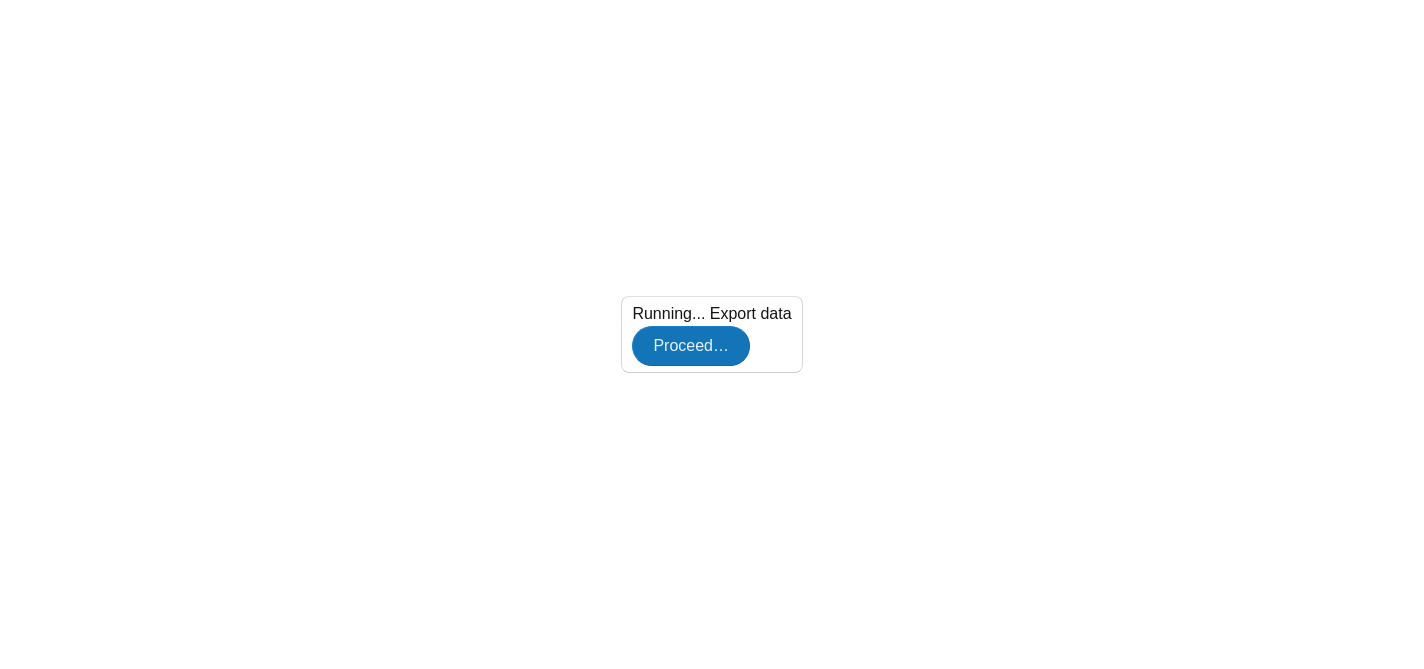 scroll, scrollTop: 0, scrollLeft: 0, axis: both 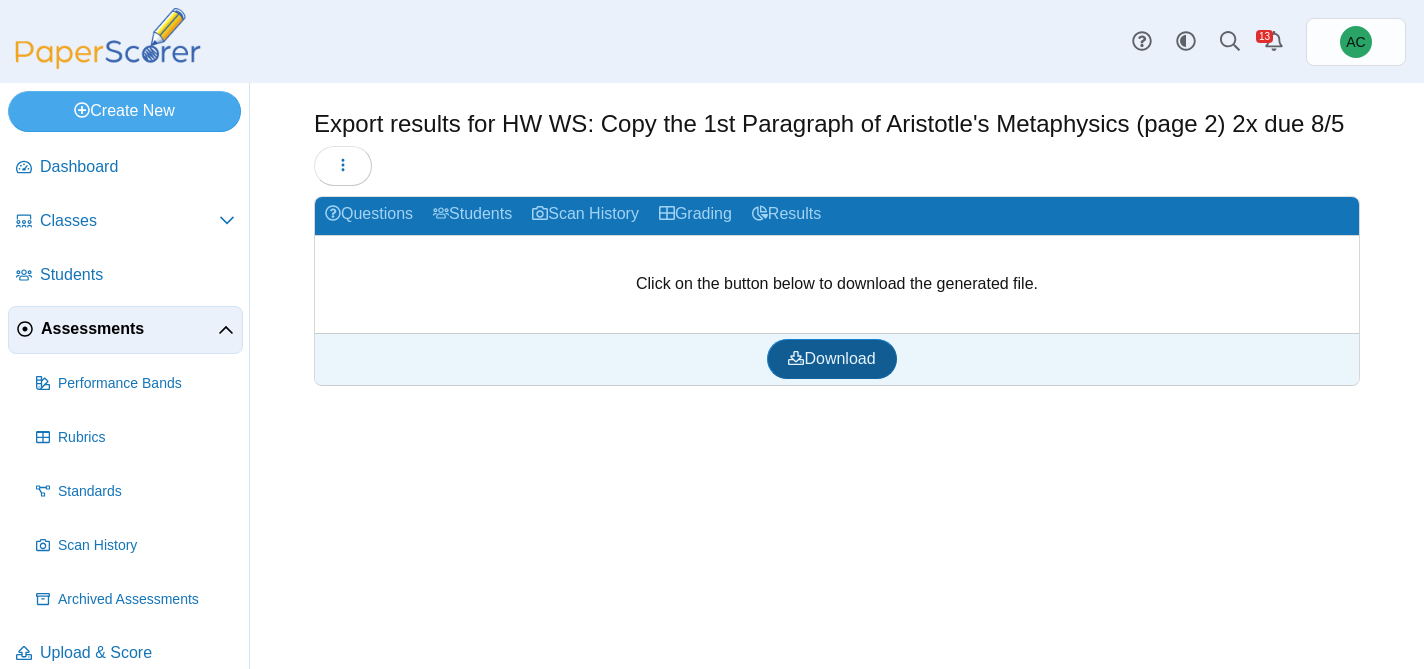click on "Download" at bounding box center [831, 358] 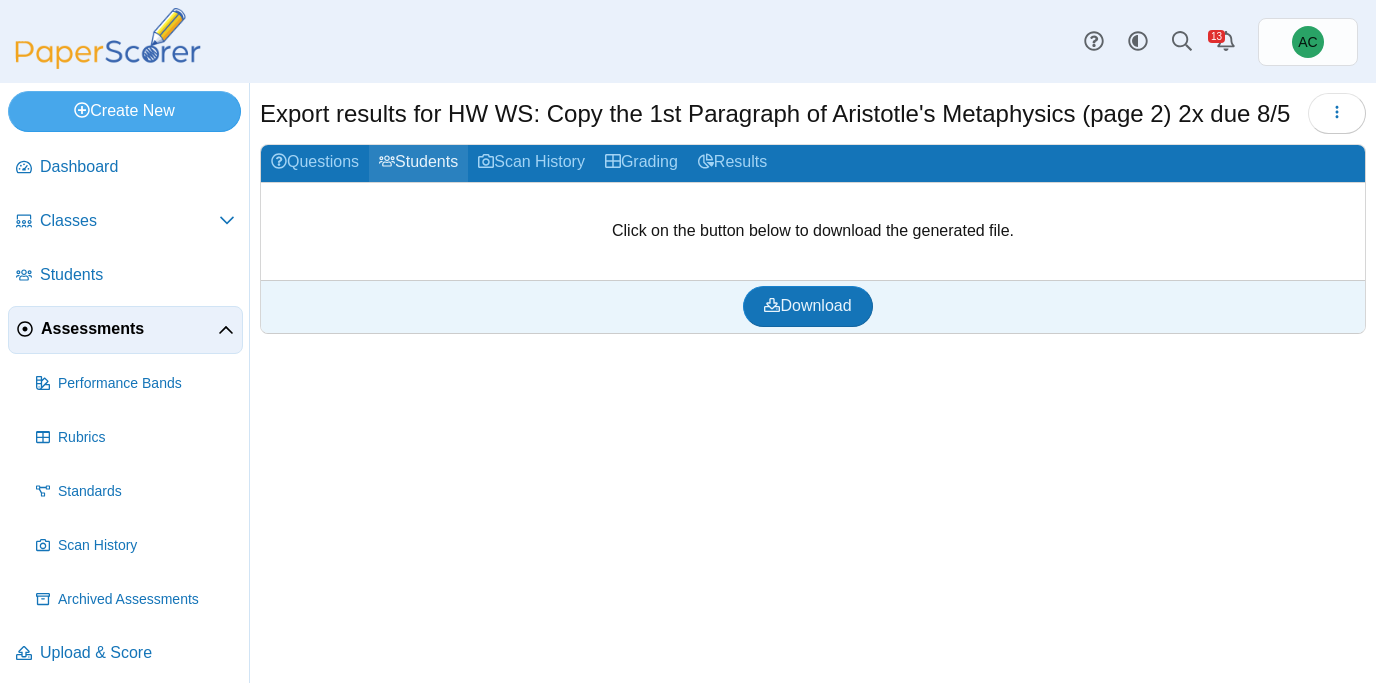 click on "Students" at bounding box center (418, 163) 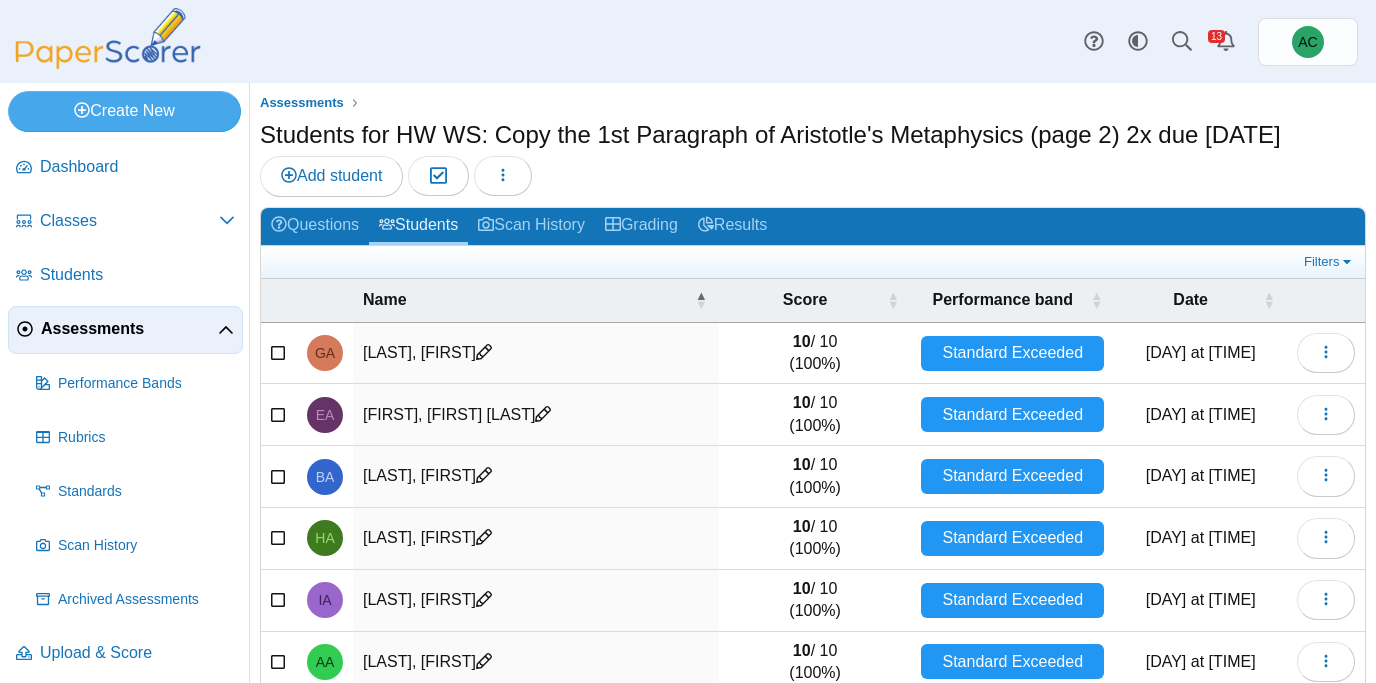 scroll, scrollTop: 0, scrollLeft: 0, axis: both 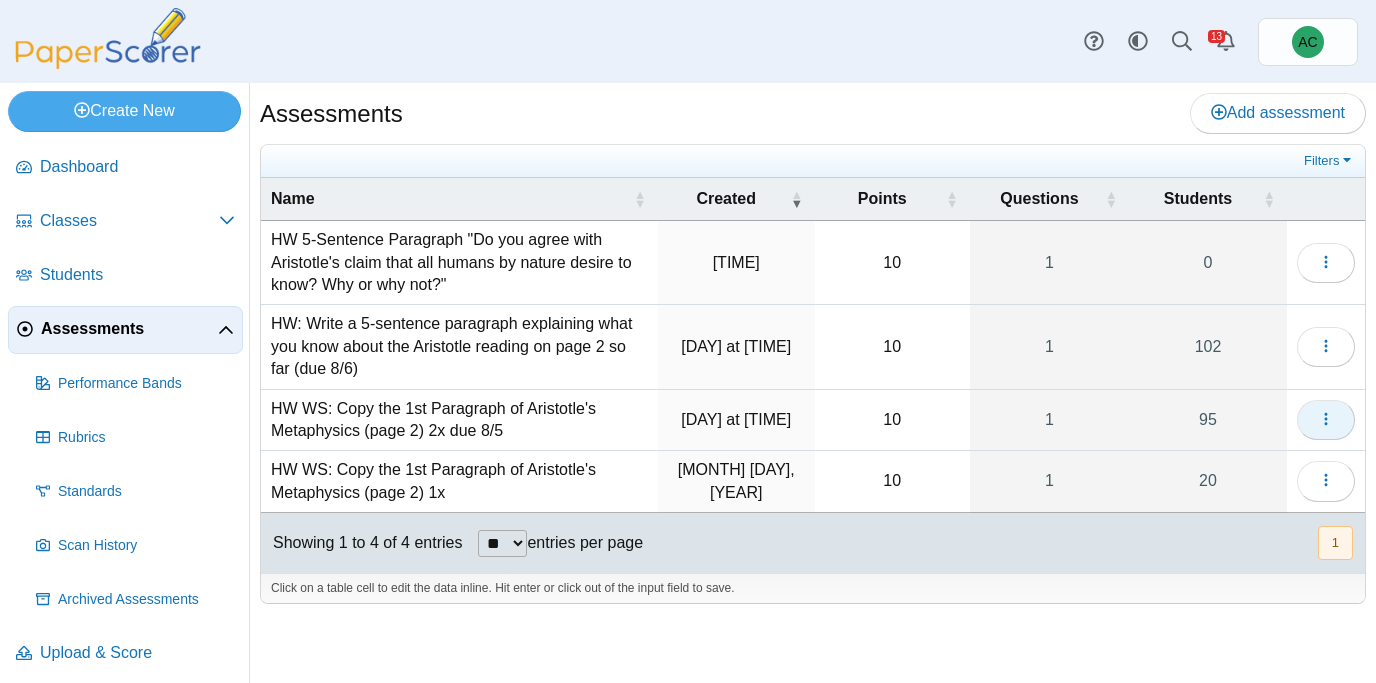 click at bounding box center [1326, 420] 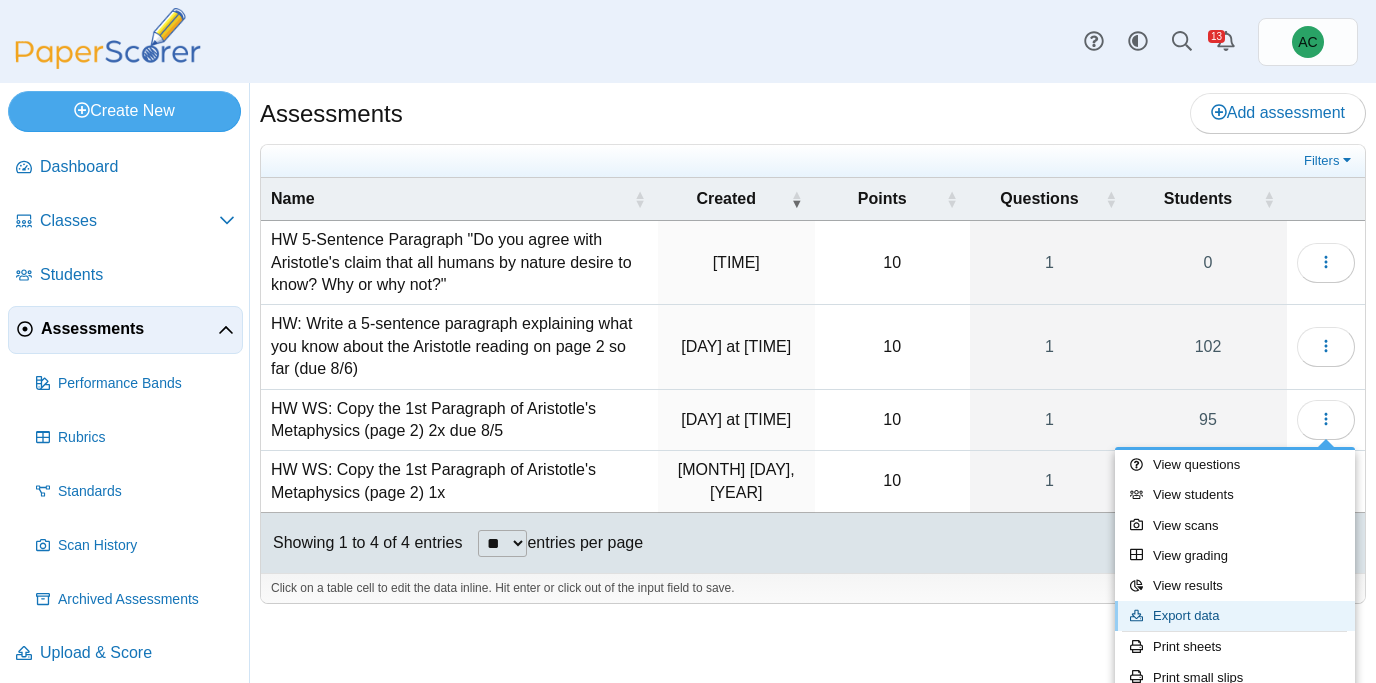 click on "Export data" at bounding box center (1235, 616) 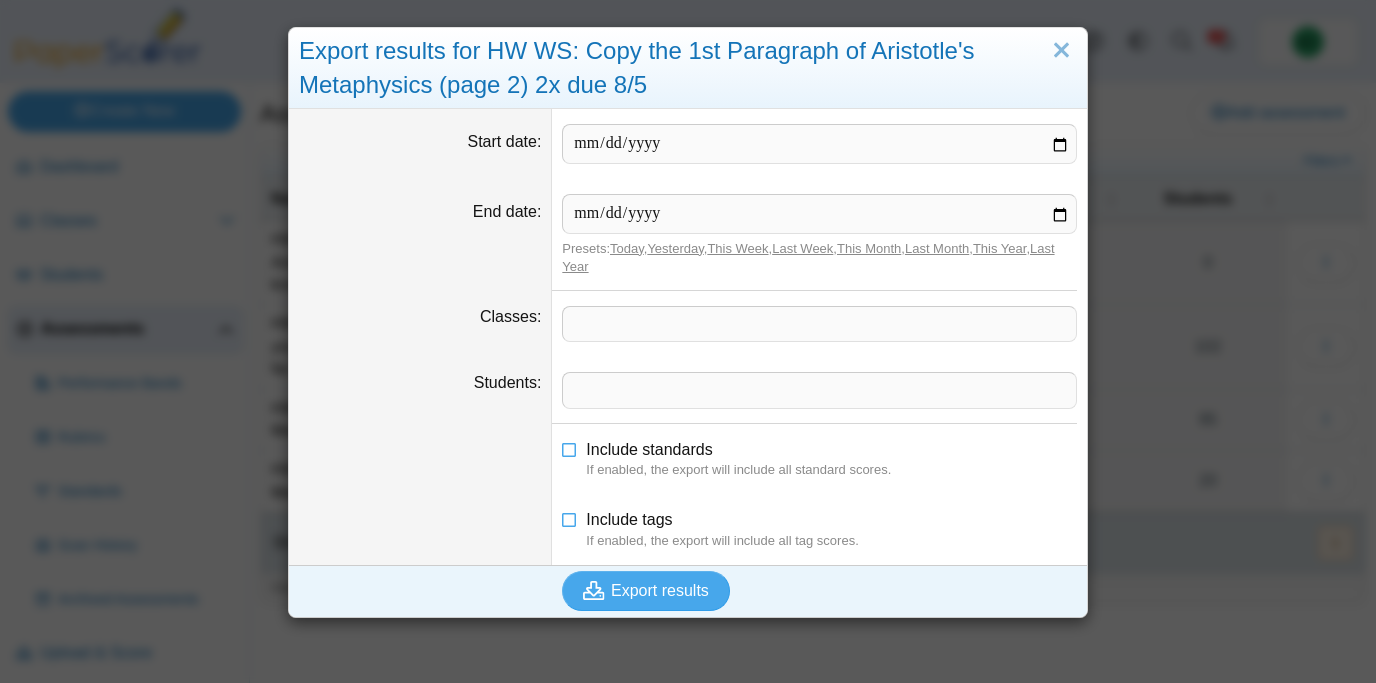 click at bounding box center (819, 324) 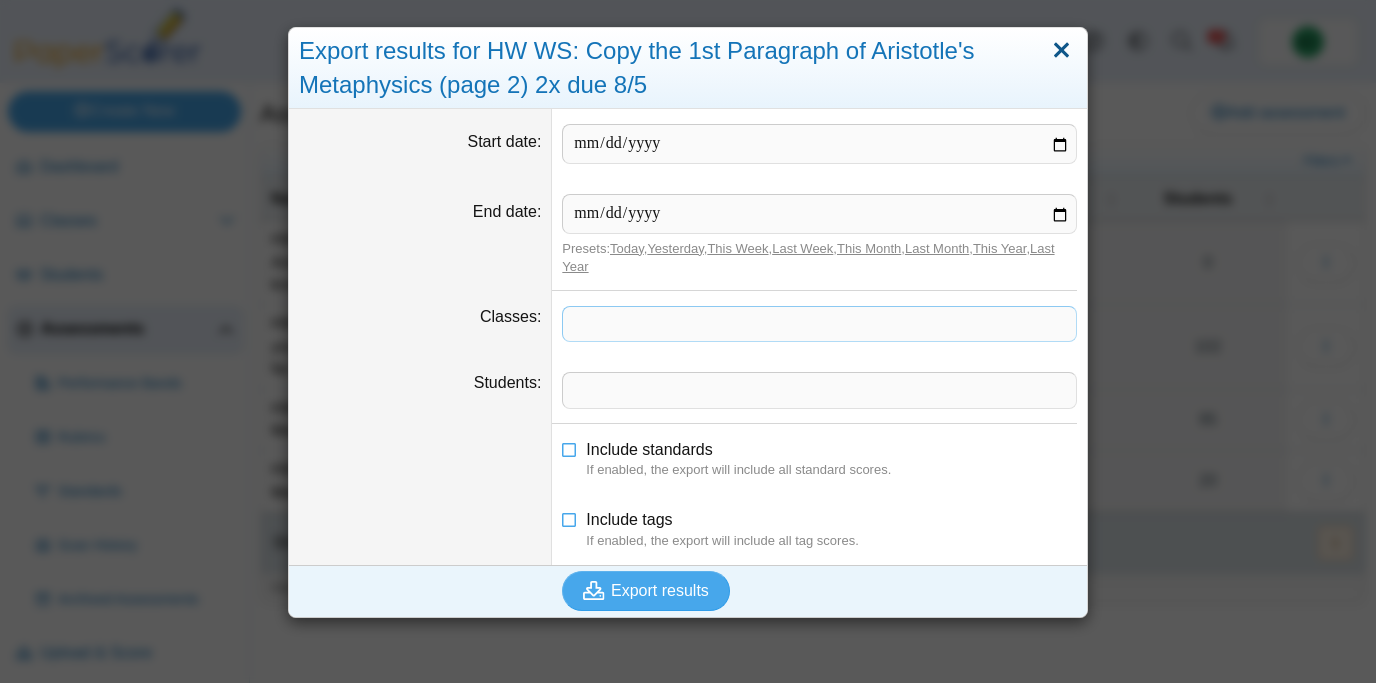 click at bounding box center [1061, 51] 